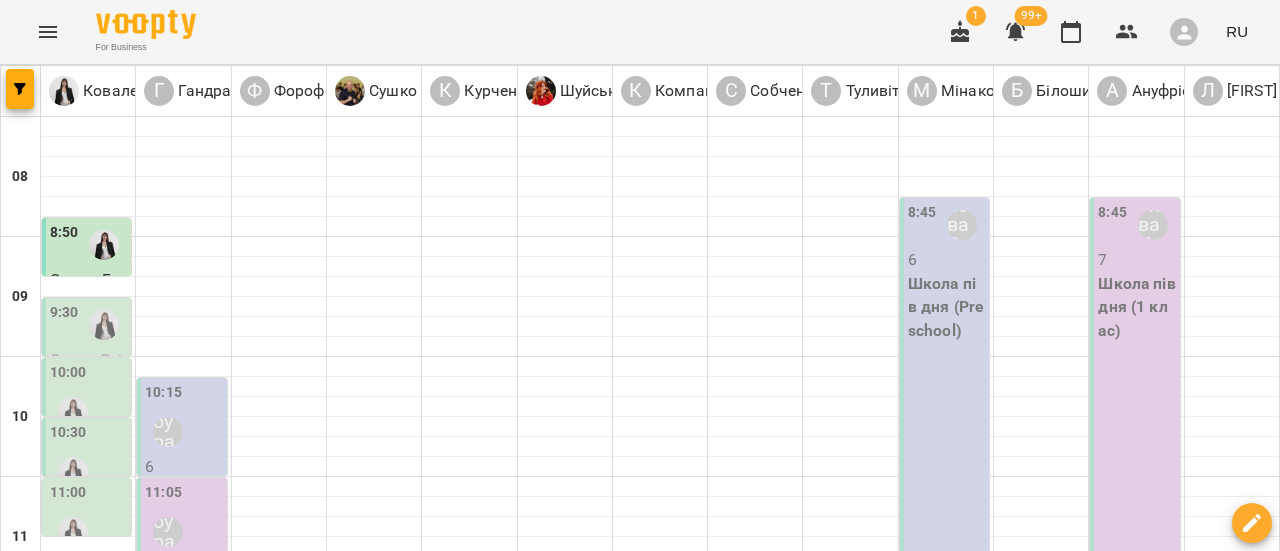 scroll, scrollTop: 0, scrollLeft: 0, axis: both 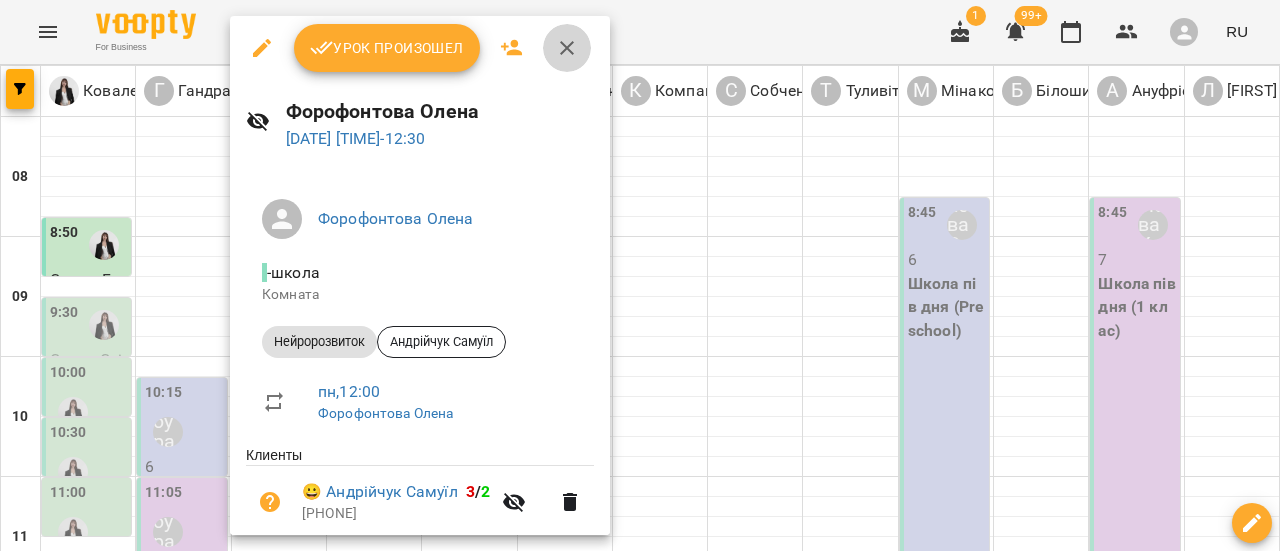 click 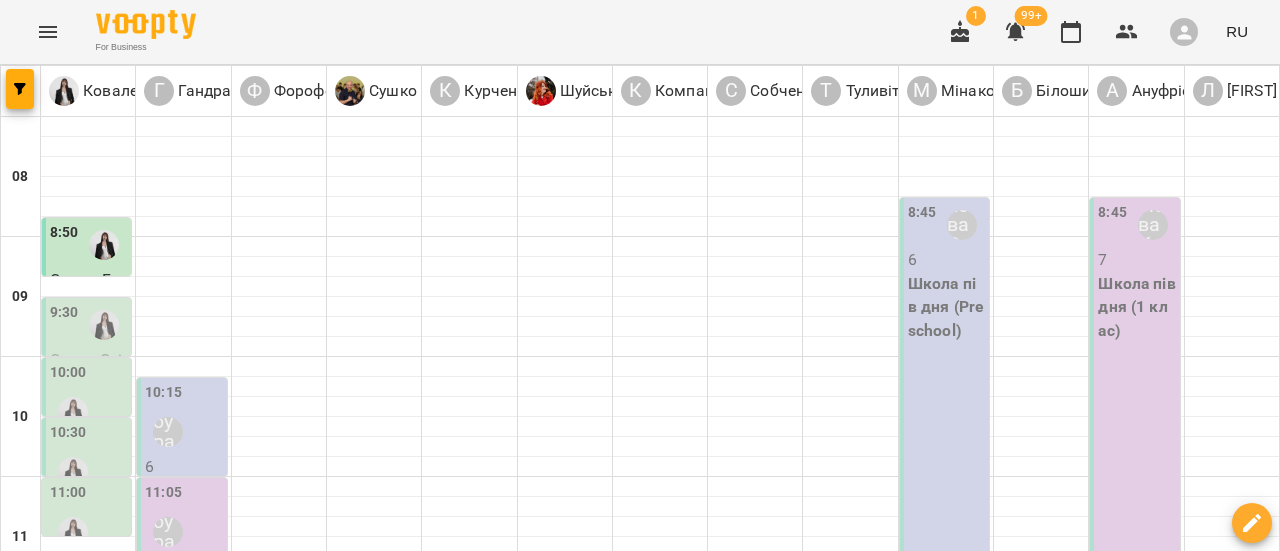 click on "[TIME] [FIRST] [LAST]" at bounding box center [279, 698] 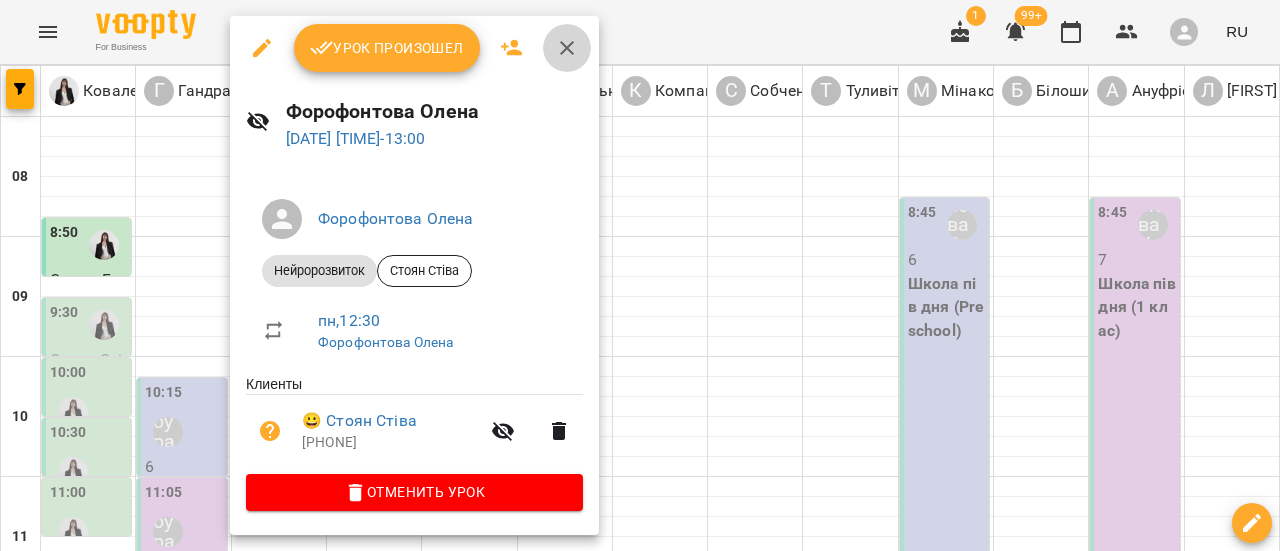 click 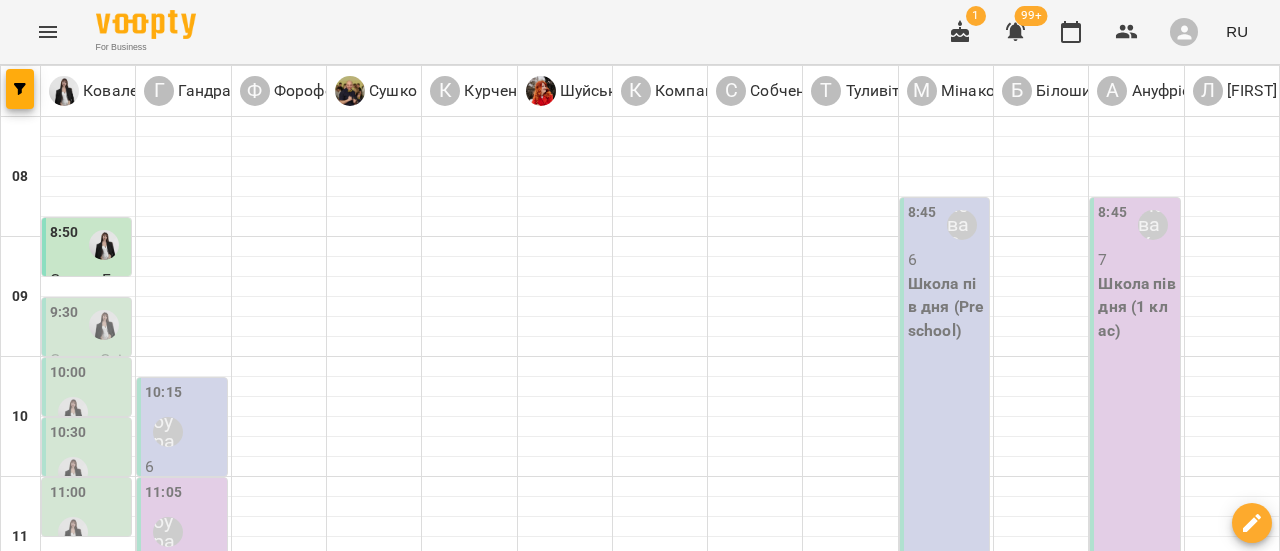 scroll, scrollTop: 600, scrollLeft: 0, axis: vertical 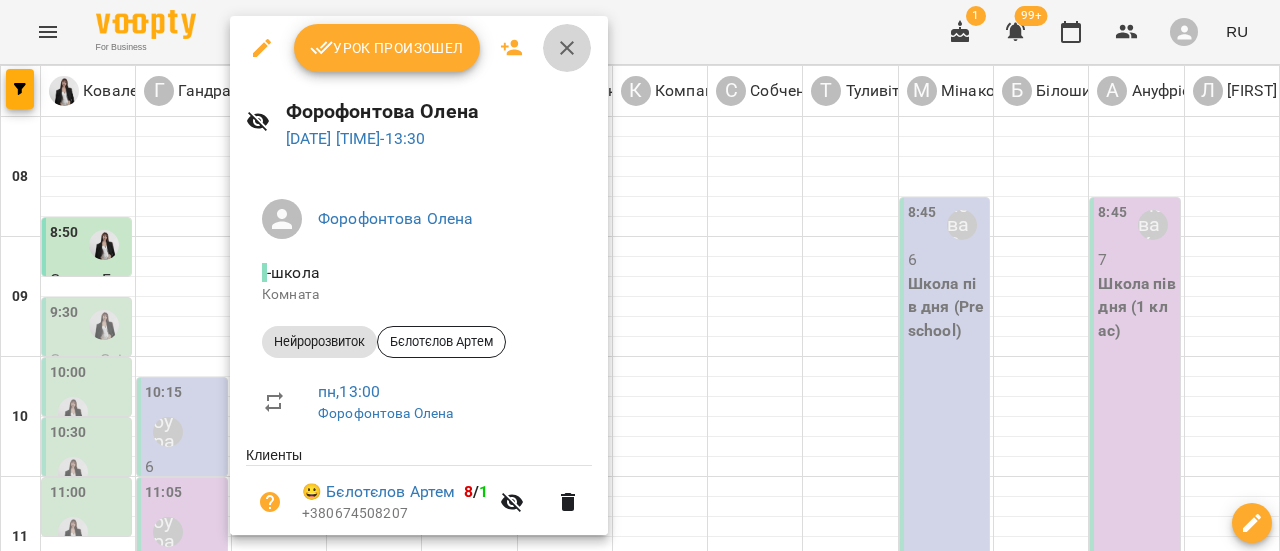 click 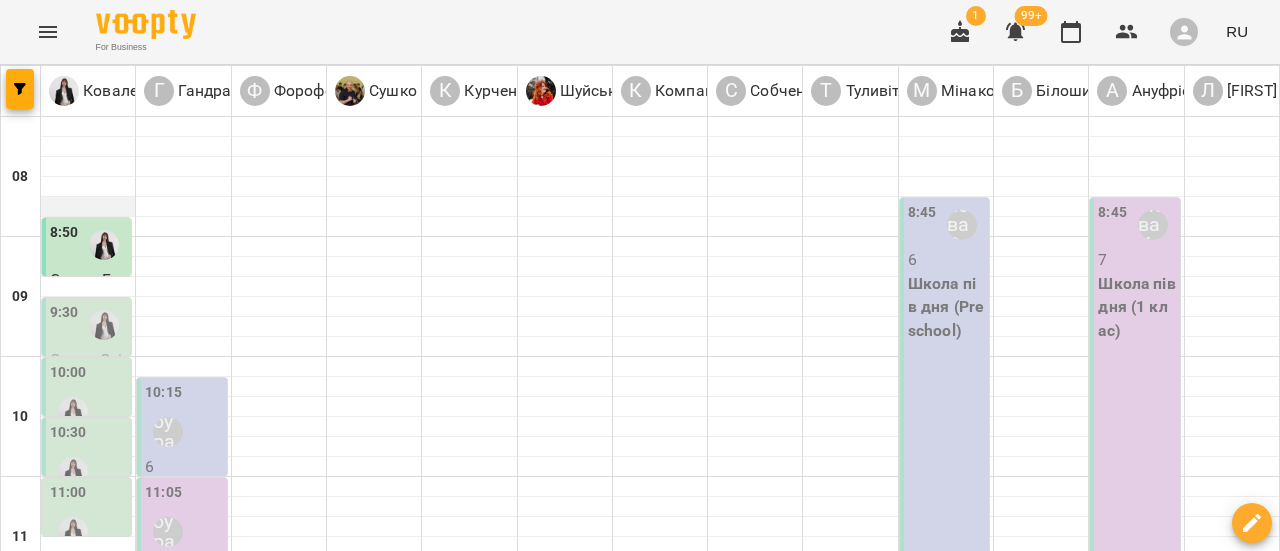 scroll, scrollTop: 100, scrollLeft: 0, axis: vertical 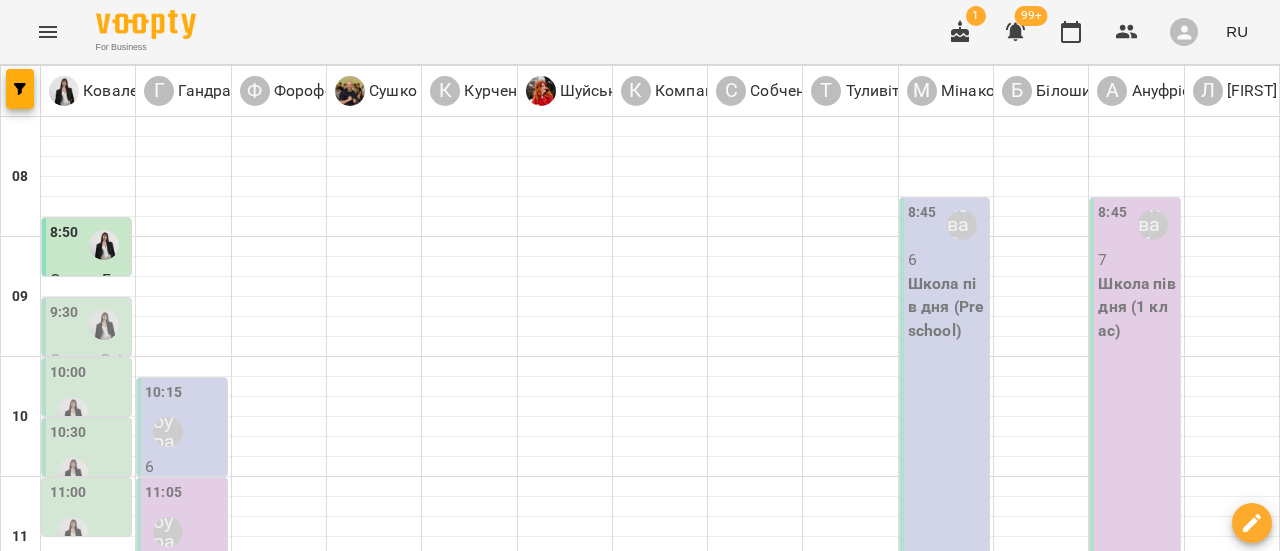 click at bounding box center (104, 325) 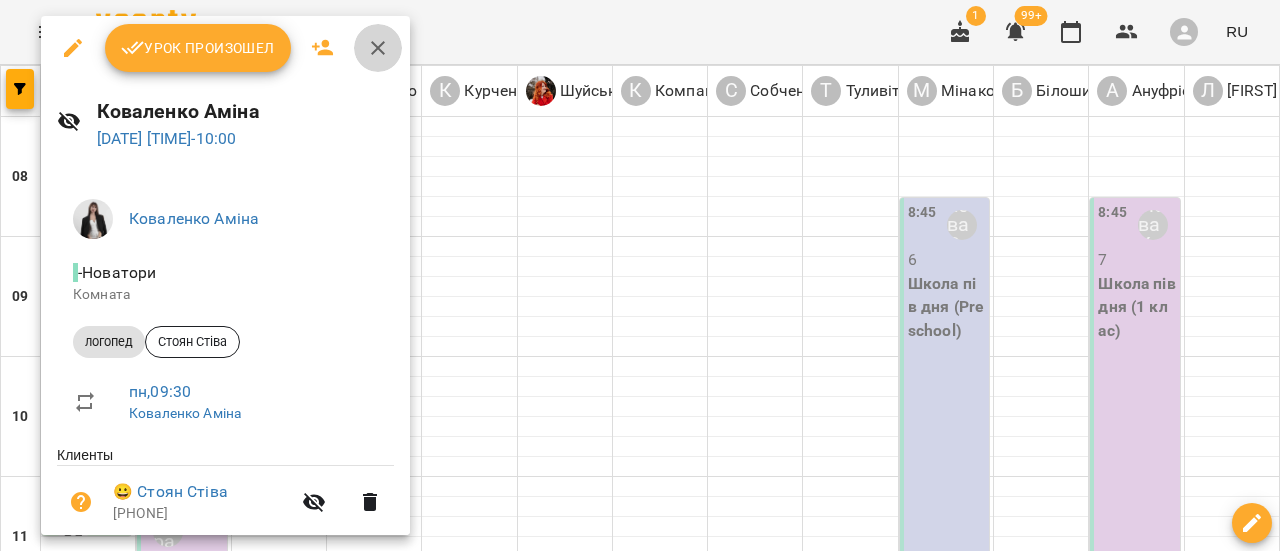 click 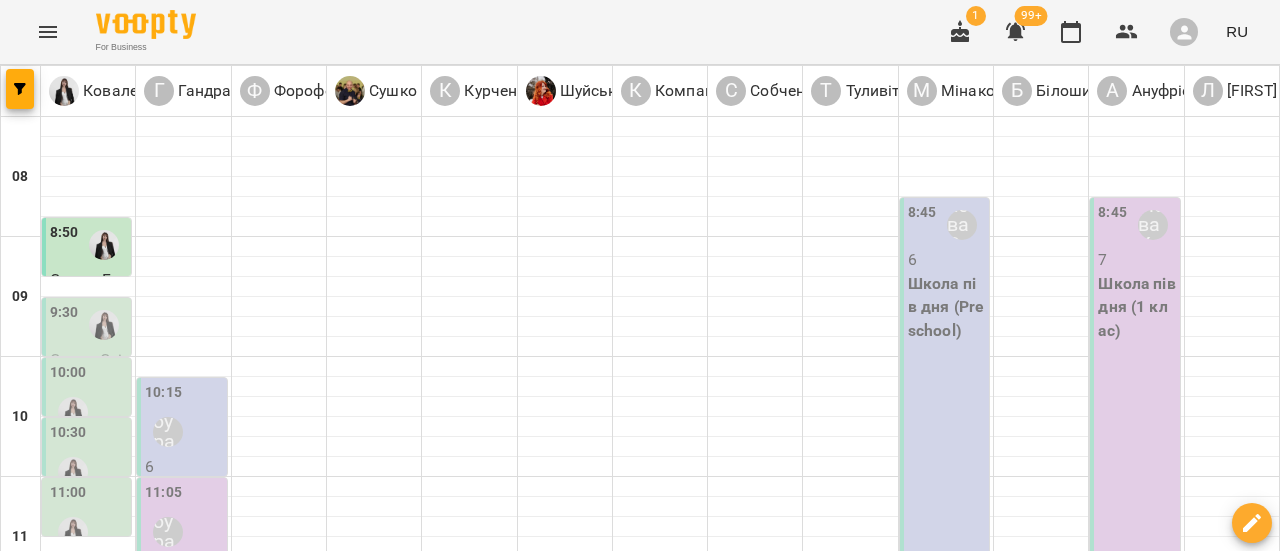 scroll, scrollTop: 100, scrollLeft: 0, axis: vertical 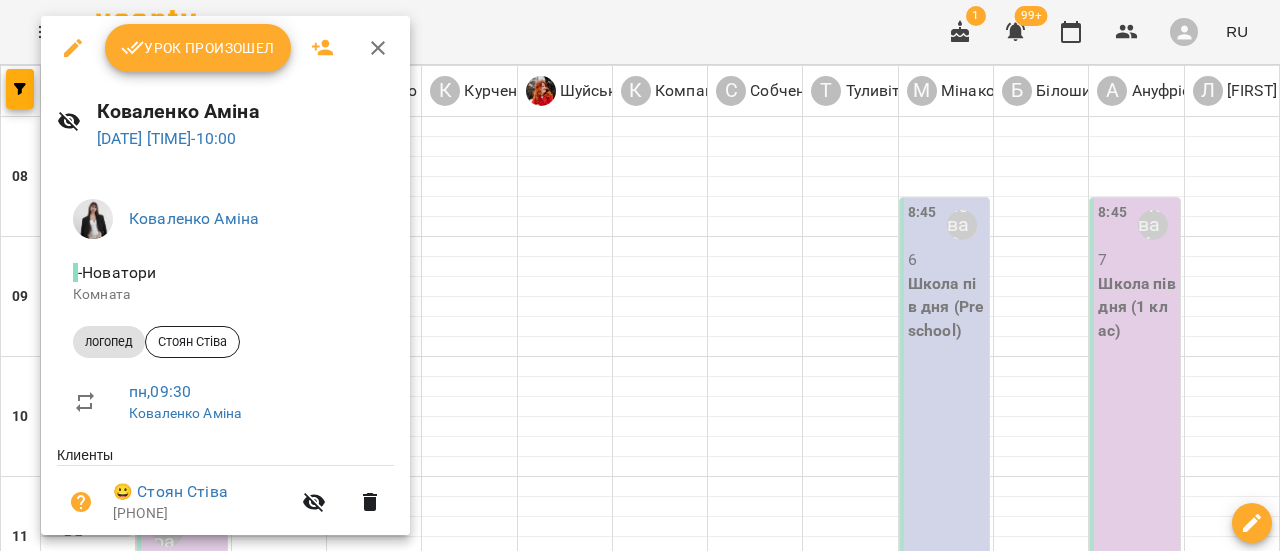 click 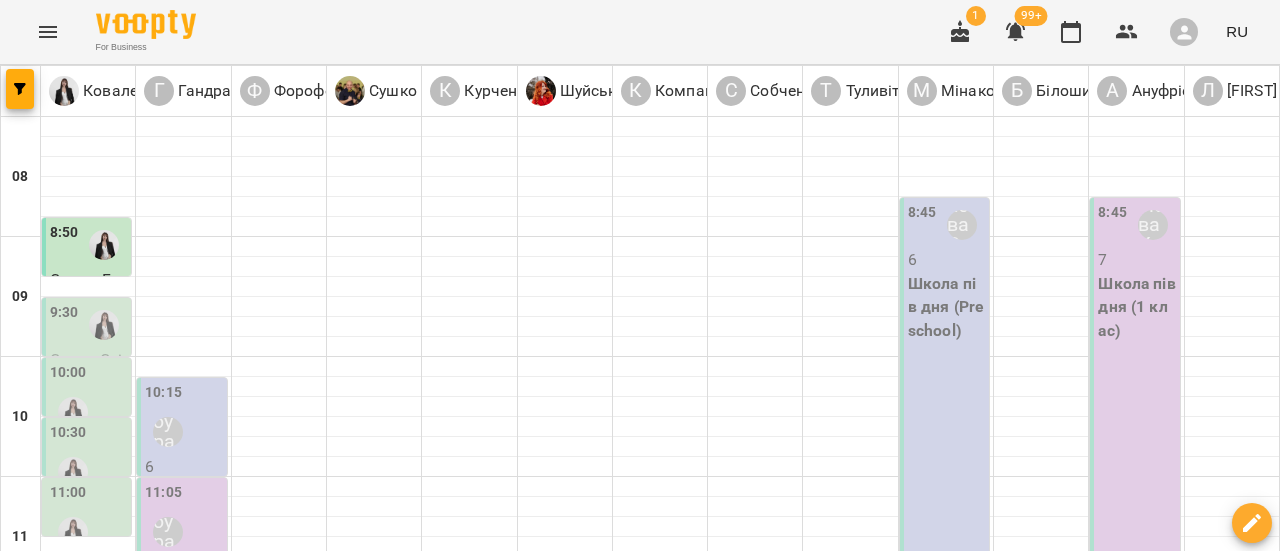 click on "10:00" at bounding box center [88, 398] 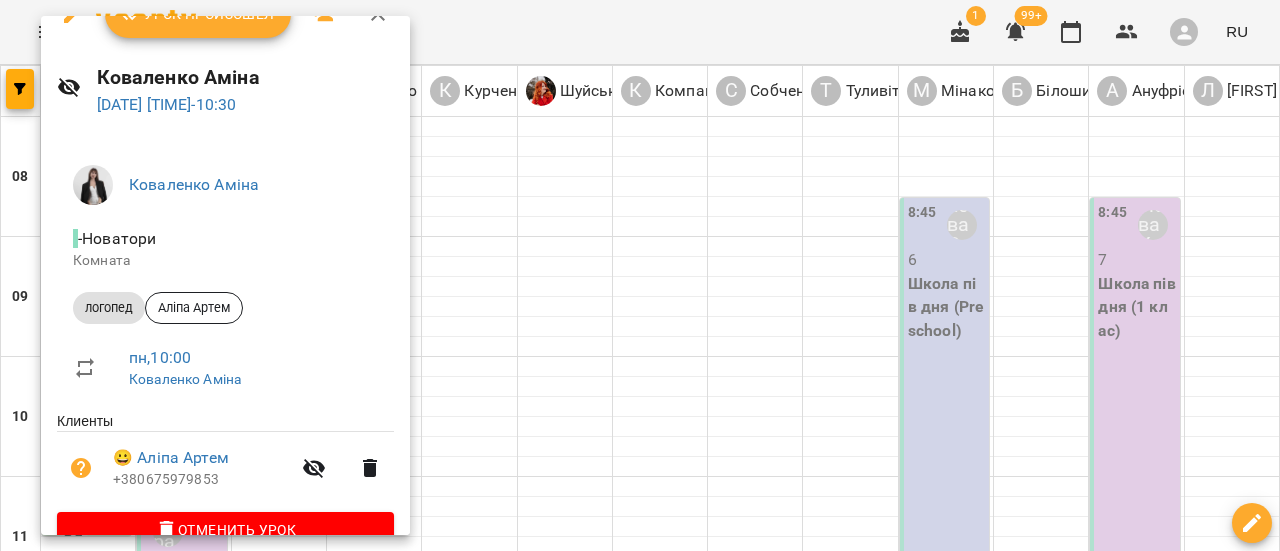 scroll, scrollTop: 0, scrollLeft: 0, axis: both 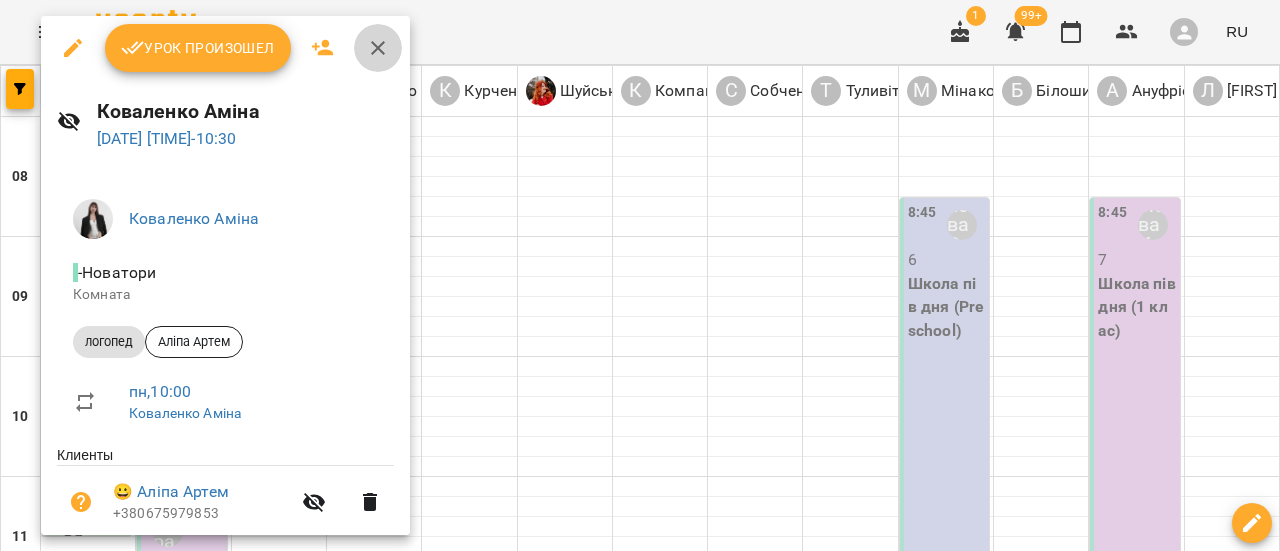 click 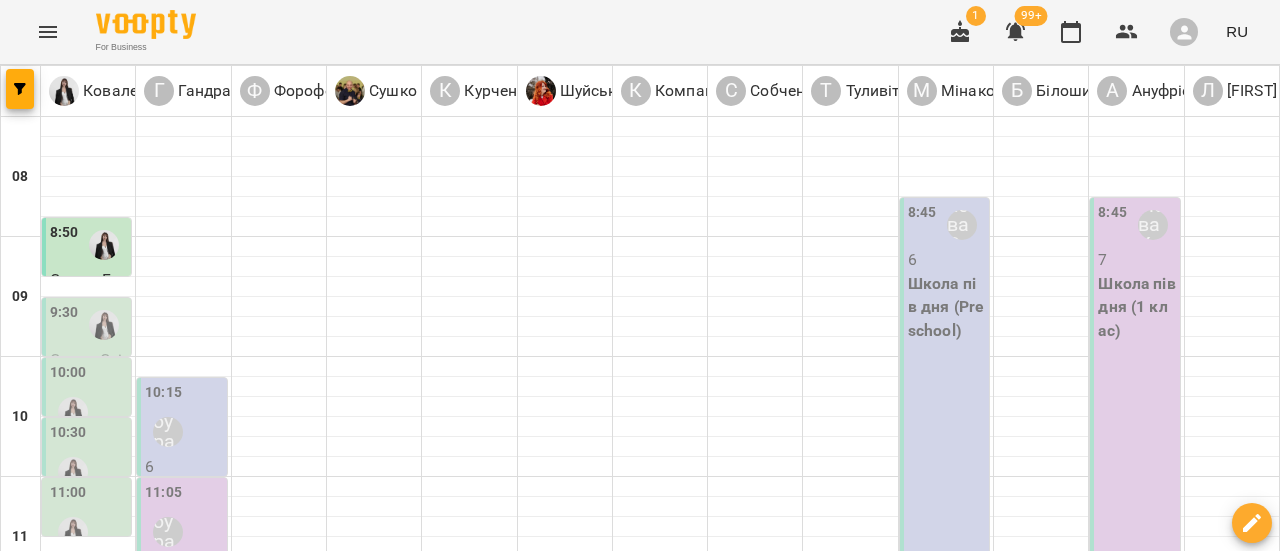 click on "10:30" at bounding box center [68, 433] 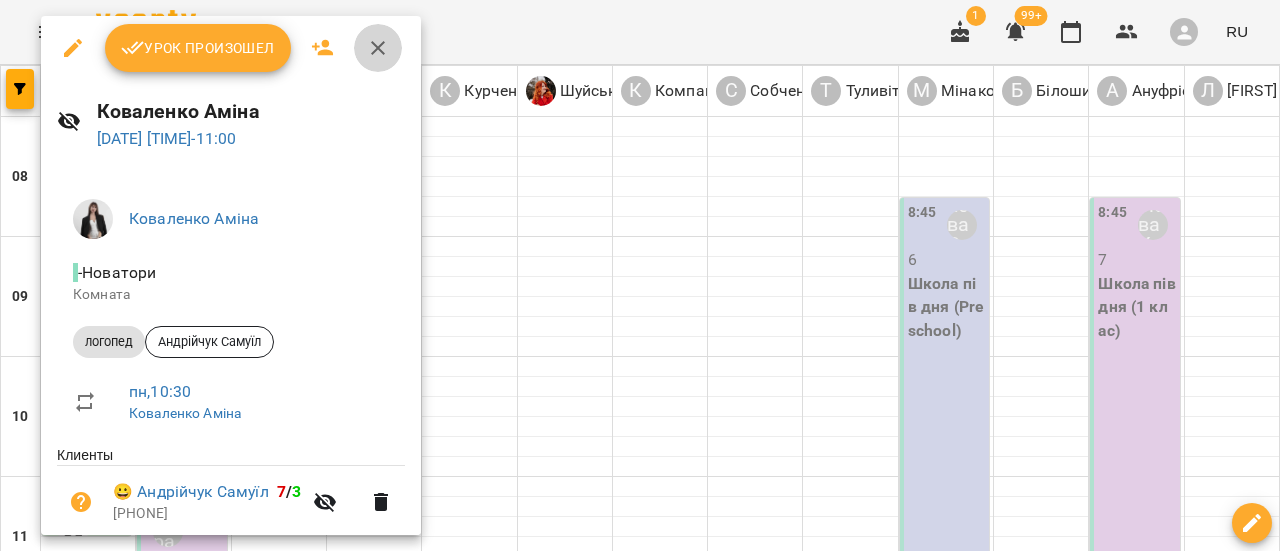 click 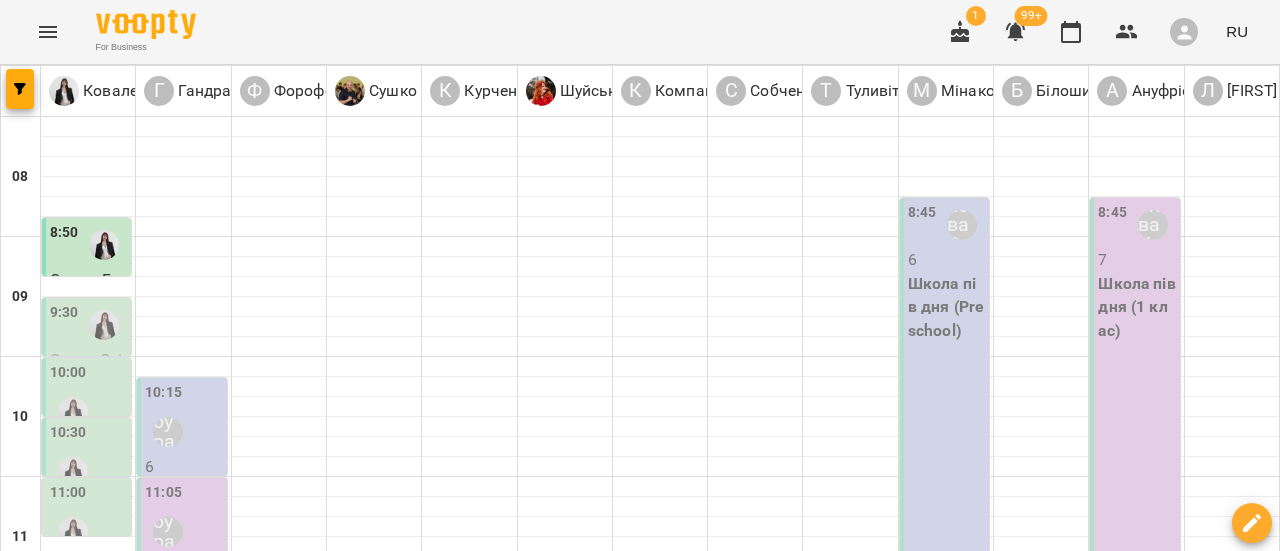 scroll, scrollTop: 200, scrollLeft: 0, axis: vertical 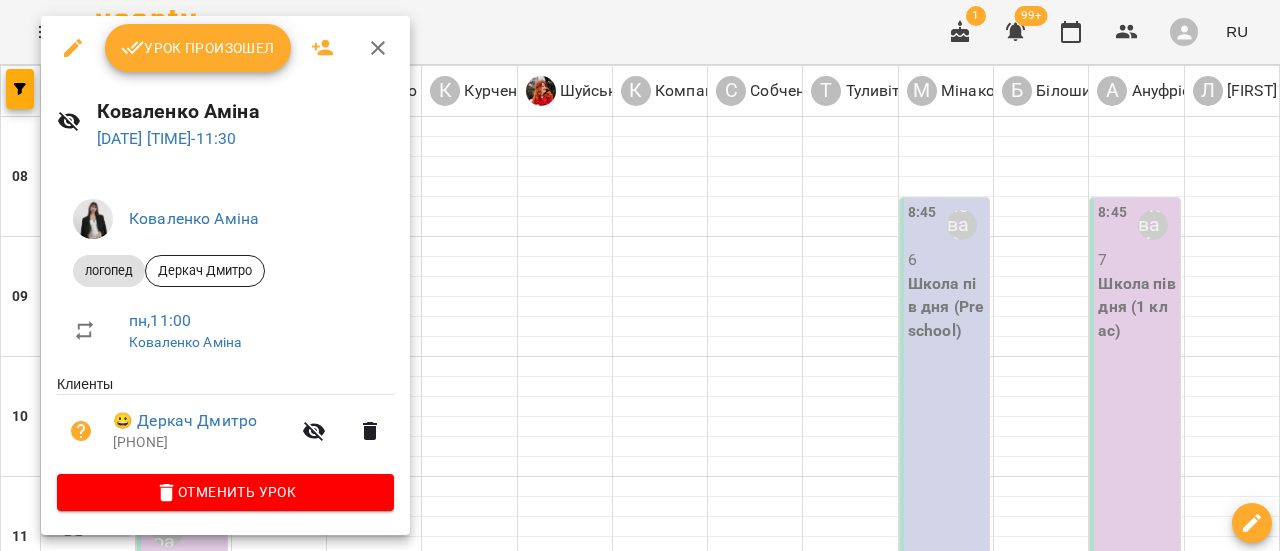 click 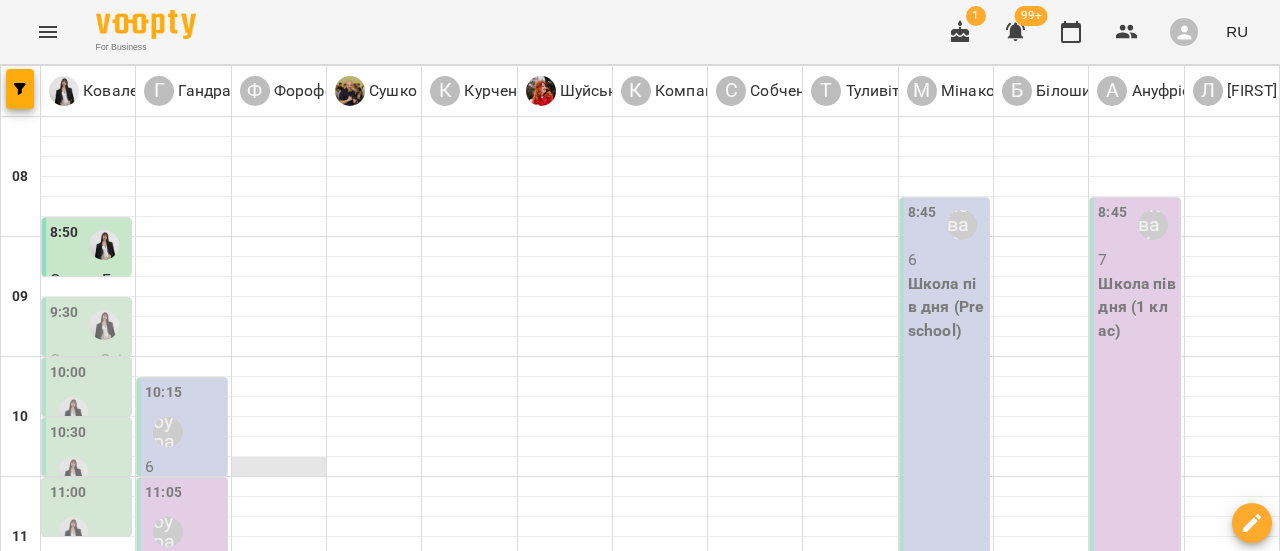 scroll, scrollTop: 400, scrollLeft: 0, axis: vertical 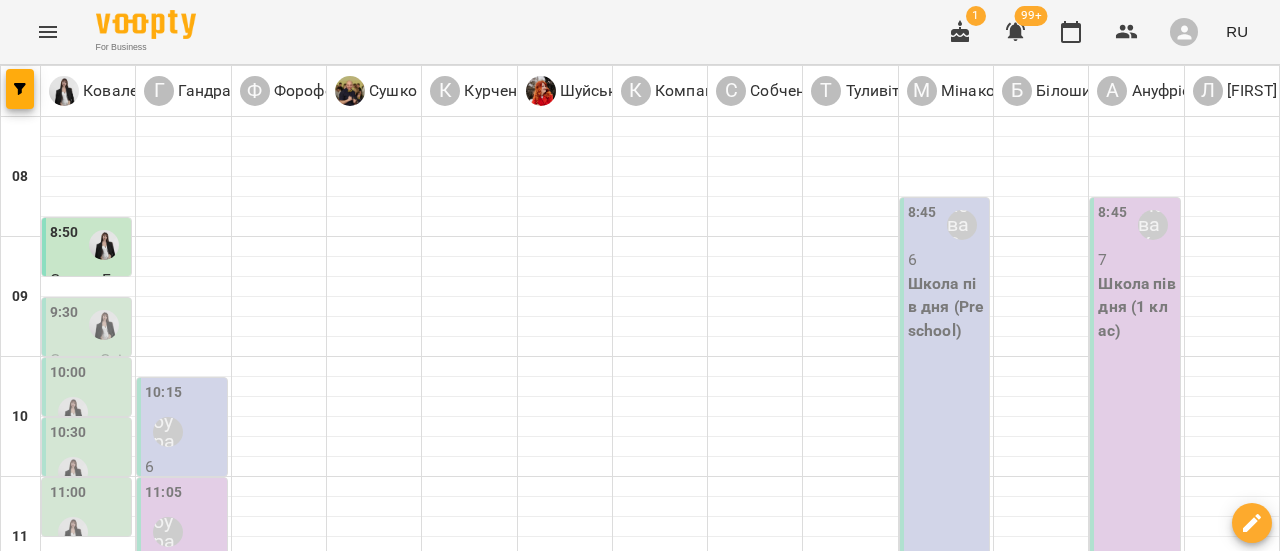 click on "12:00" at bounding box center (88, 638) 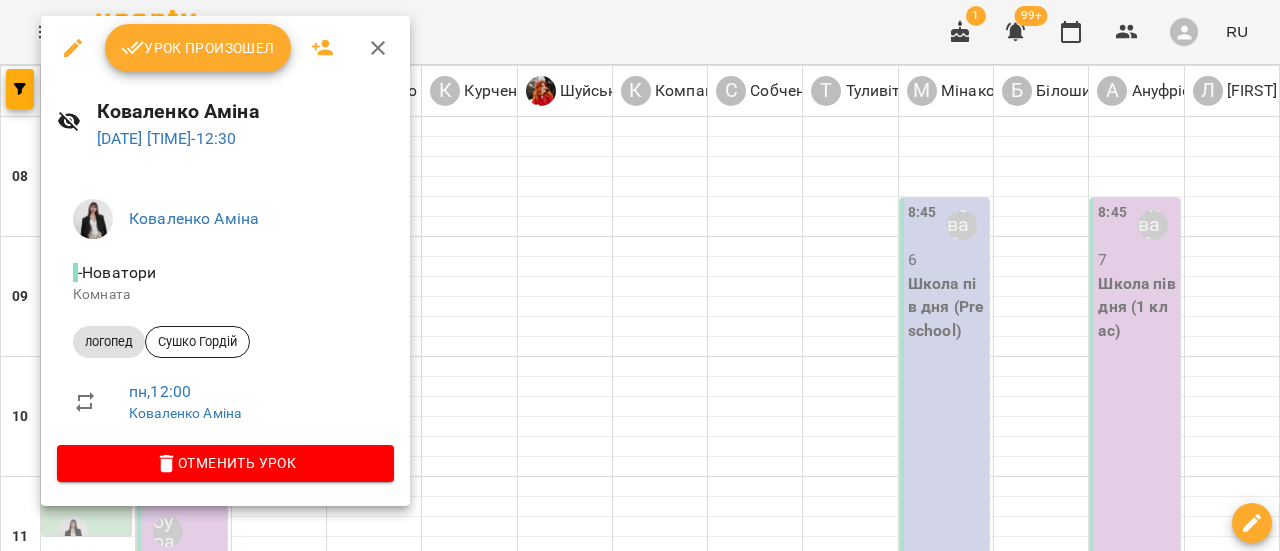 click 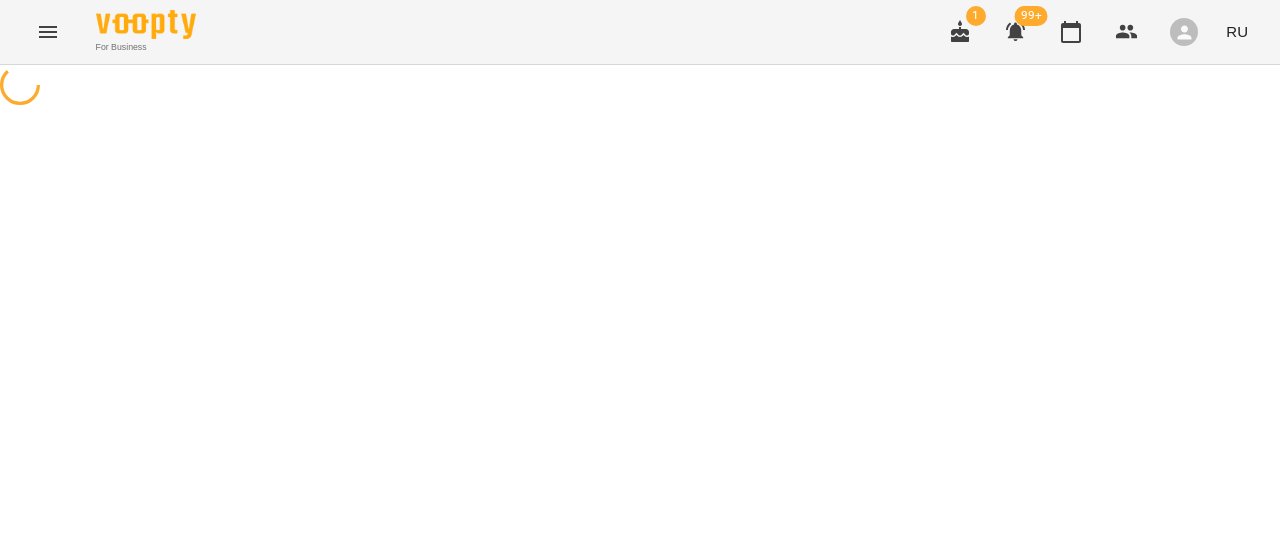 select on "*******" 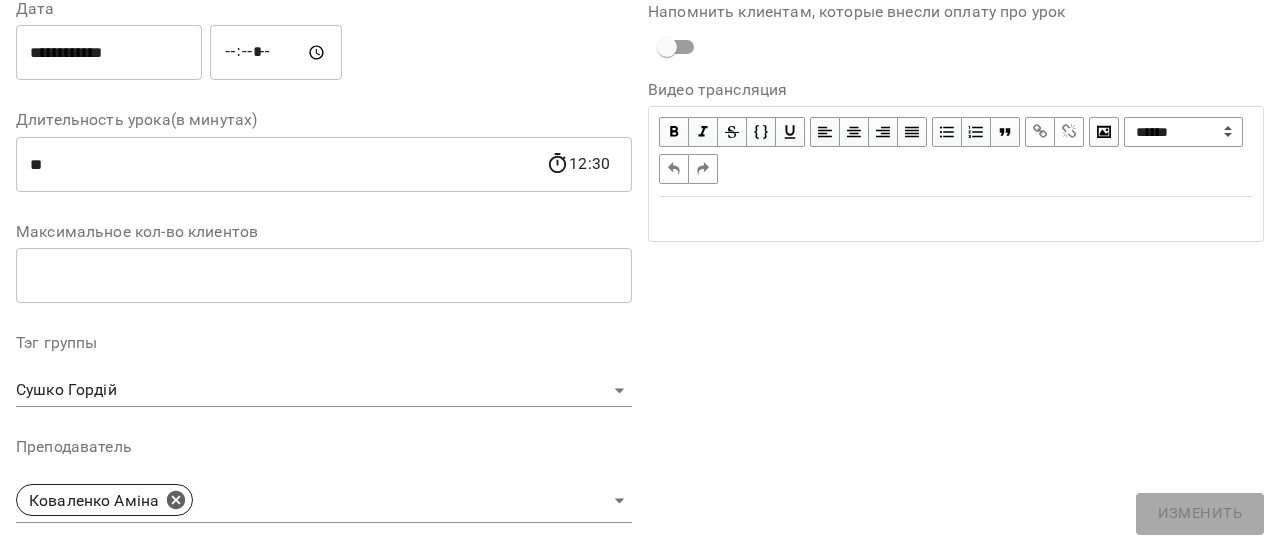 scroll, scrollTop: 500, scrollLeft: 0, axis: vertical 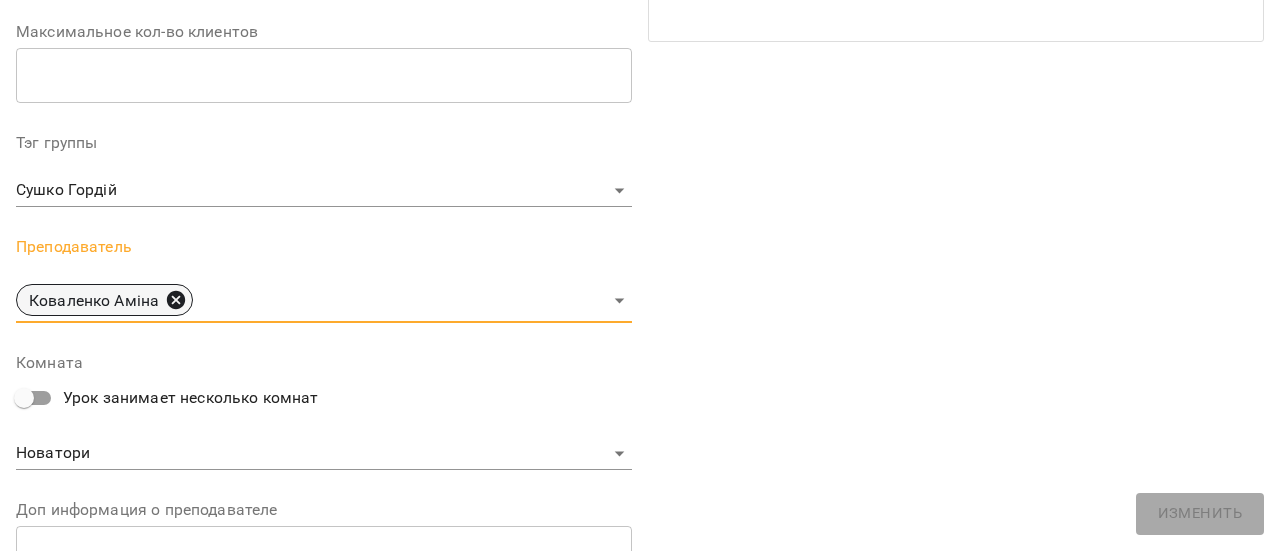 click 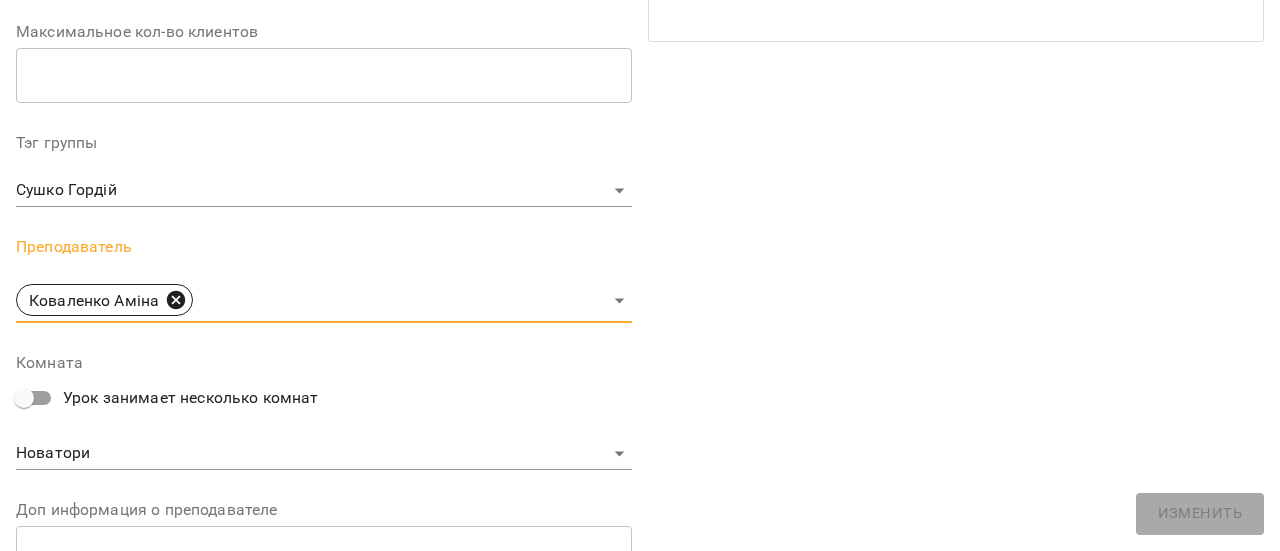 type 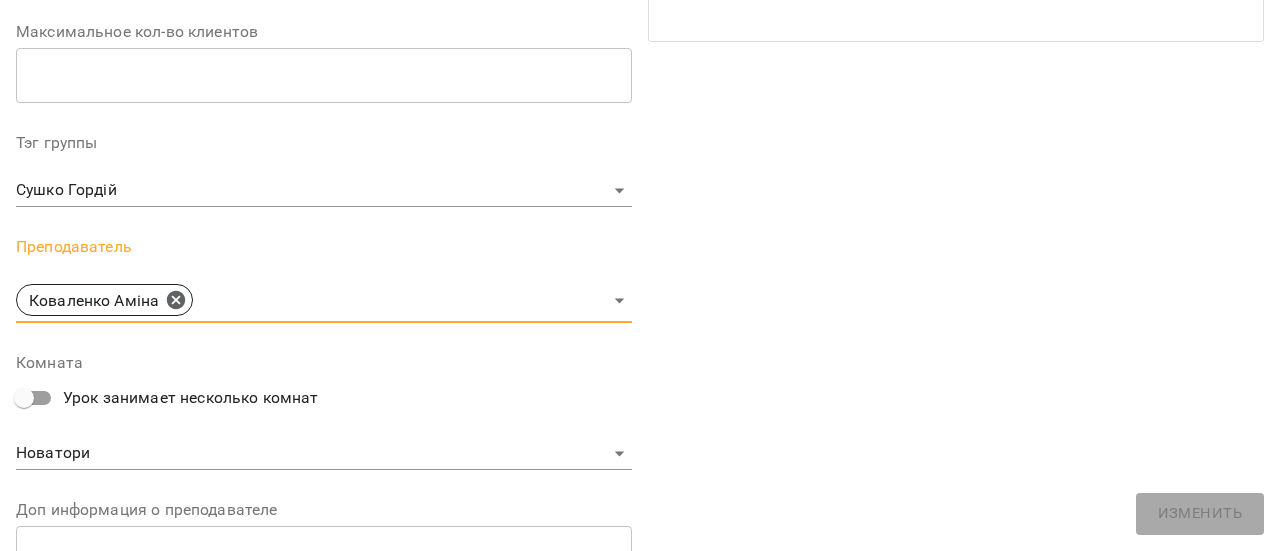 scroll, scrollTop: 583, scrollLeft: 0, axis: vertical 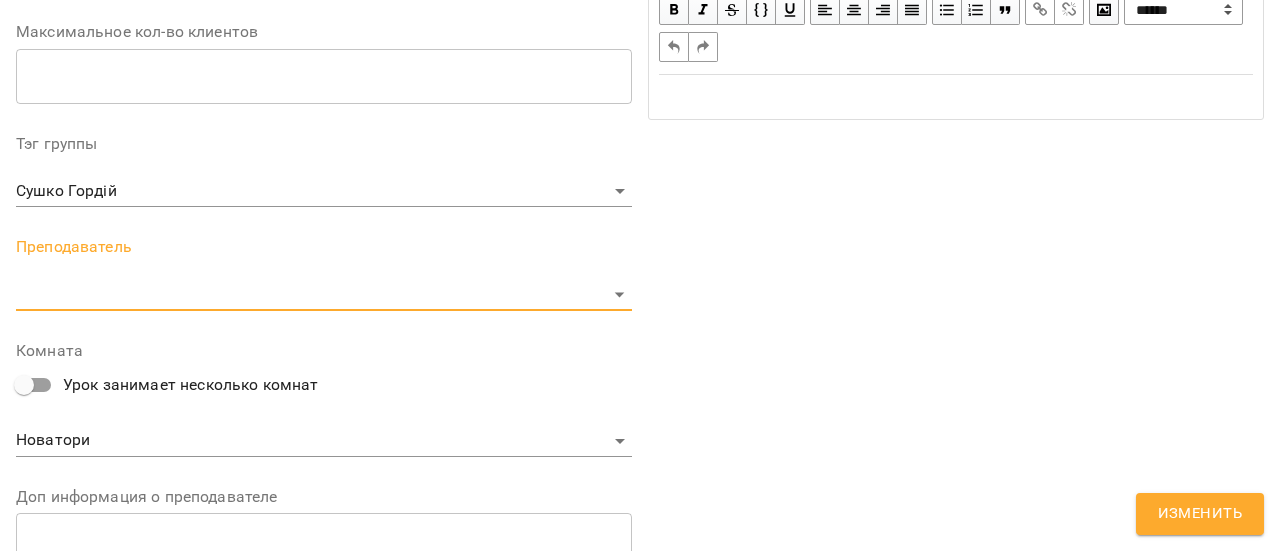 click on "Изменить" at bounding box center (1200, 514) 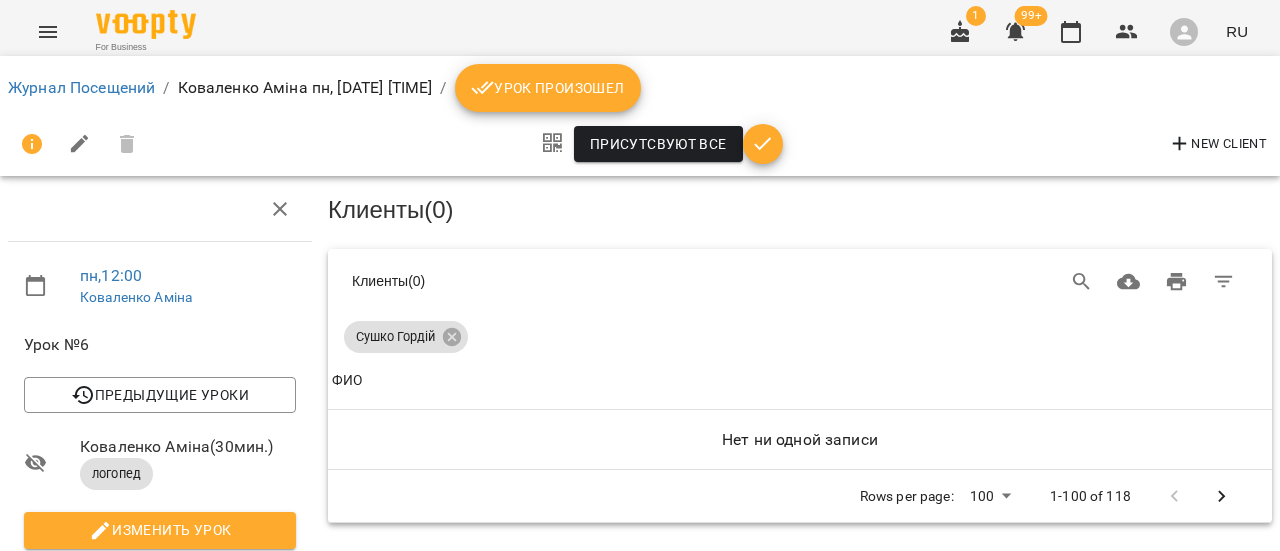 click 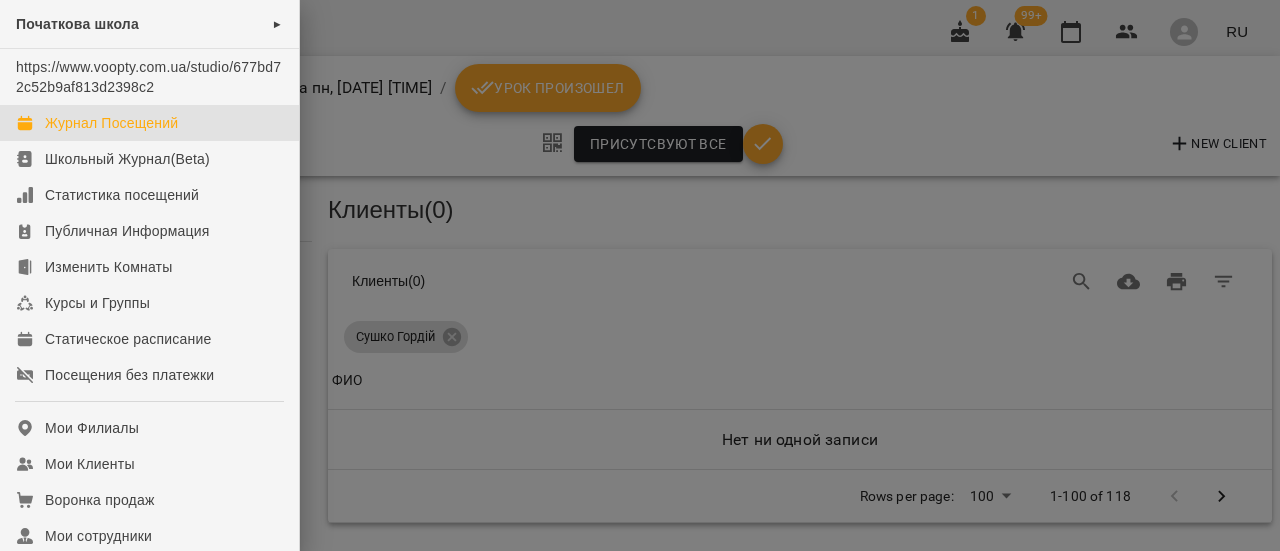 click on "Журнал Посещений" at bounding box center (149, 123) 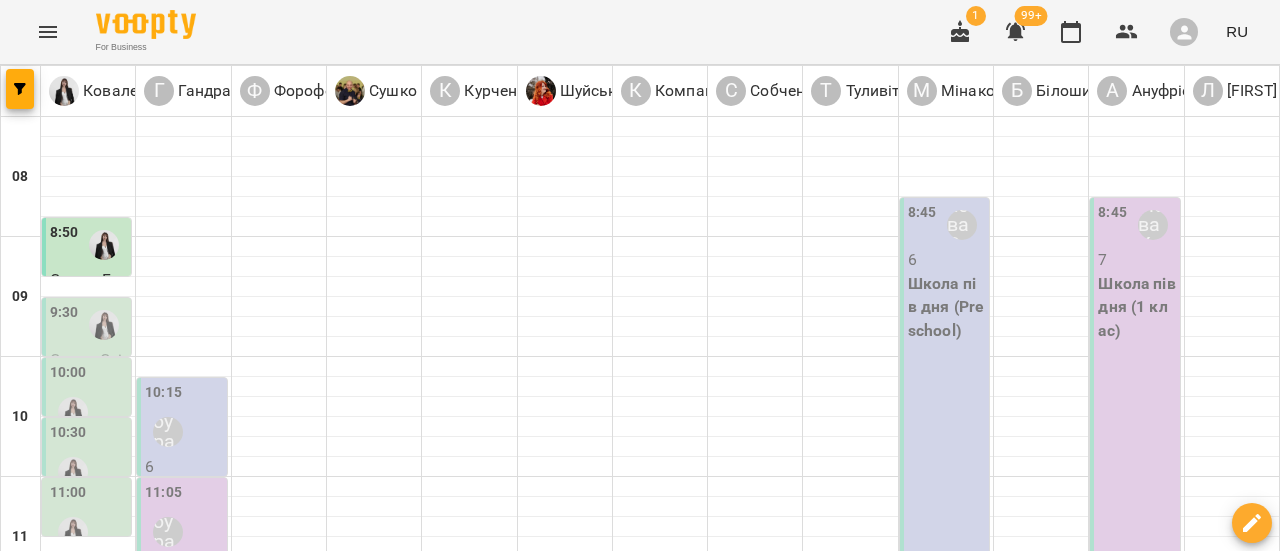 scroll, scrollTop: 500, scrollLeft: 0, axis: vertical 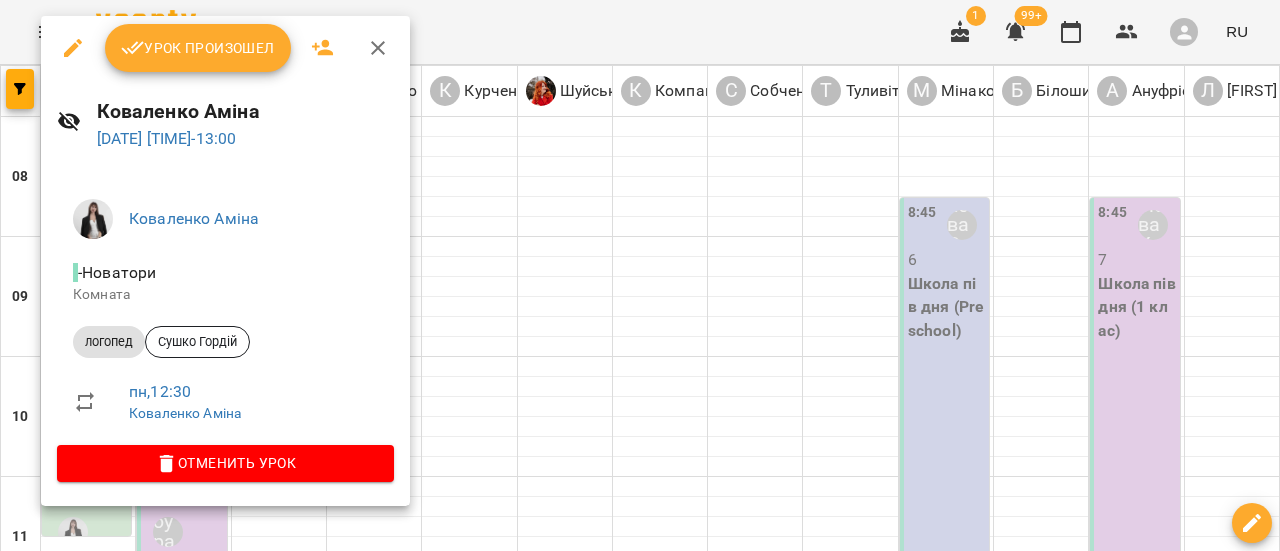 click 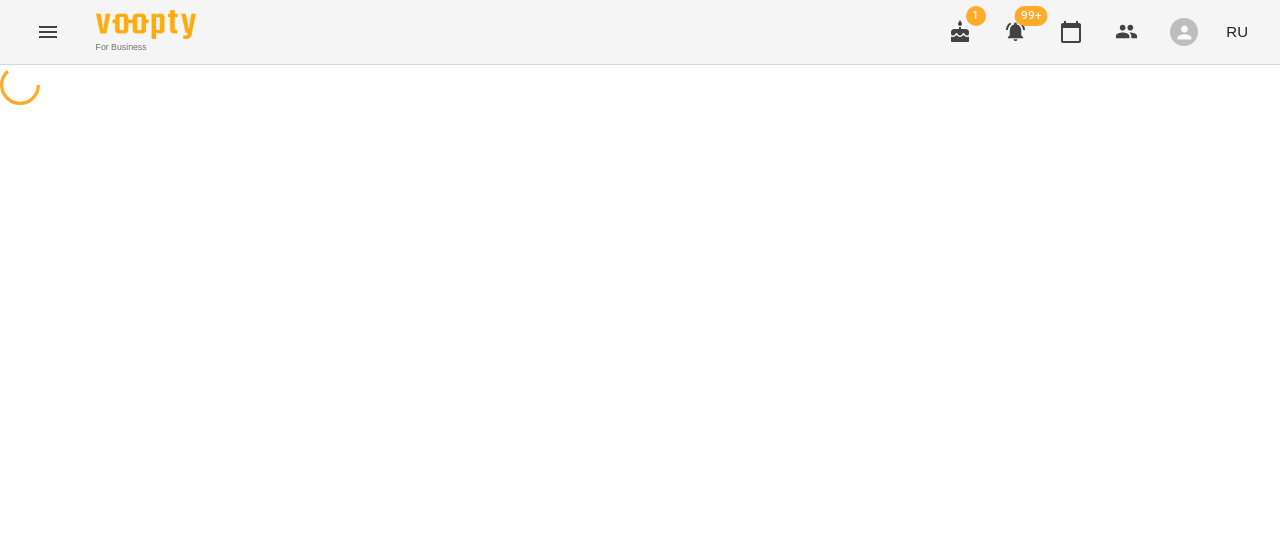 select on "*******" 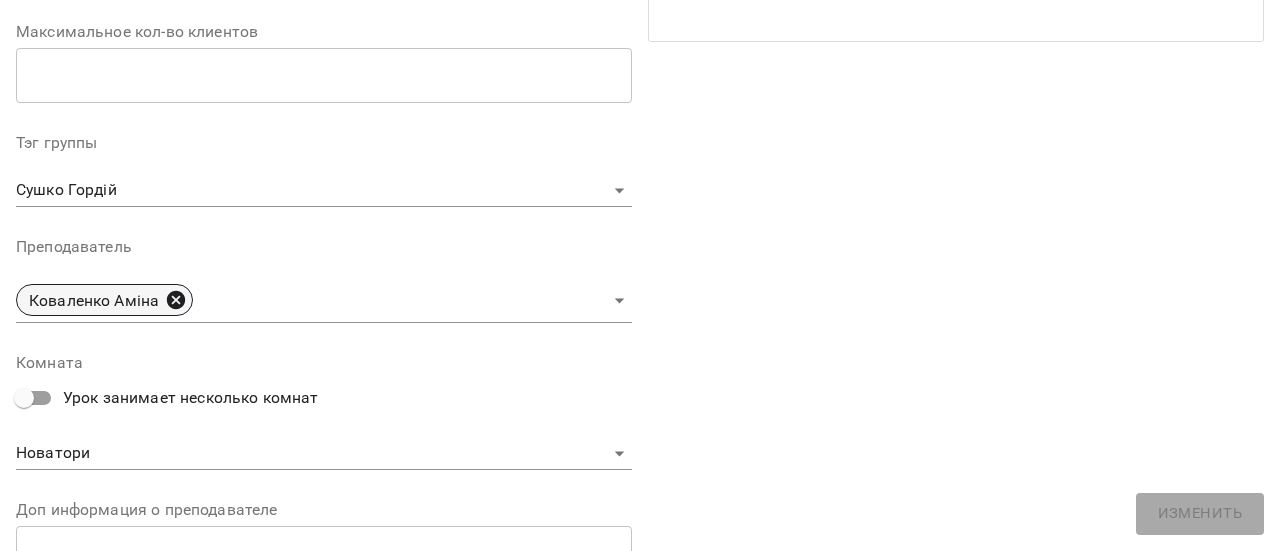 click 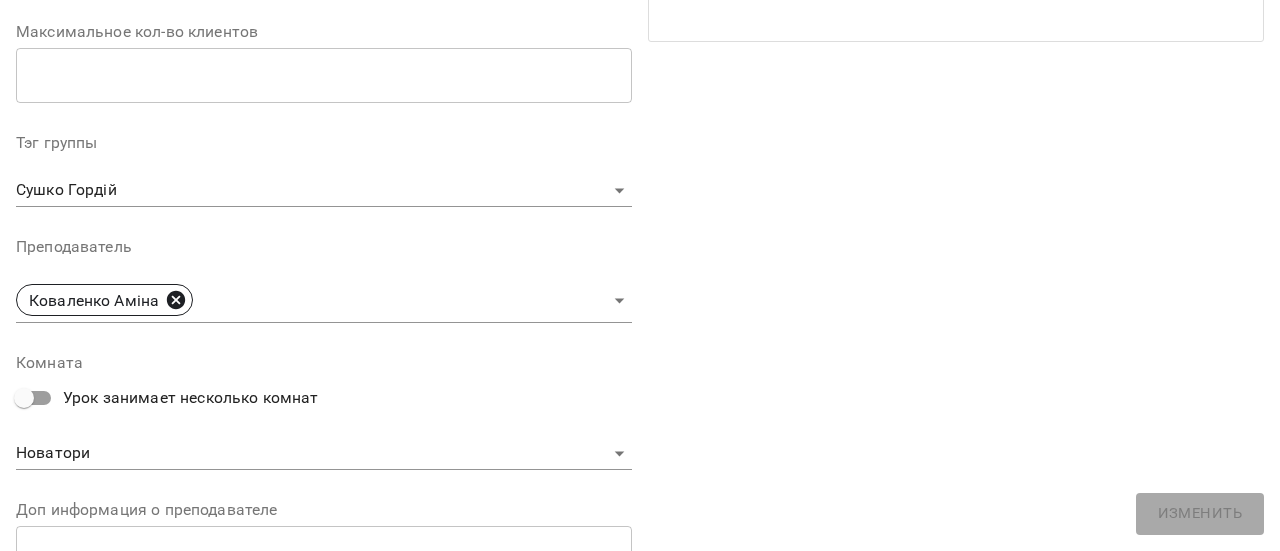 type 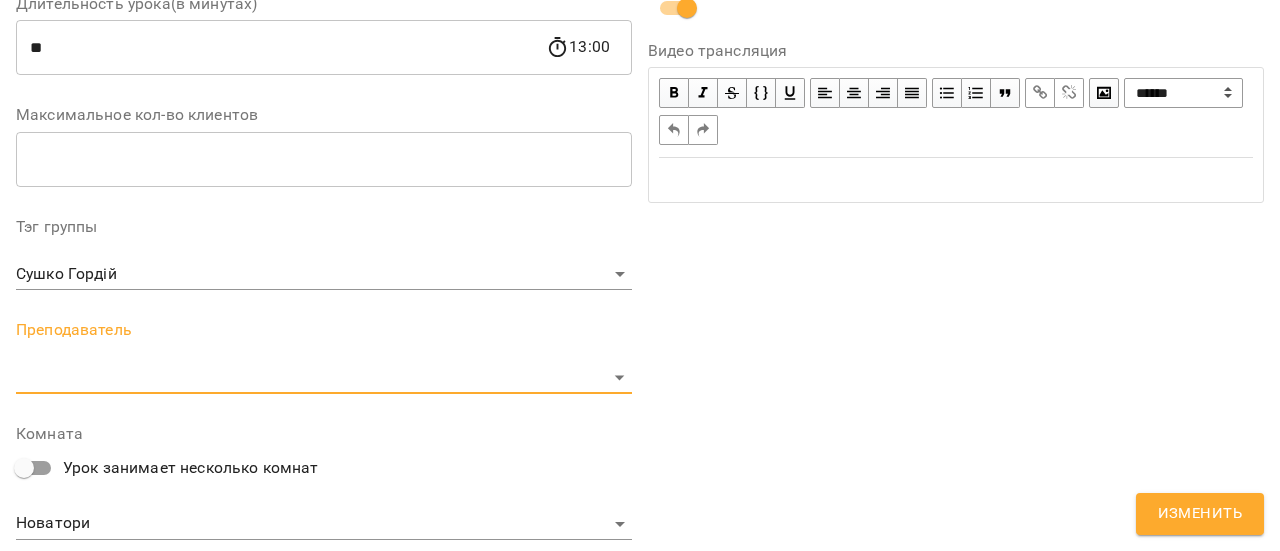scroll, scrollTop: 583, scrollLeft: 0, axis: vertical 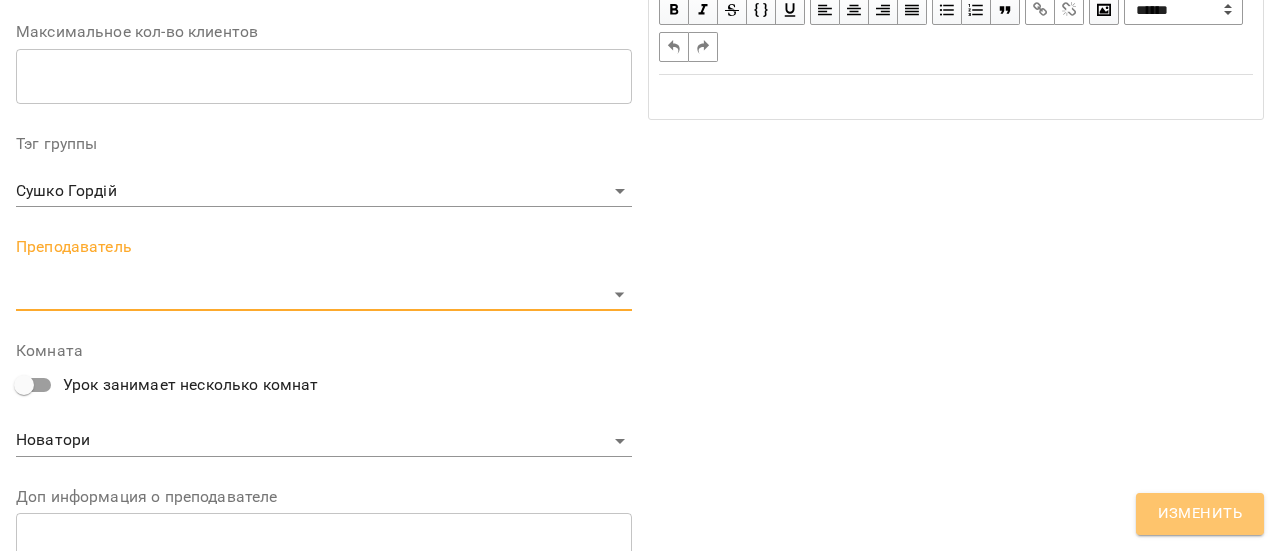 click on "Изменить" at bounding box center (1200, 514) 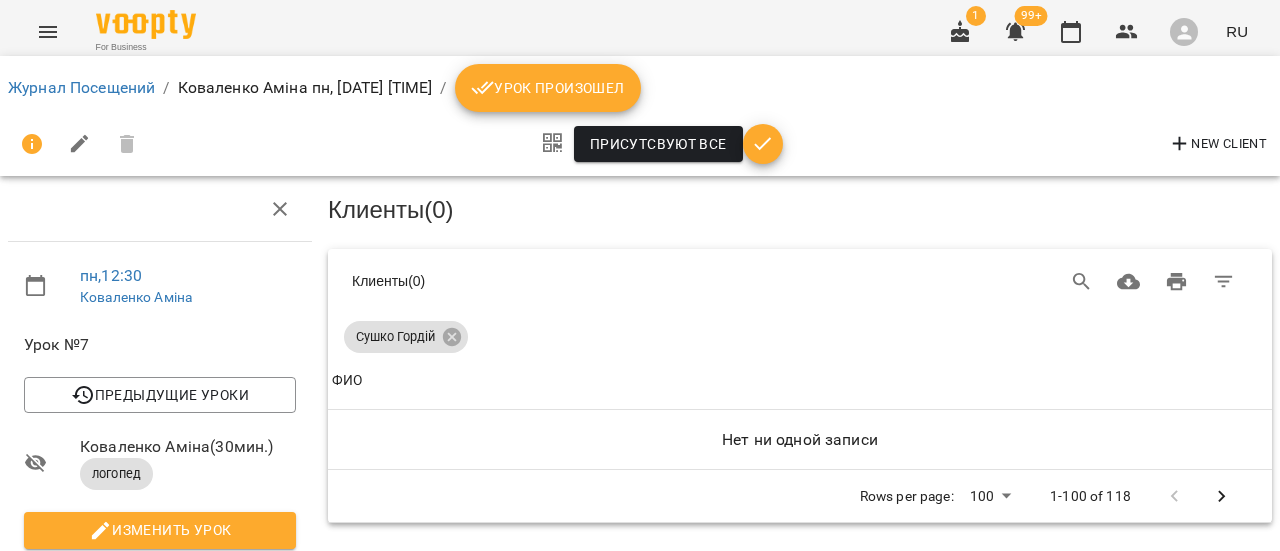 click on "Журнал Посещений" at bounding box center (81, 88) 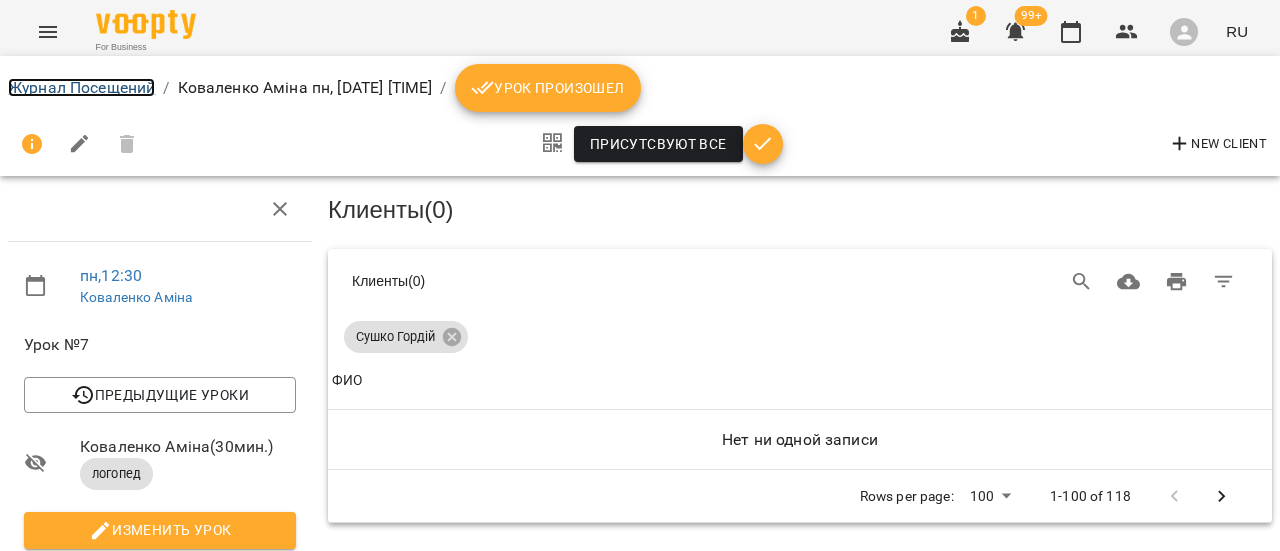 click on "Журнал Посещений" at bounding box center [81, 87] 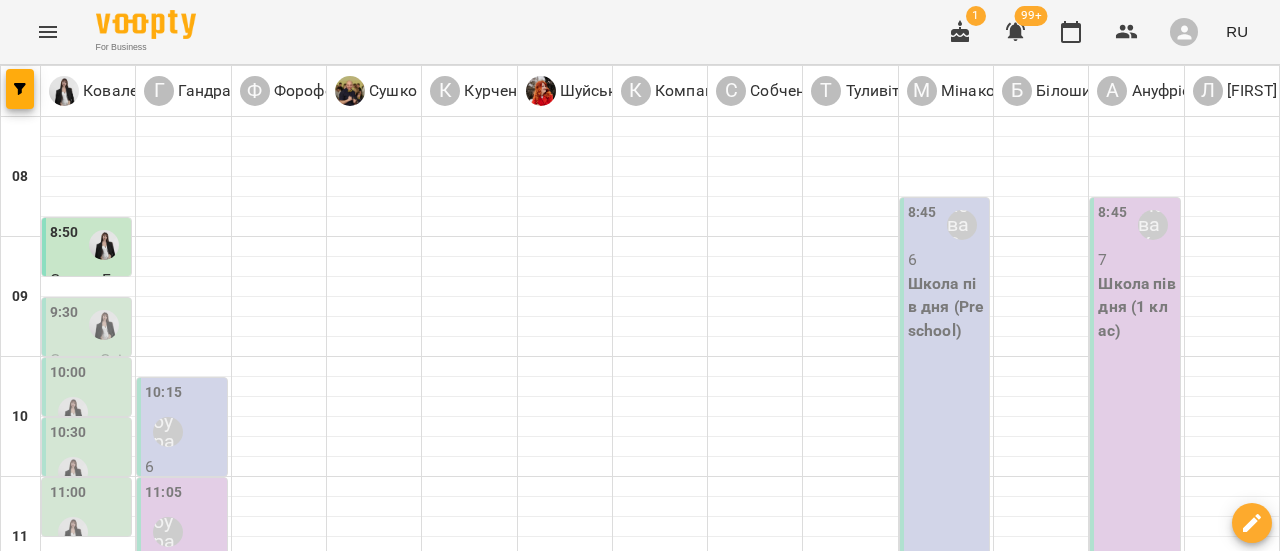 scroll, scrollTop: 700, scrollLeft: 0, axis: vertical 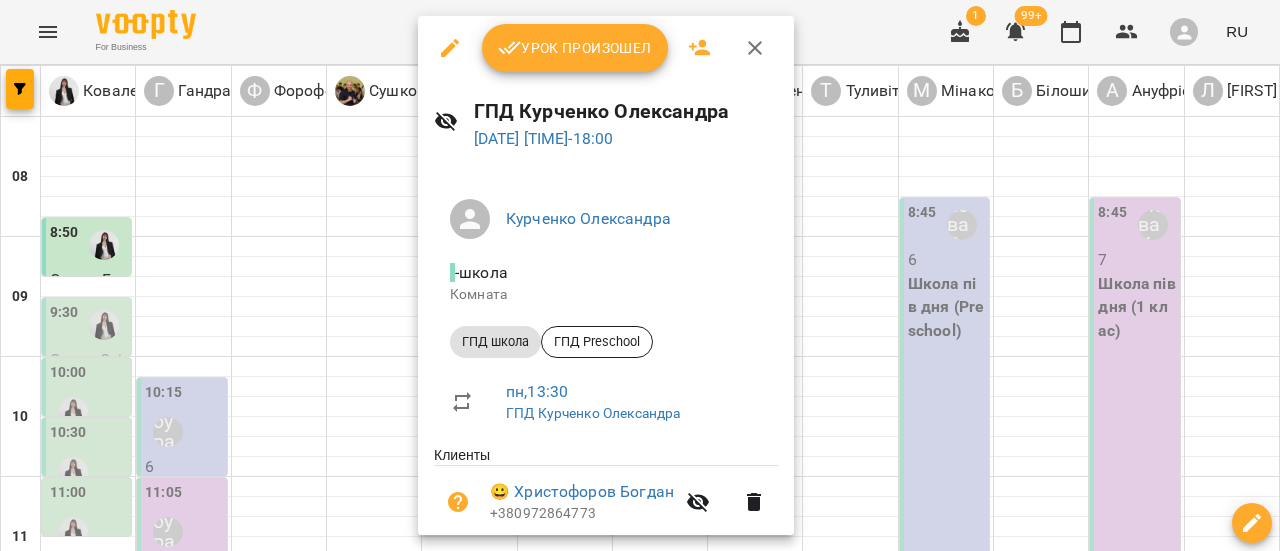 click 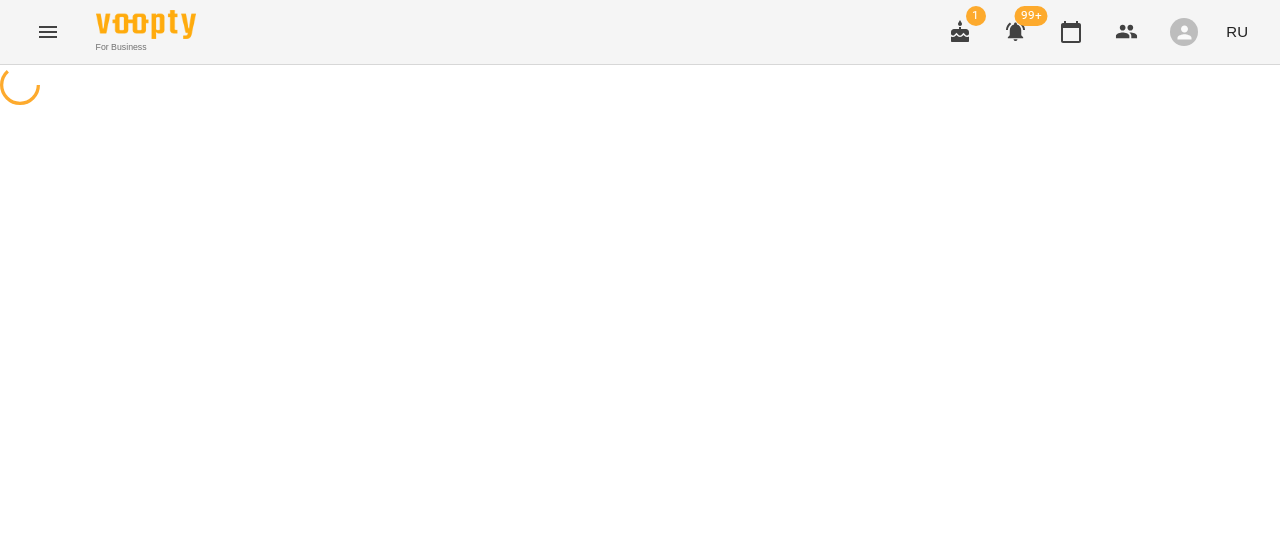 select on "*********" 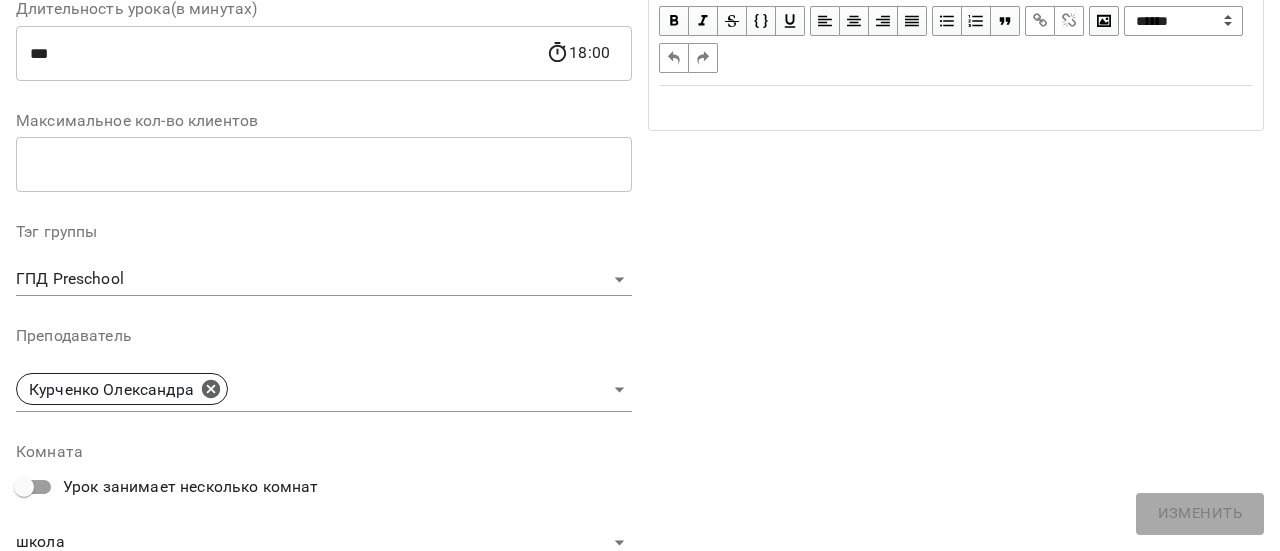 scroll, scrollTop: 500, scrollLeft: 0, axis: vertical 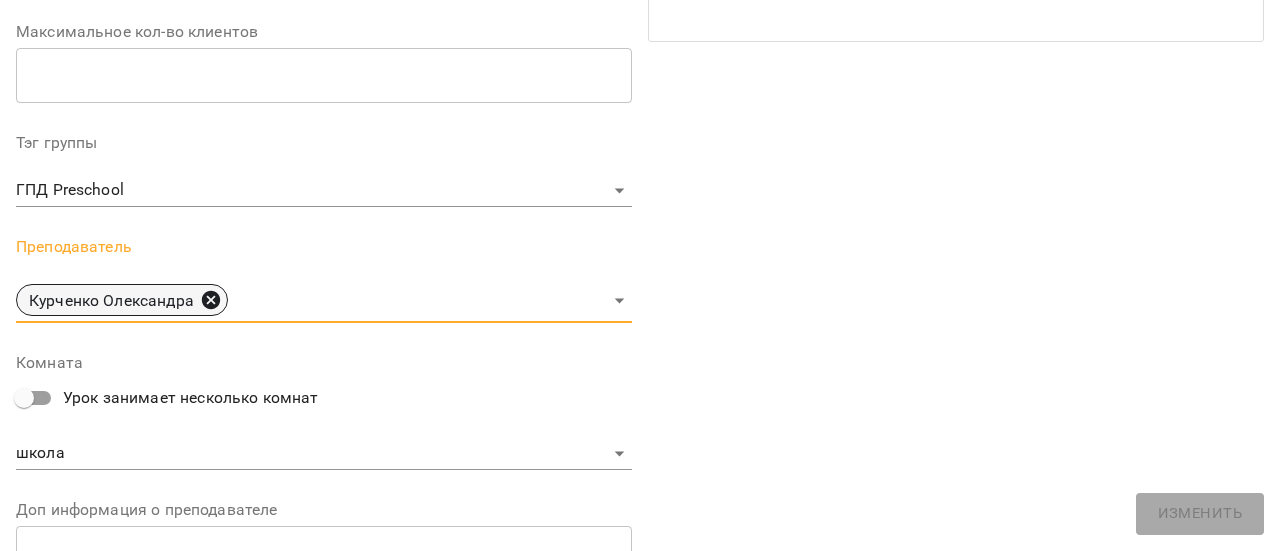 click 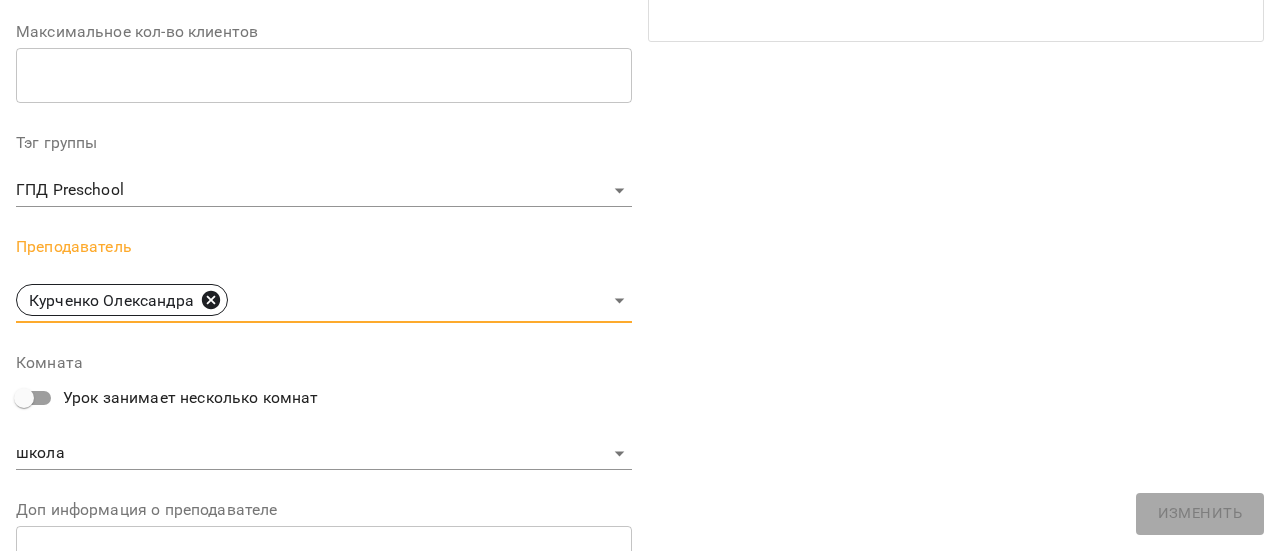 type 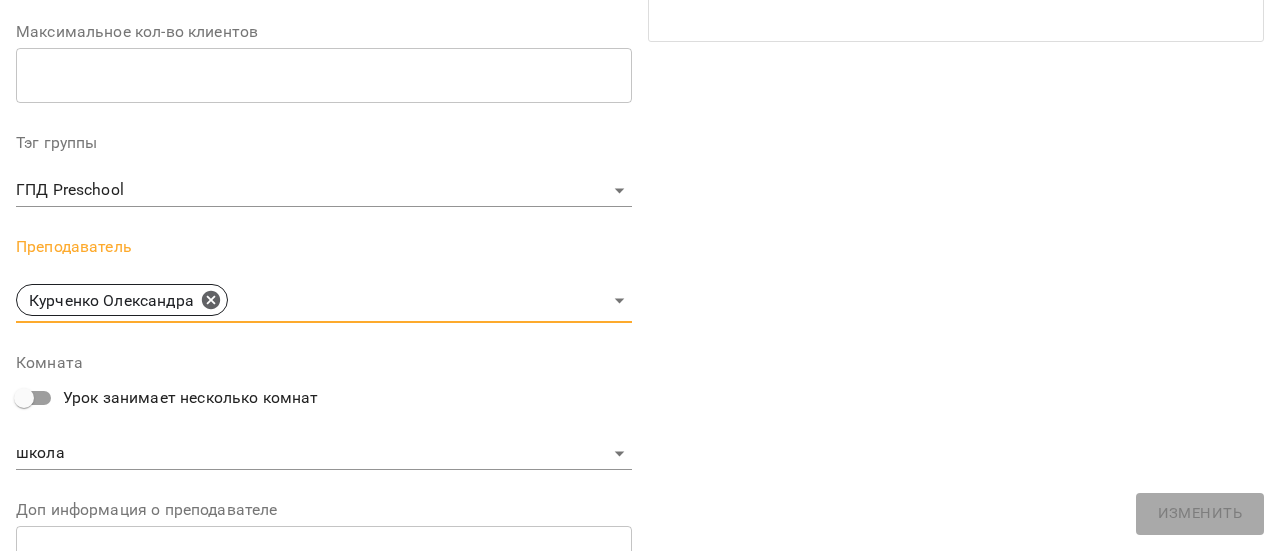 scroll, scrollTop: 583, scrollLeft: 0, axis: vertical 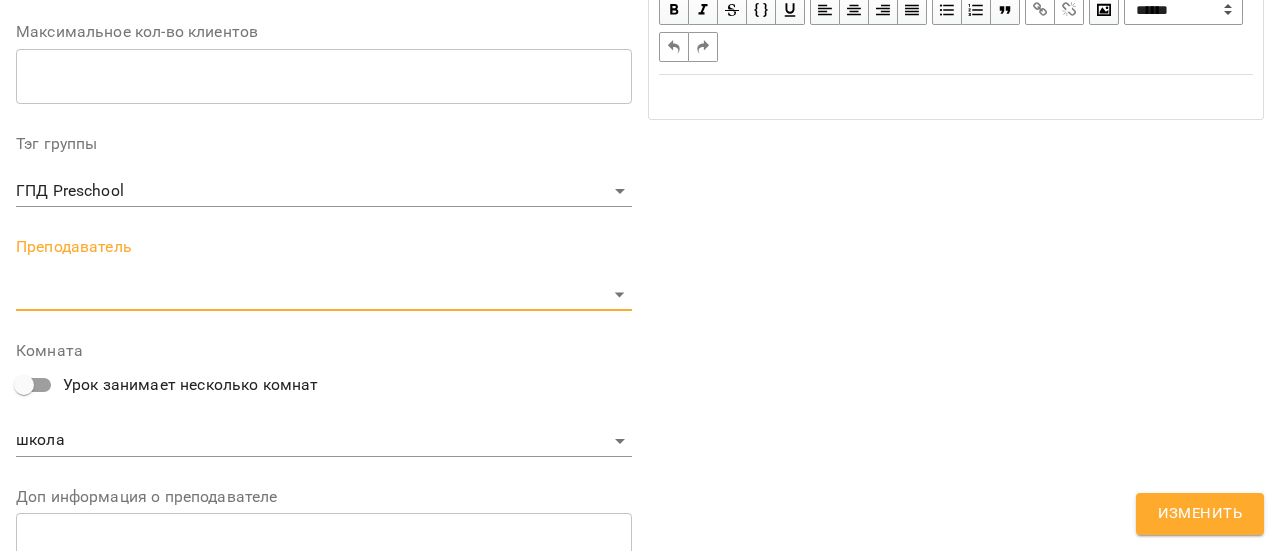 click on "Изменить" at bounding box center (1200, 514) 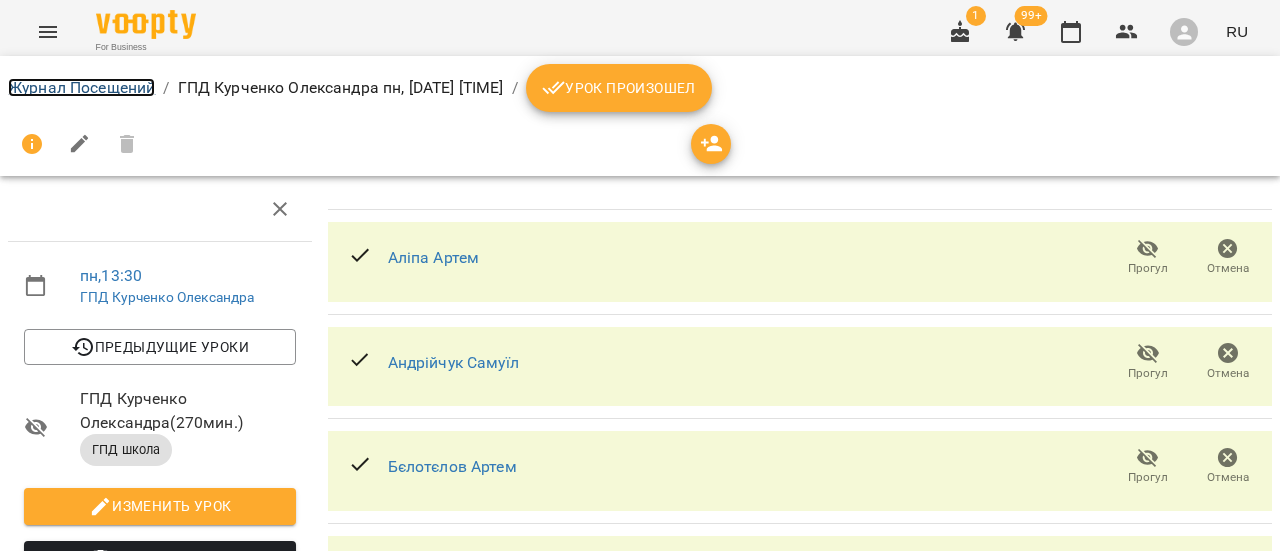 click on "Журнал Посещений" at bounding box center [81, 87] 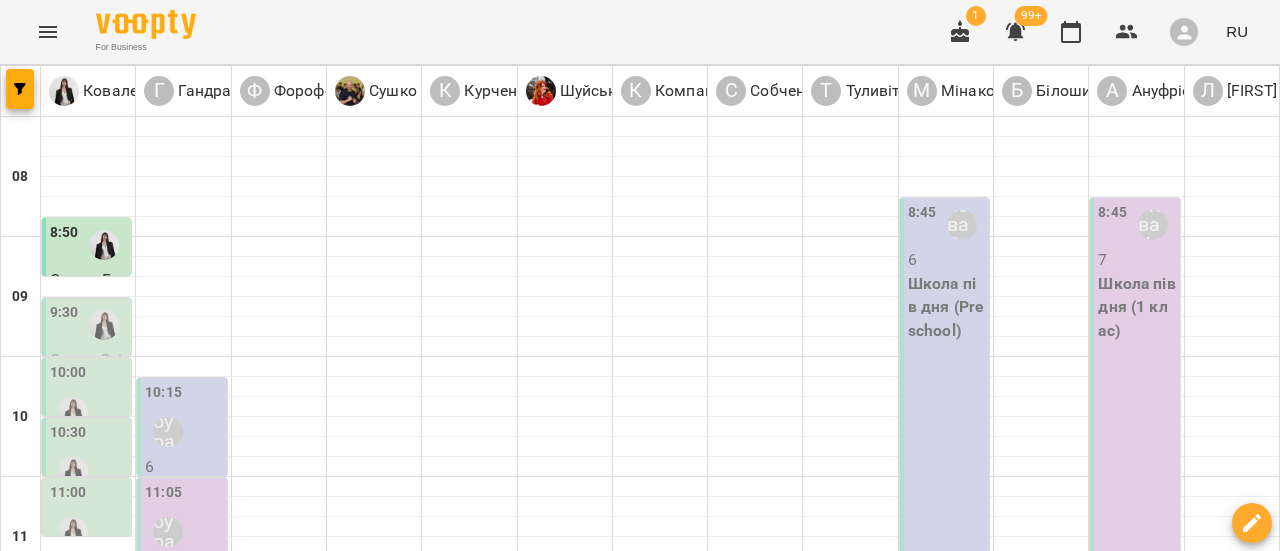 scroll, scrollTop: 0, scrollLeft: 0, axis: both 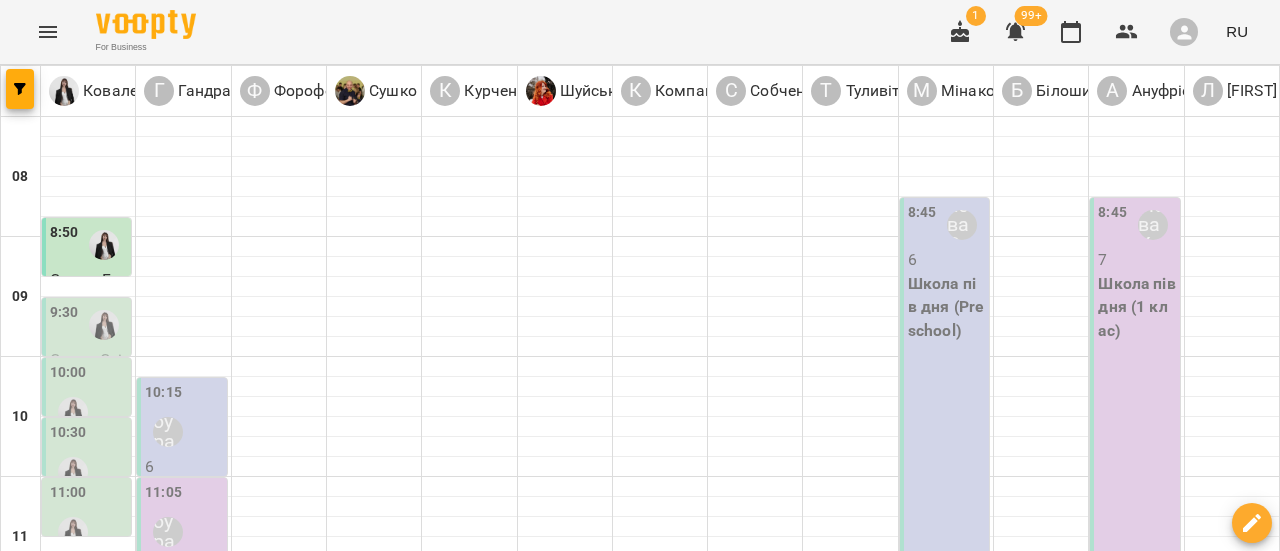click at bounding box center [540, 1648] 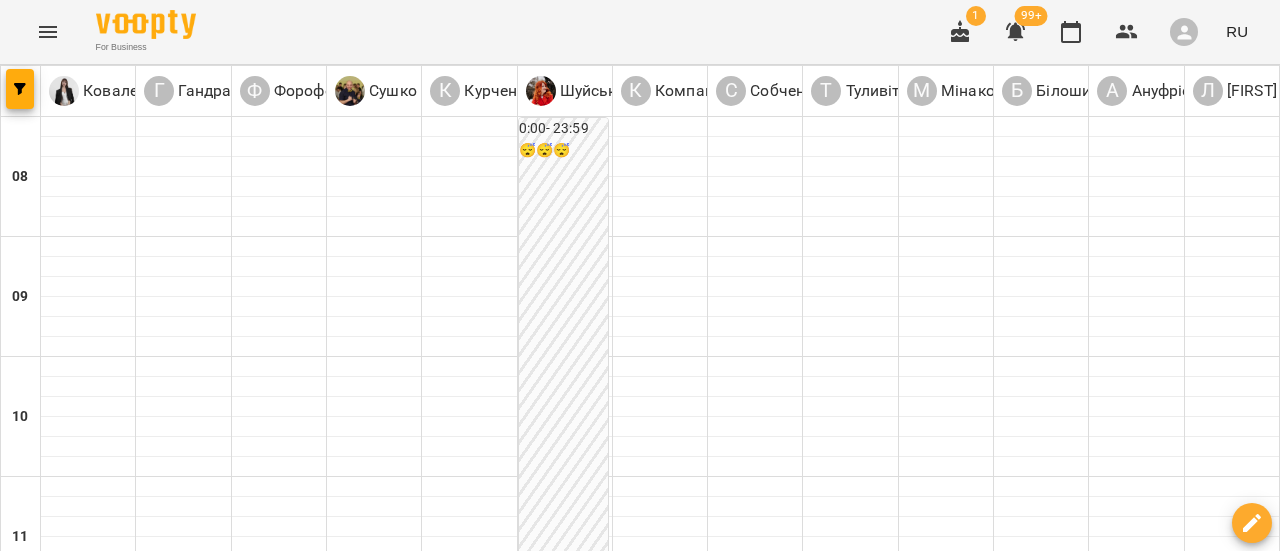 click on "пт" at bounding box center (1009, 1583) 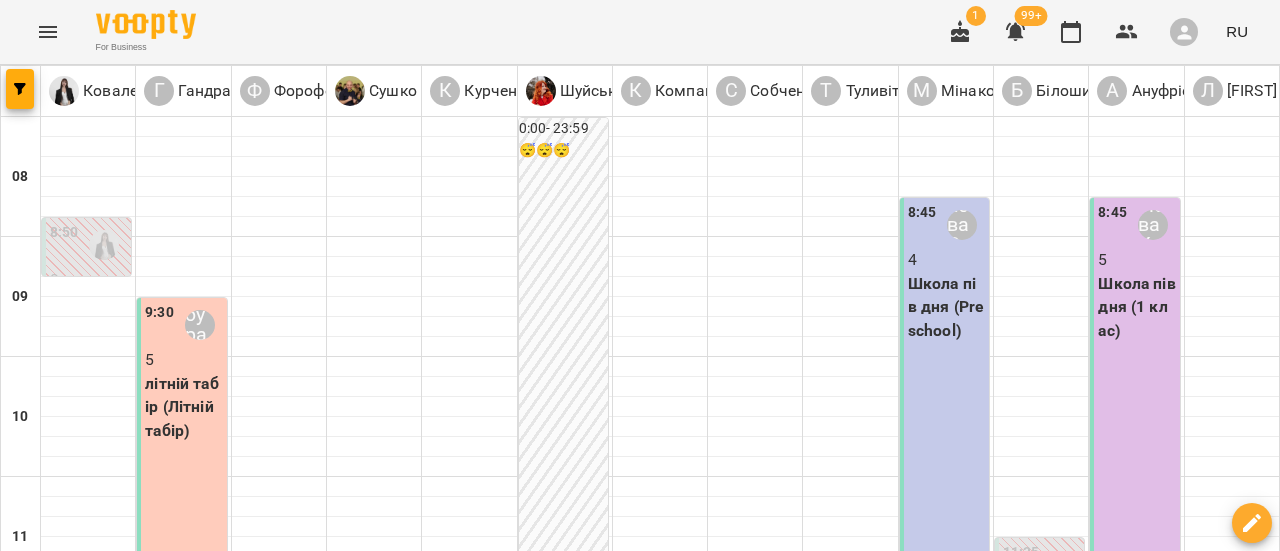 scroll, scrollTop: 0, scrollLeft: 0, axis: both 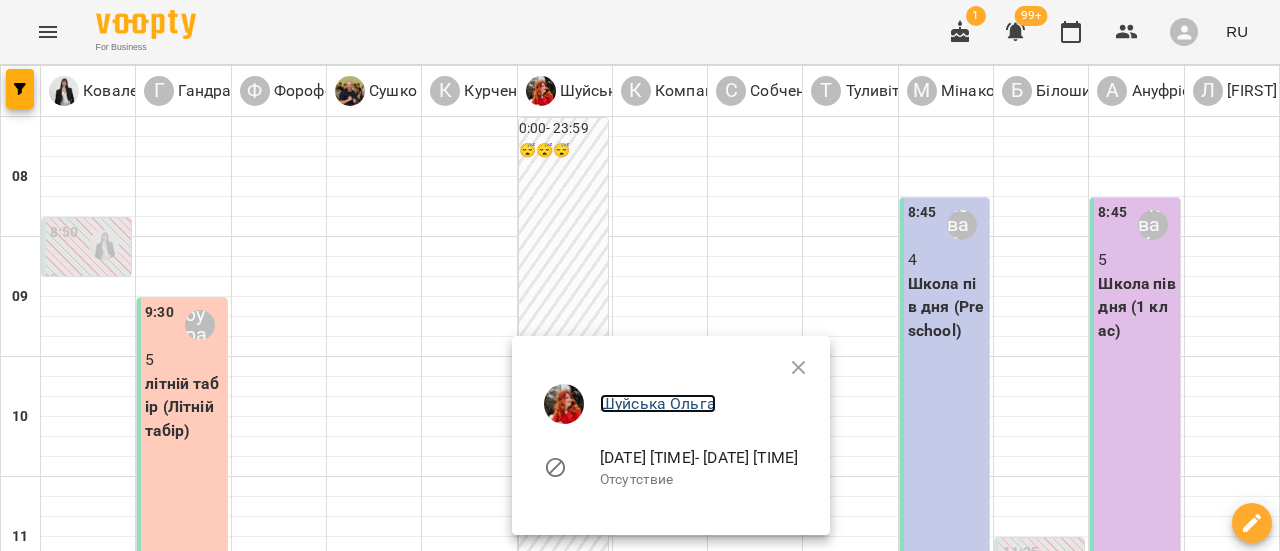 click on "Шуйська Ольга" at bounding box center (658, 403) 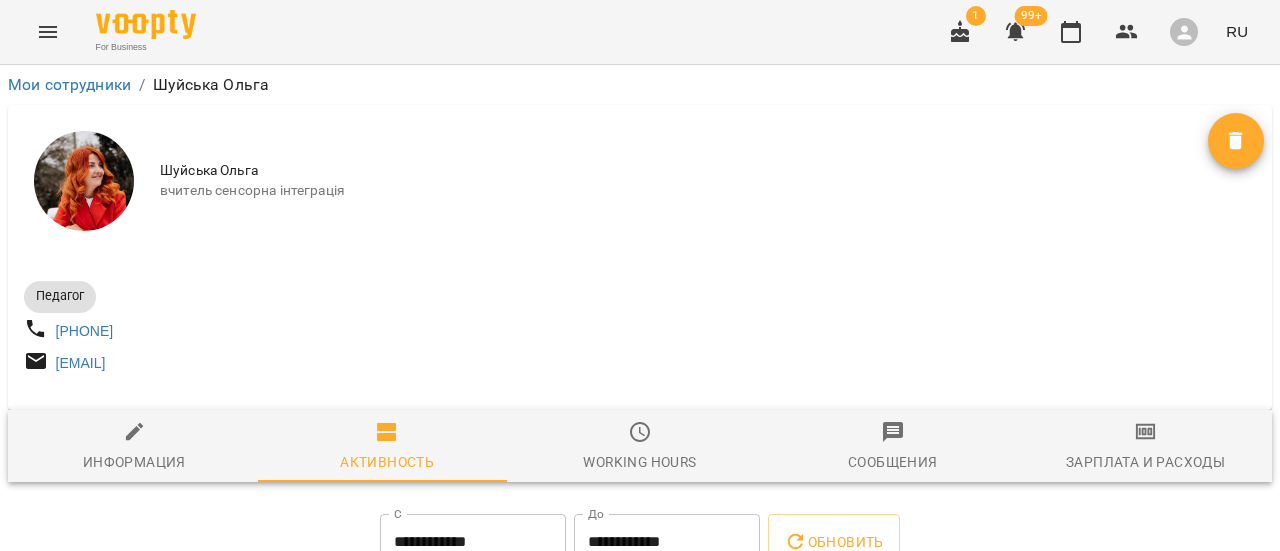 click on "Working hours" at bounding box center [639, 462] 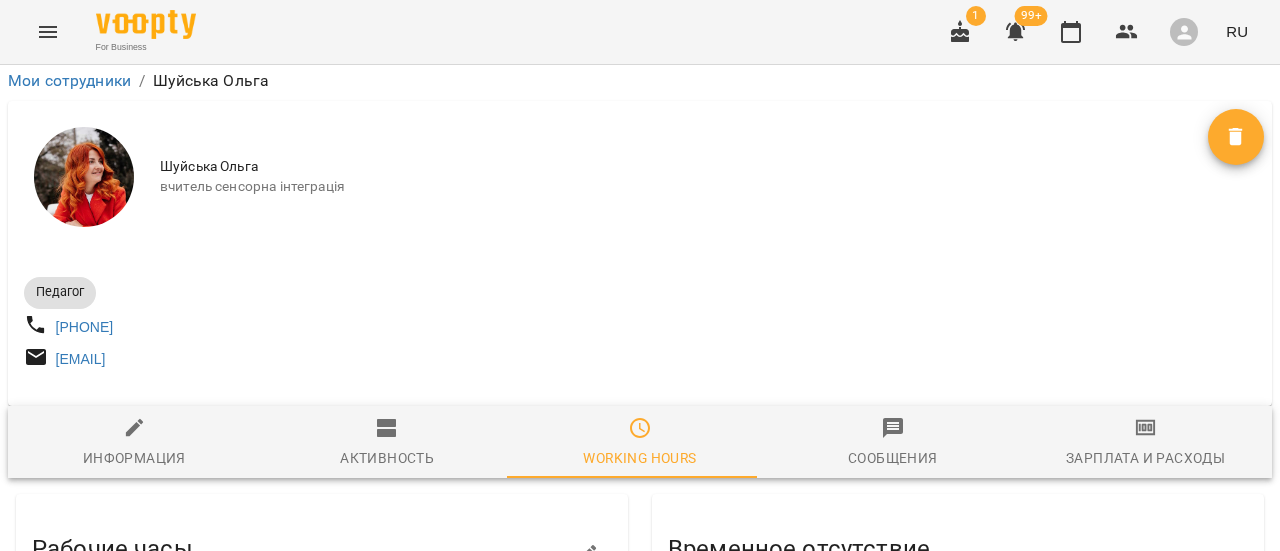 scroll, scrollTop: 649, scrollLeft: 0, axis: vertical 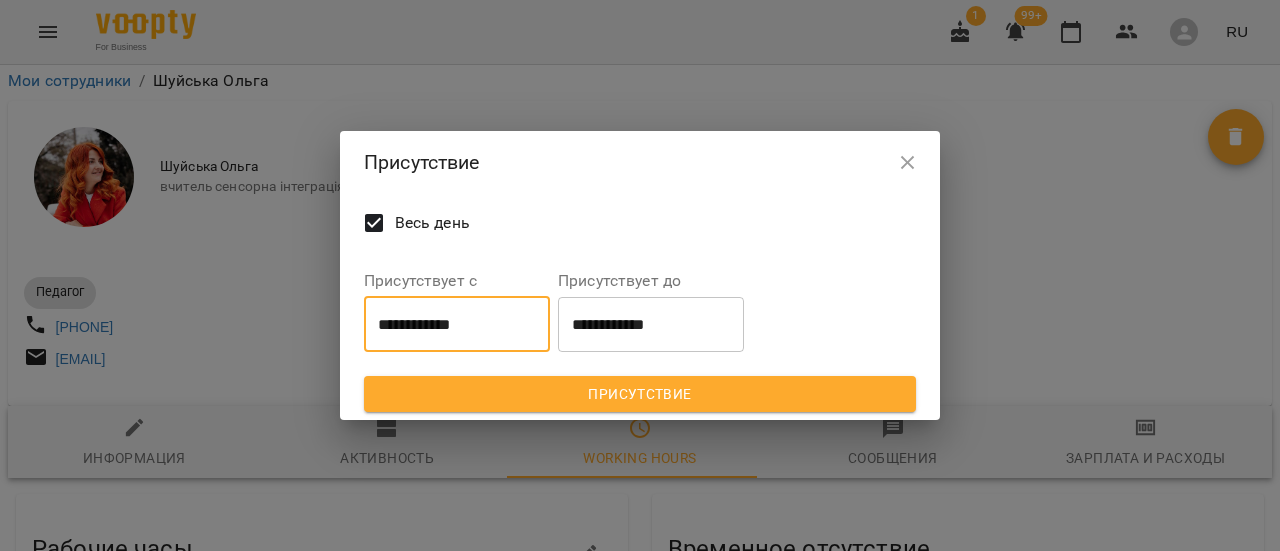 click on "**********" at bounding box center [457, 324] 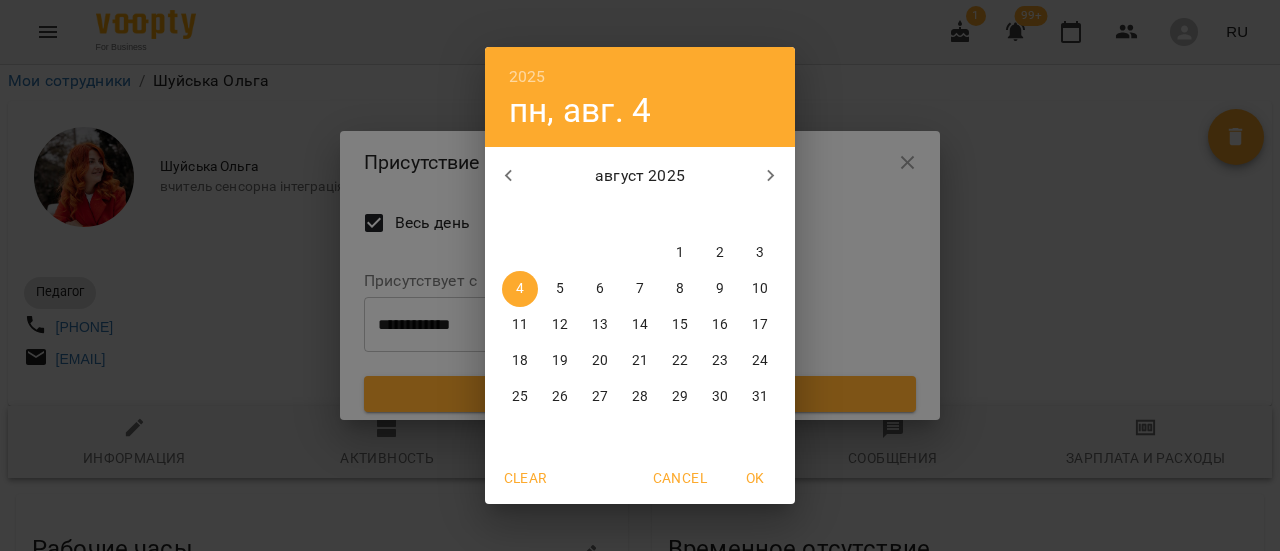 click on "1" at bounding box center [680, 253] 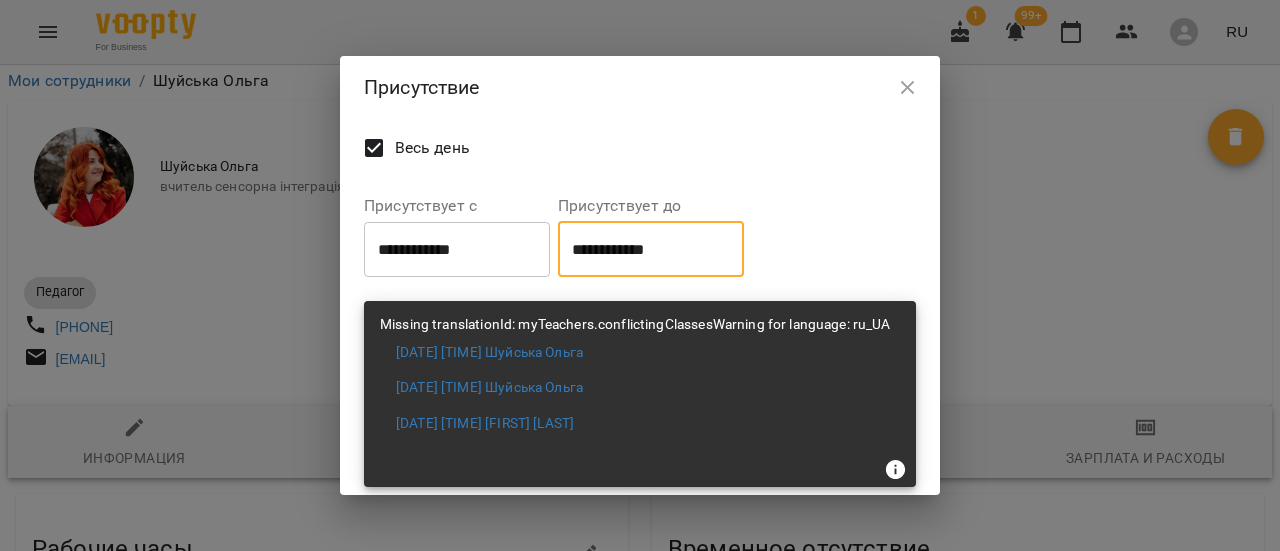 click on "**********" at bounding box center (651, 249) 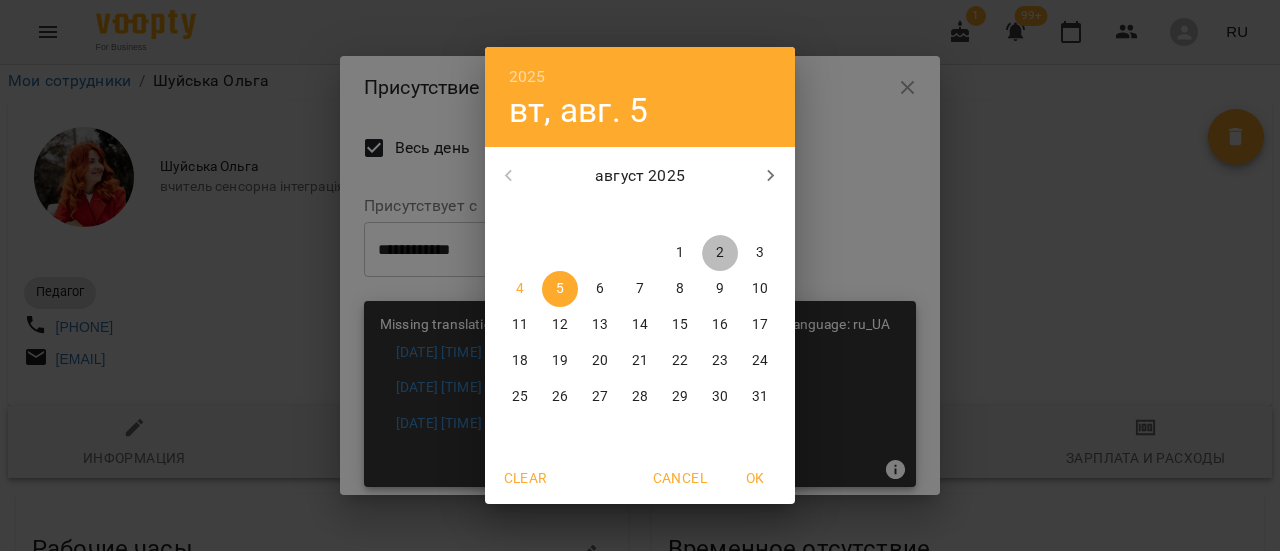 click on "2" at bounding box center (720, 253) 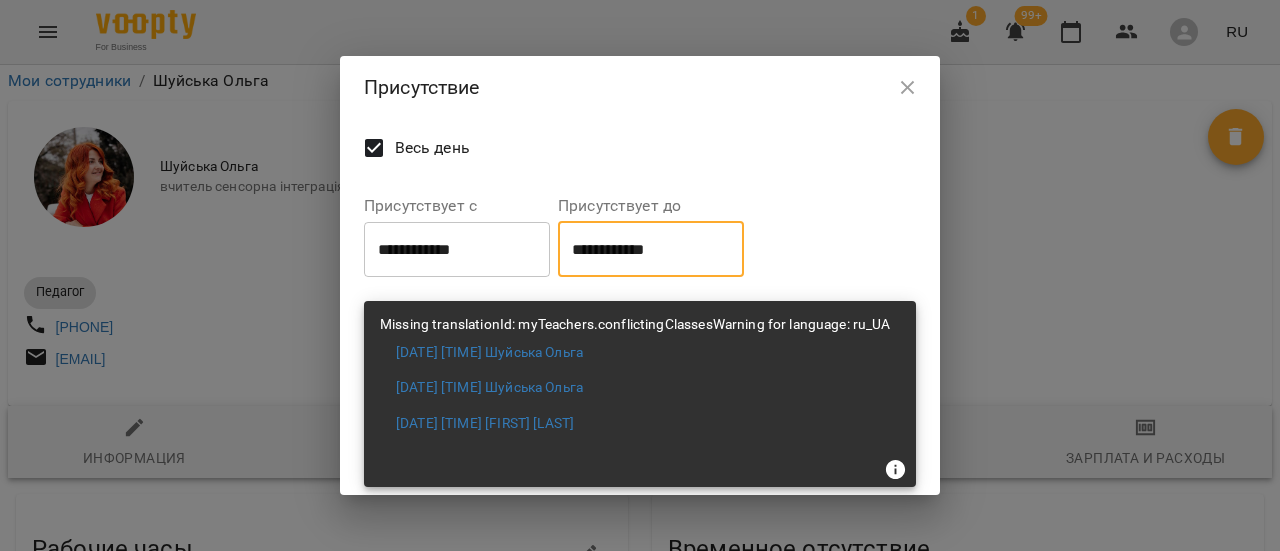 click on "**********" at bounding box center [651, 249] 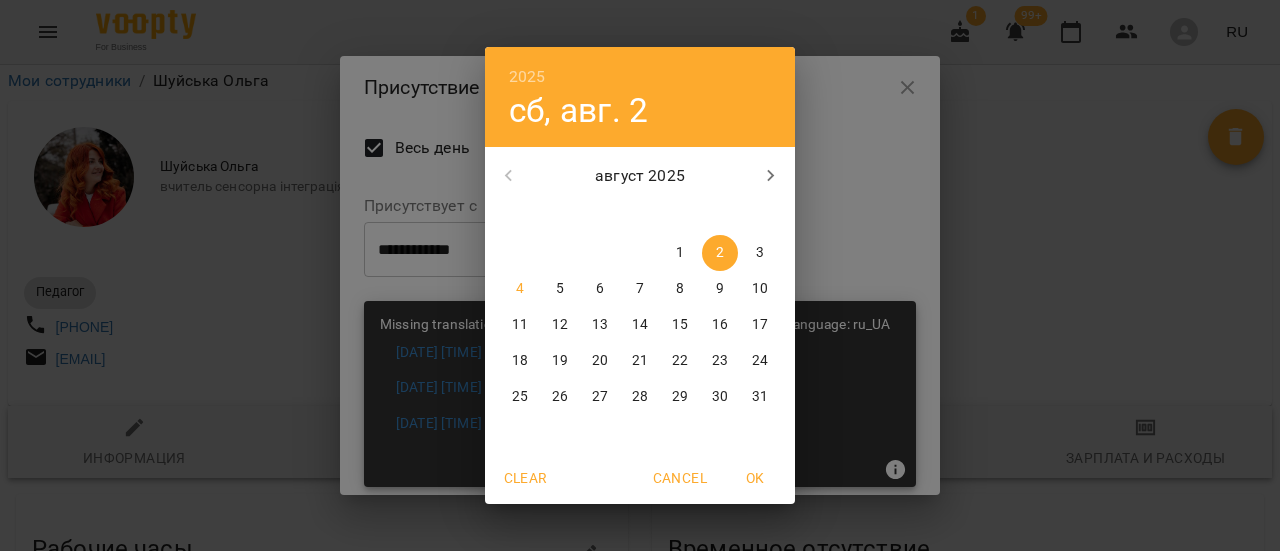 click on "1" at bounding box center (680, 253) 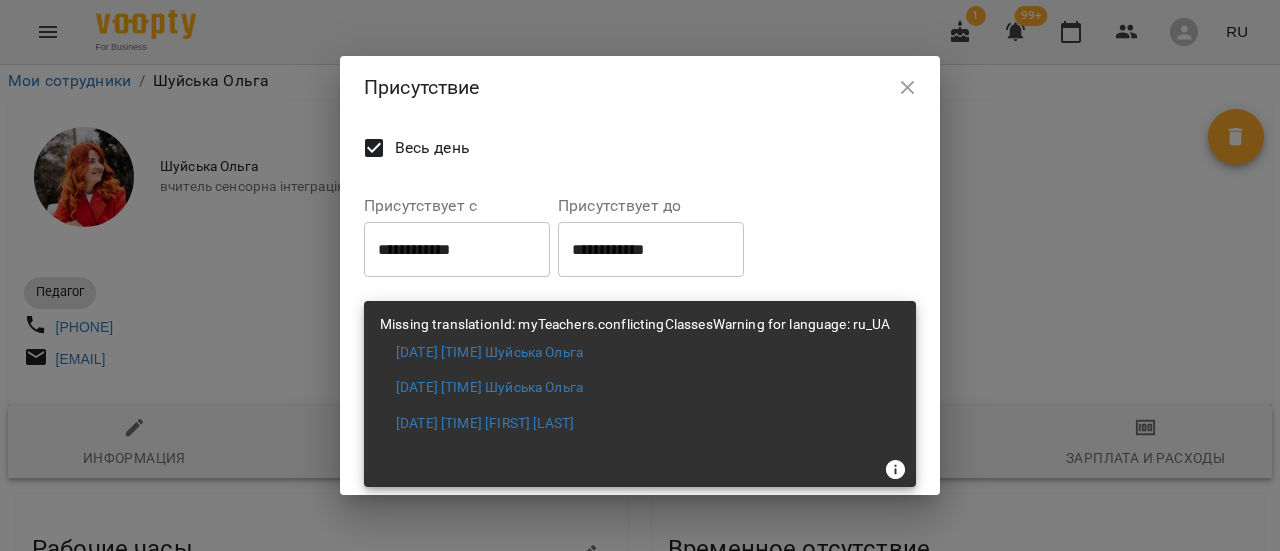 click on "Весь день" at bounding box center [640, 150] 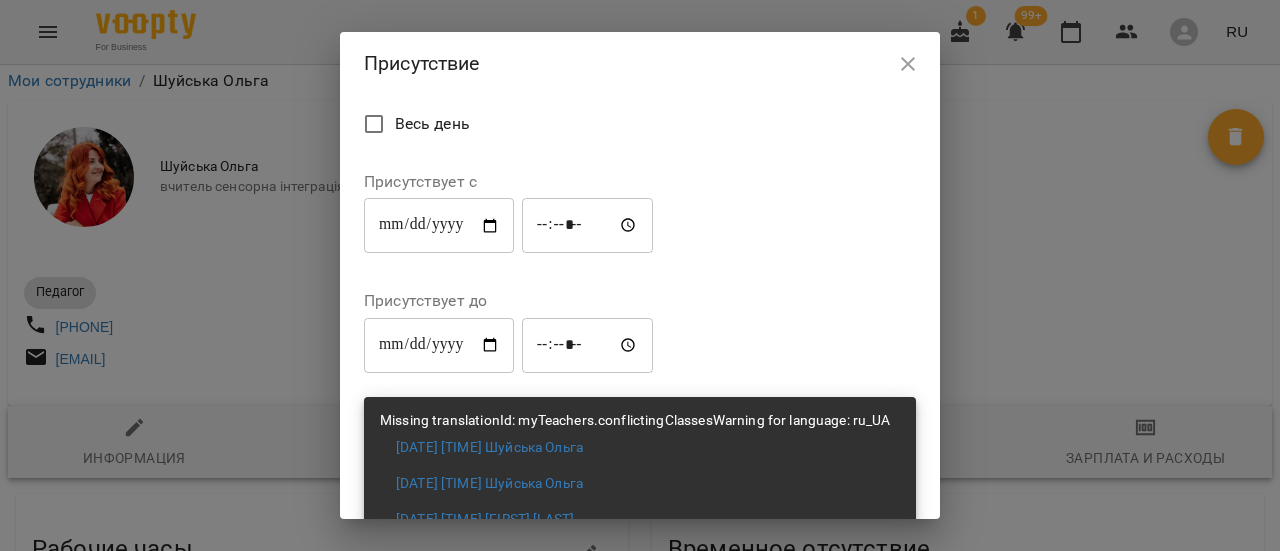 click 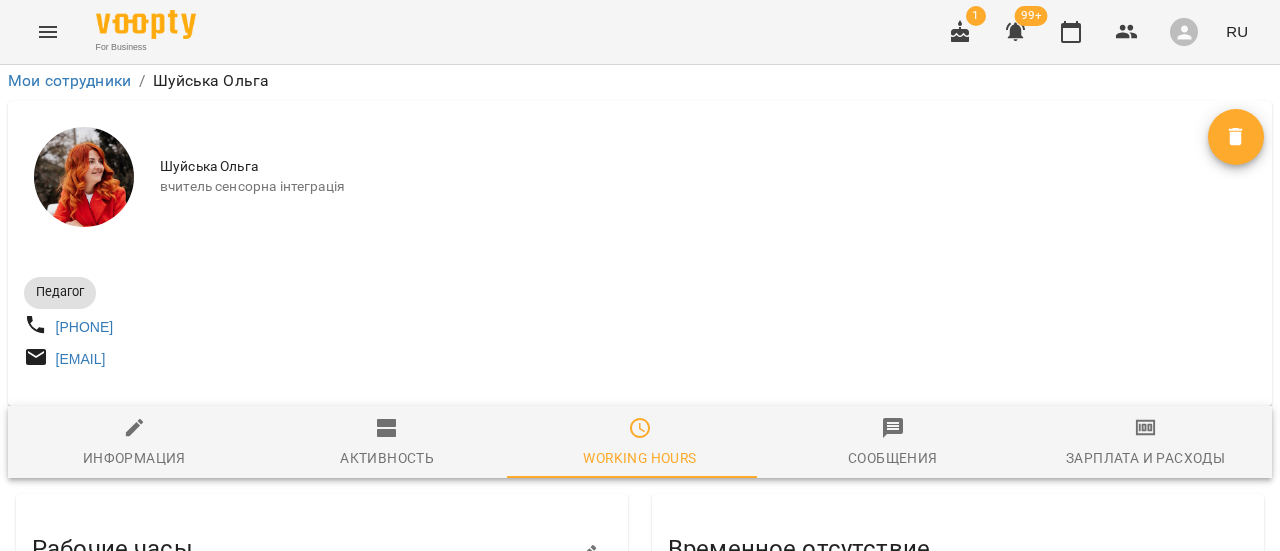 click 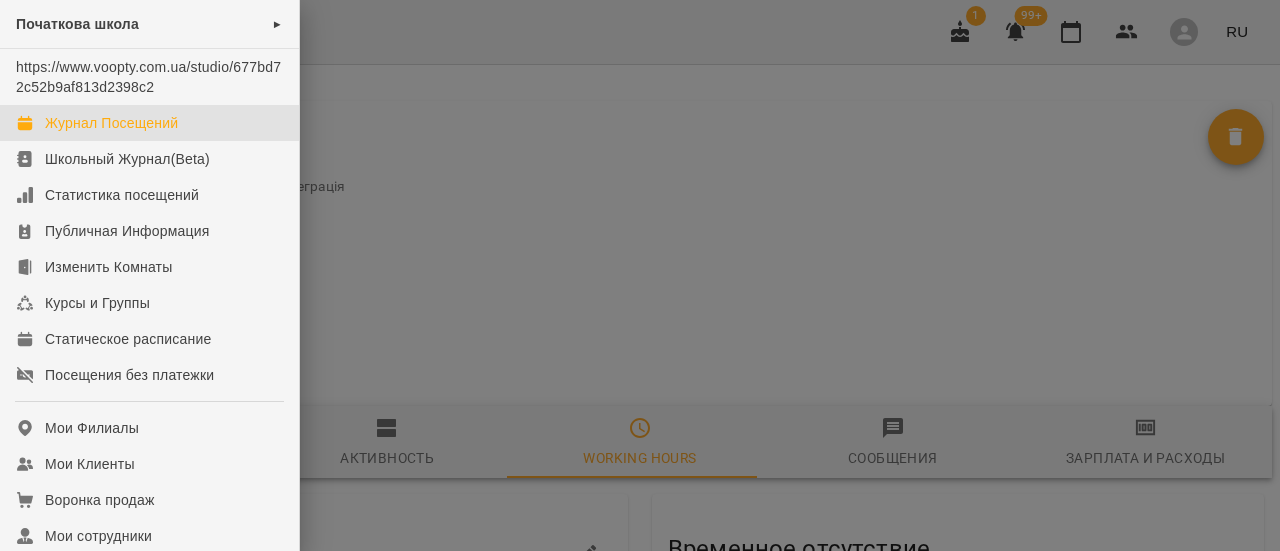 click on "Журнал Посещений" at bounding box center (111, 123) 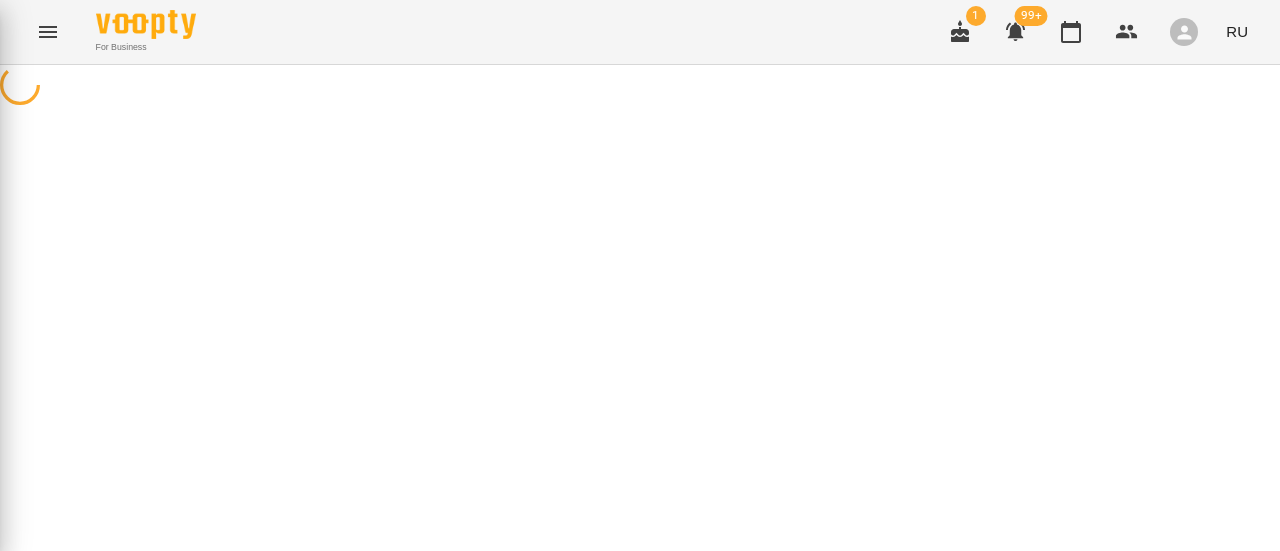 scroll, scrollTop: 0, scrollLeft: 0, axis: both 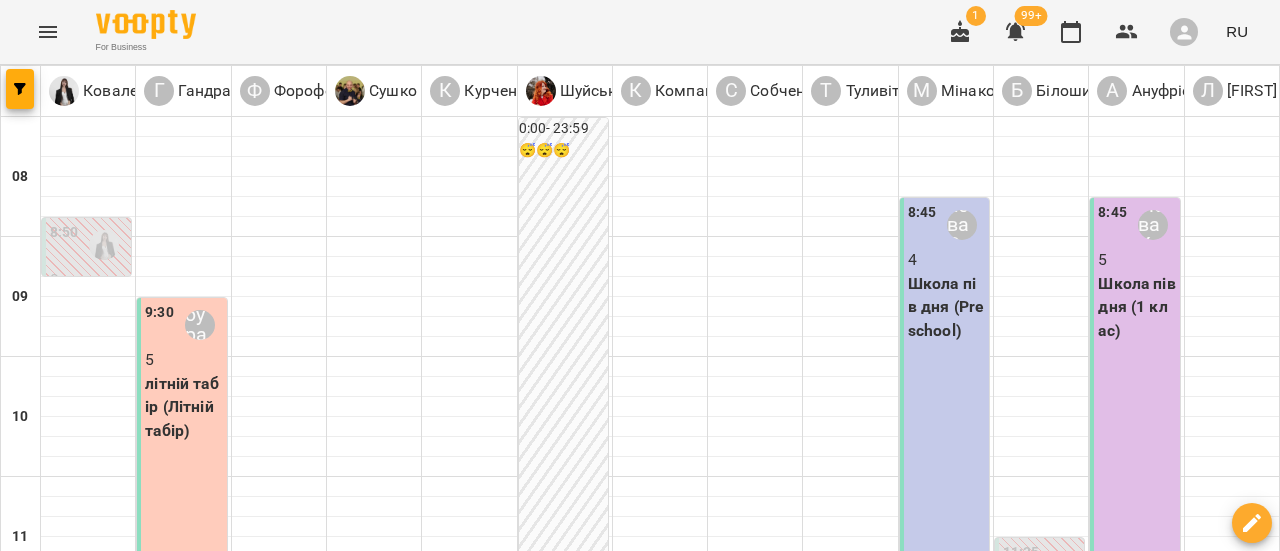 click 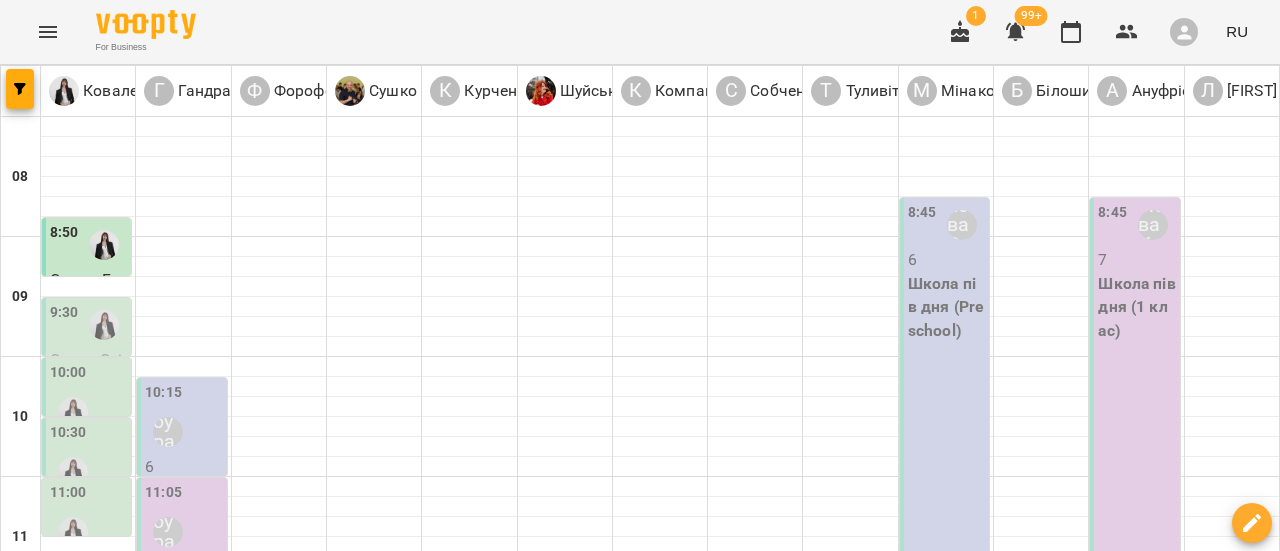 scroll, scrollTop: 500, scrollLeft: 0, axis: vertical 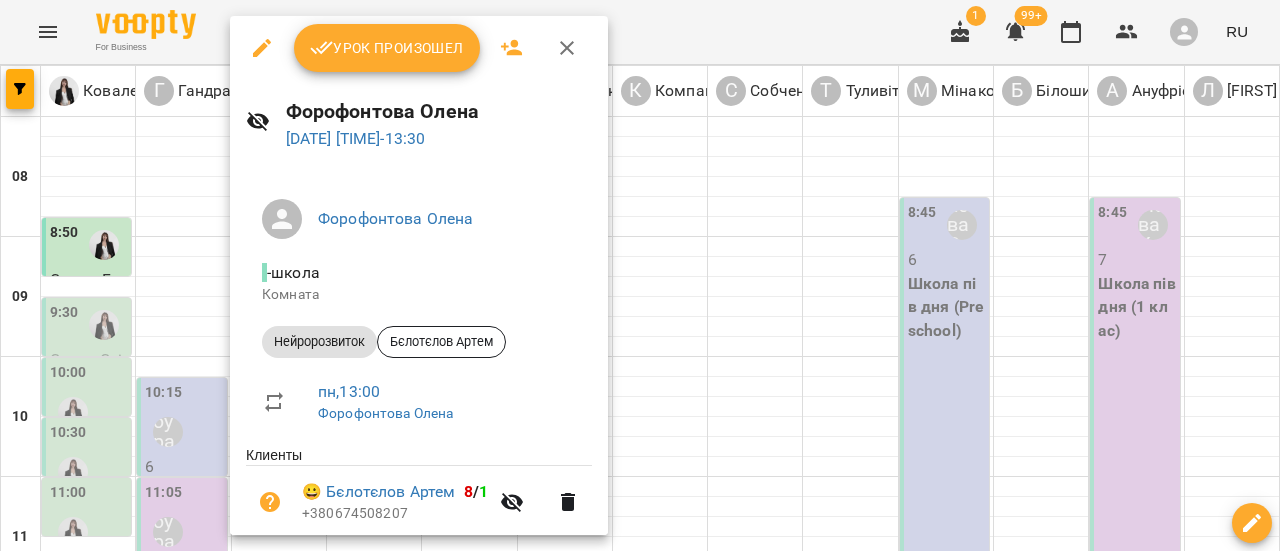 click on "Урок произошел" at bounding box center [387, 48] 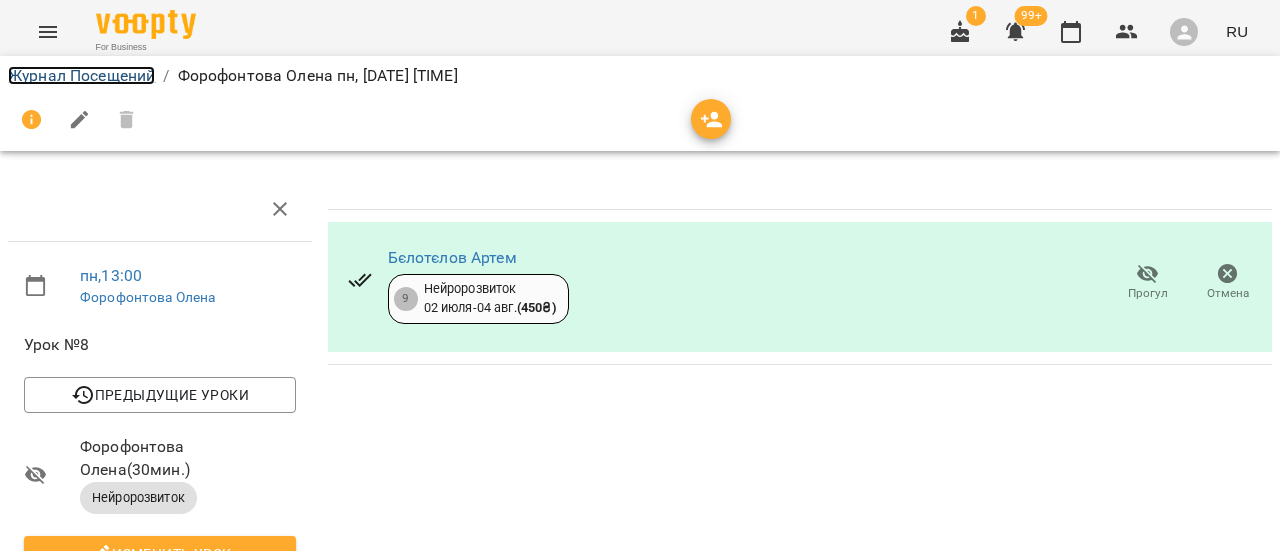 click on "Журнал Посещений" at bounding box center (81, 75) 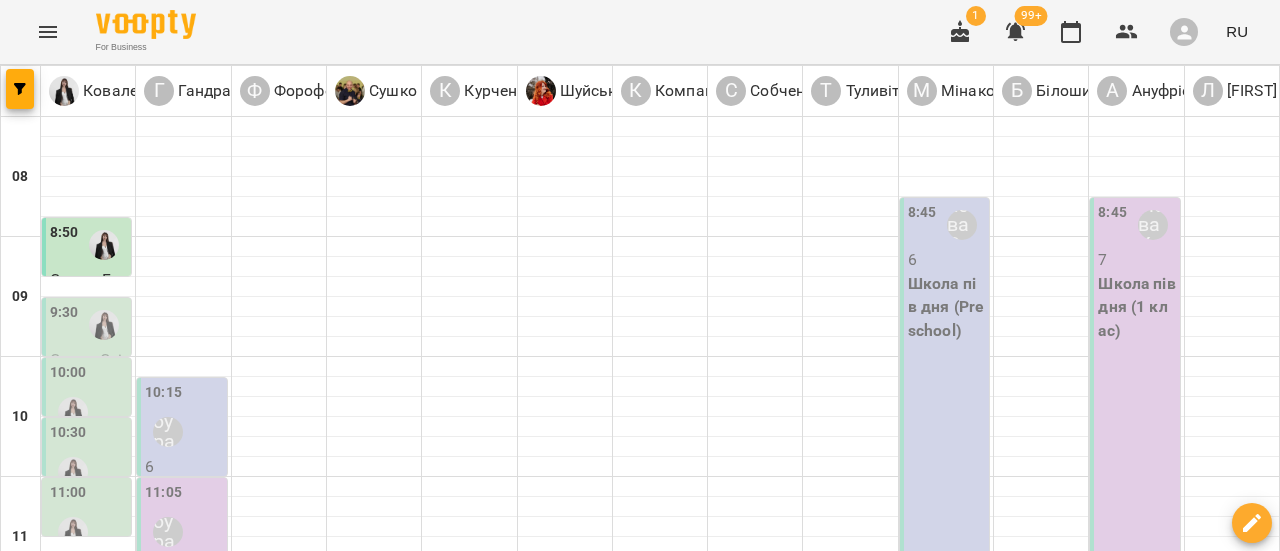 scroll, scrollTop: 200, scrollLeft: 0, axis: vertical 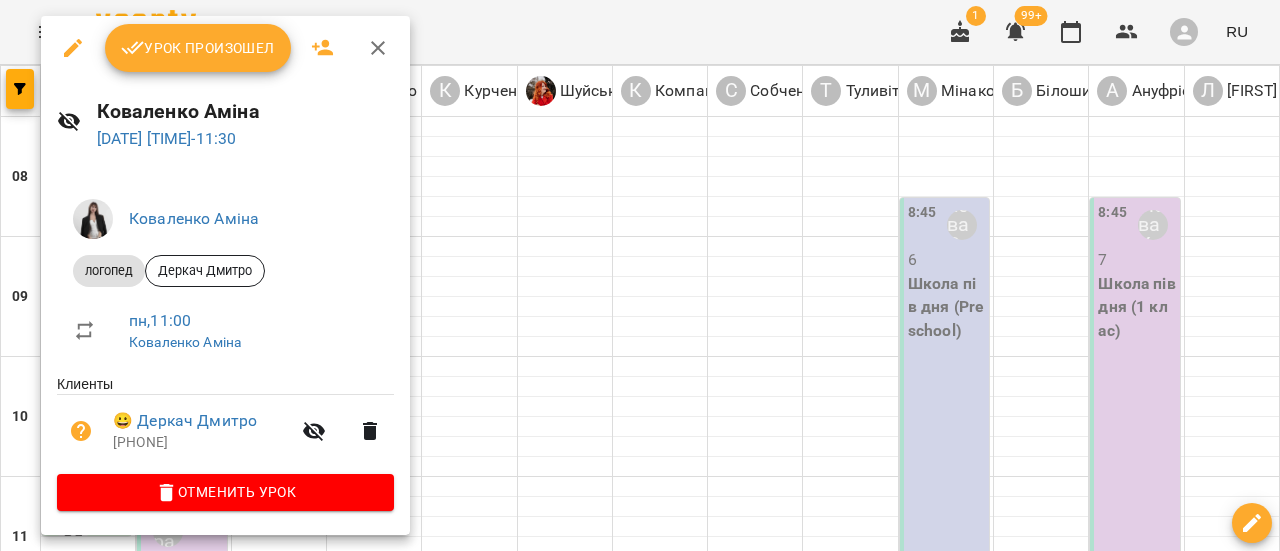 click on "Урок произошел" at bounding box center (198, 48) 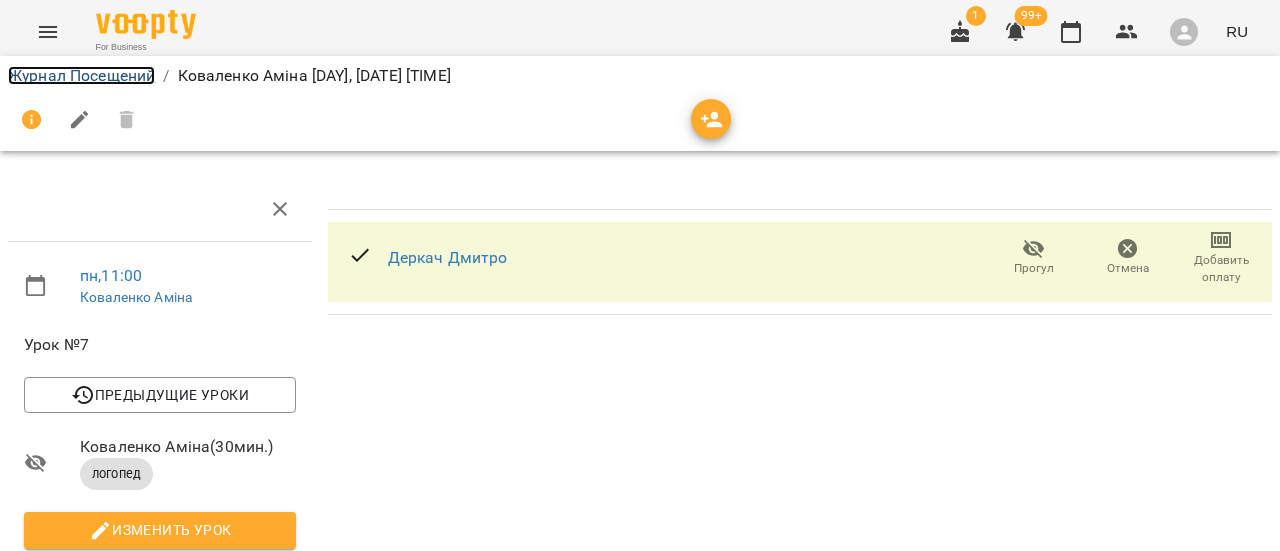 click on "Журнал Посещений" at bounding box center (81, 75) 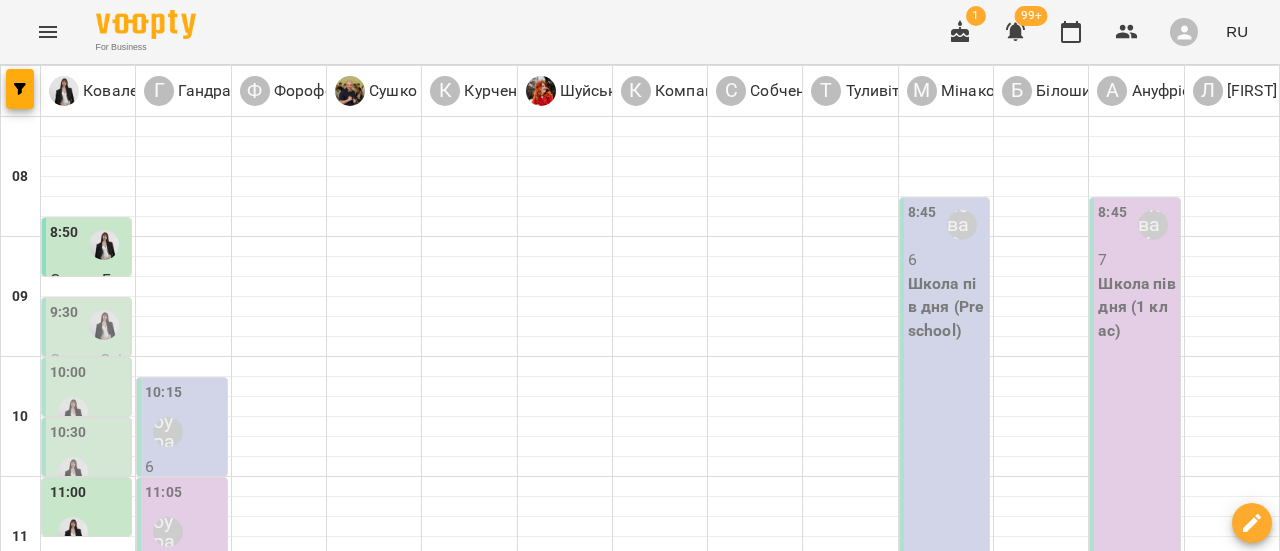 click at bounding box center [104, 325] 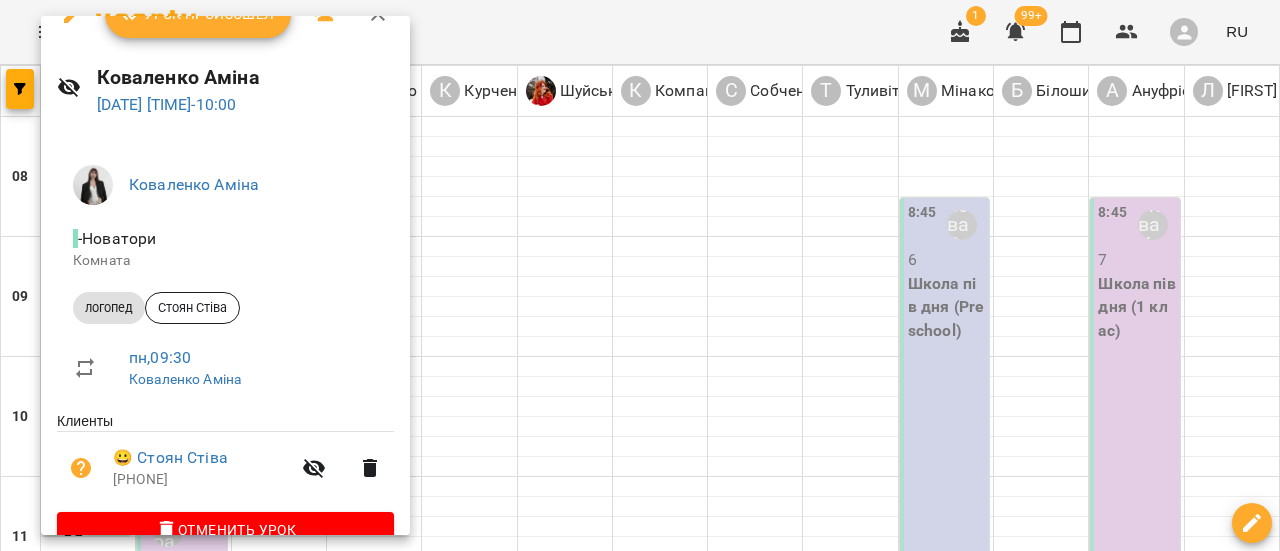 scroll, scrollTop: 0, scrollLeft: 0, axis: both 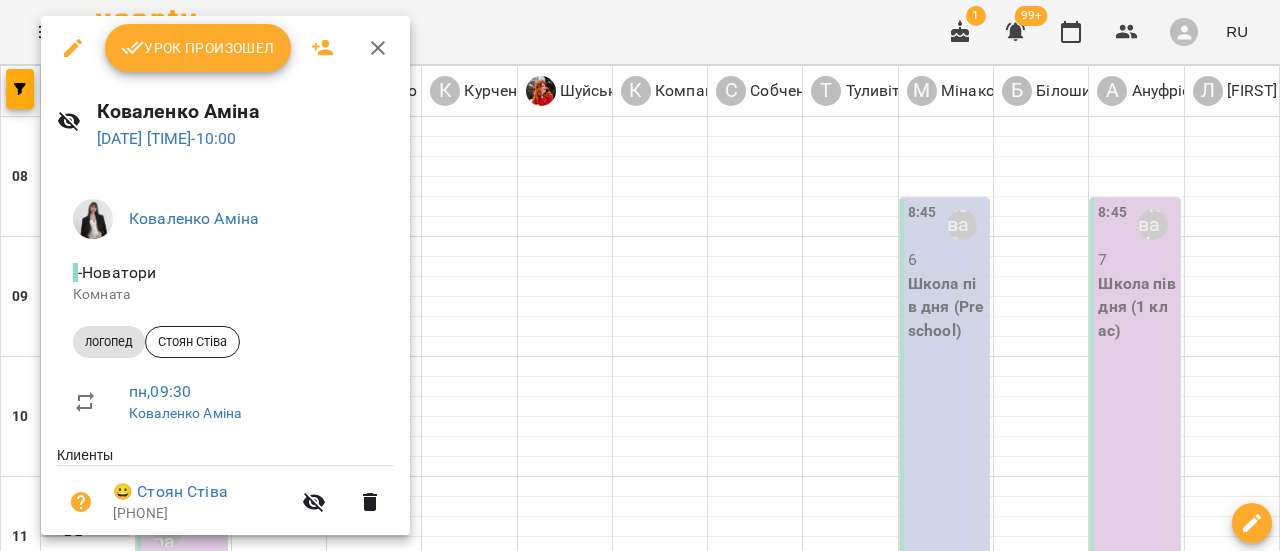 click on "Урок произошел" at bounding box center (198, 48) 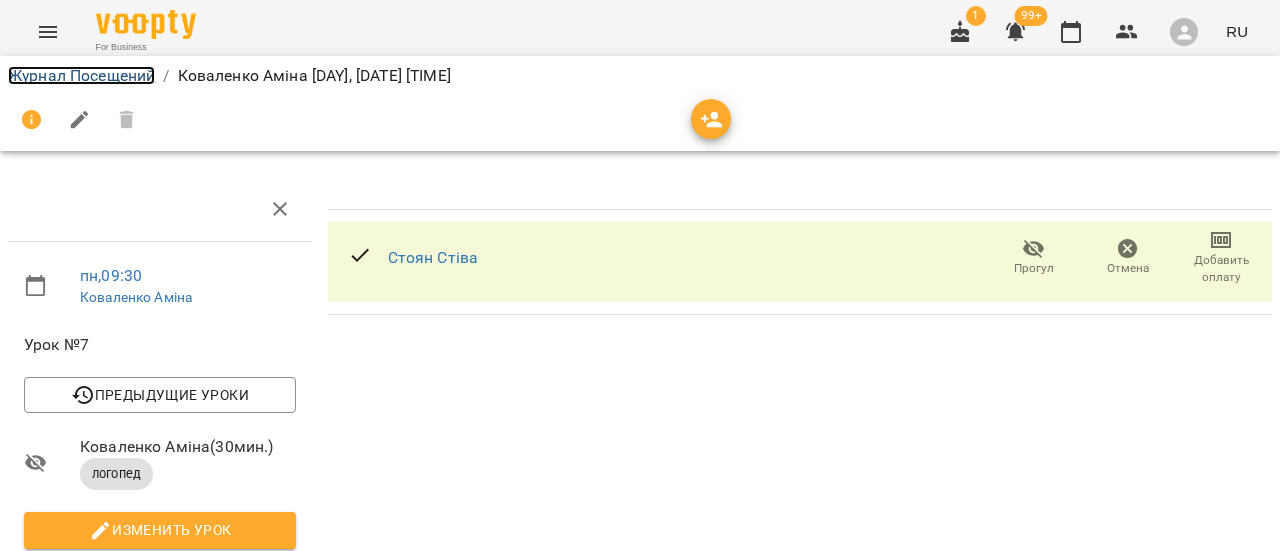 click on "Журнал Посещений" at bounding box center (81, 75) 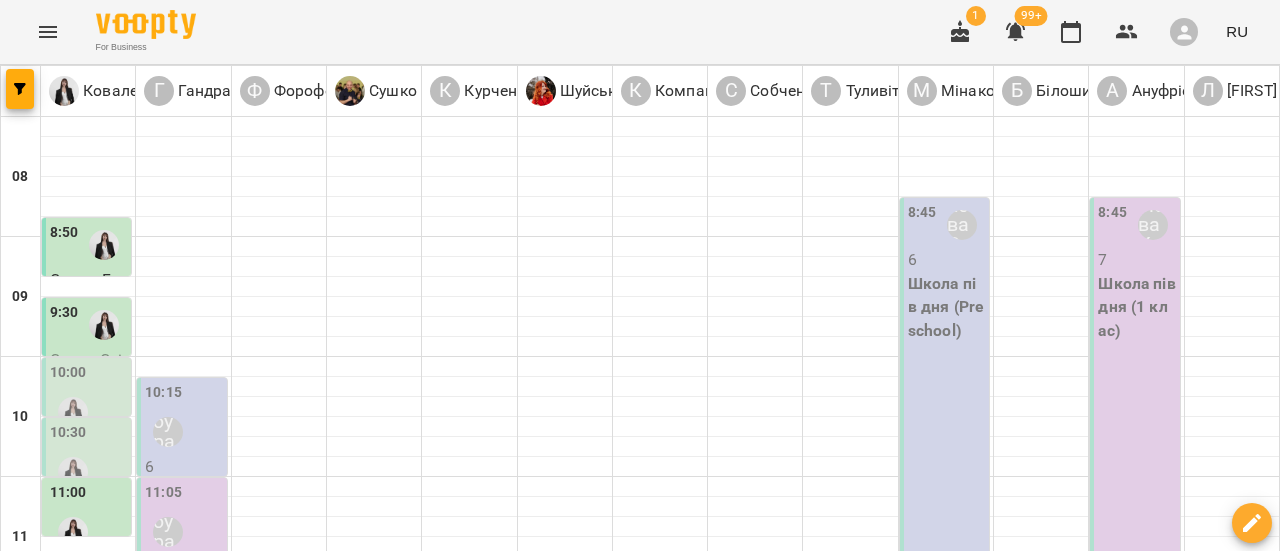 scroll, scrollTop: 200, scrollLeft: 0, axis: vertical 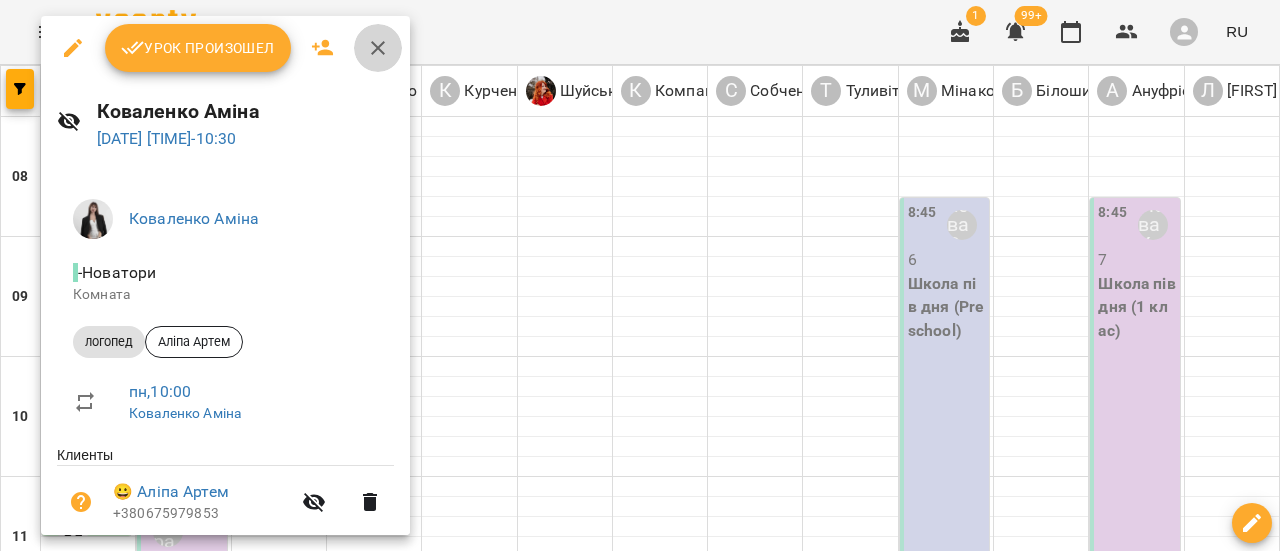 click 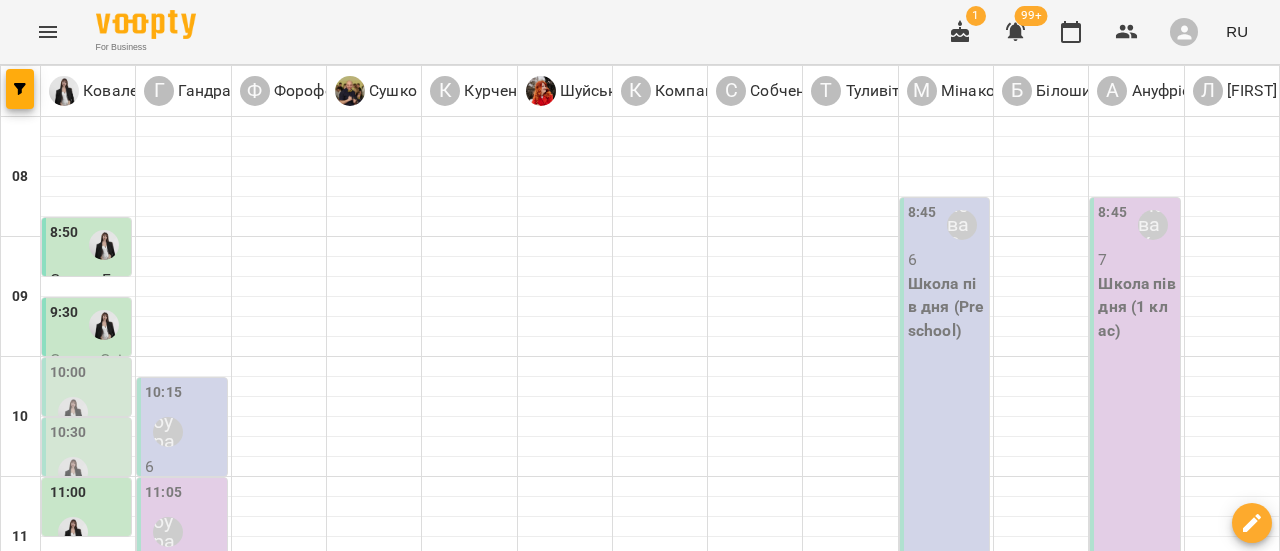 click on "10:30" at bounding box center (88, 458) 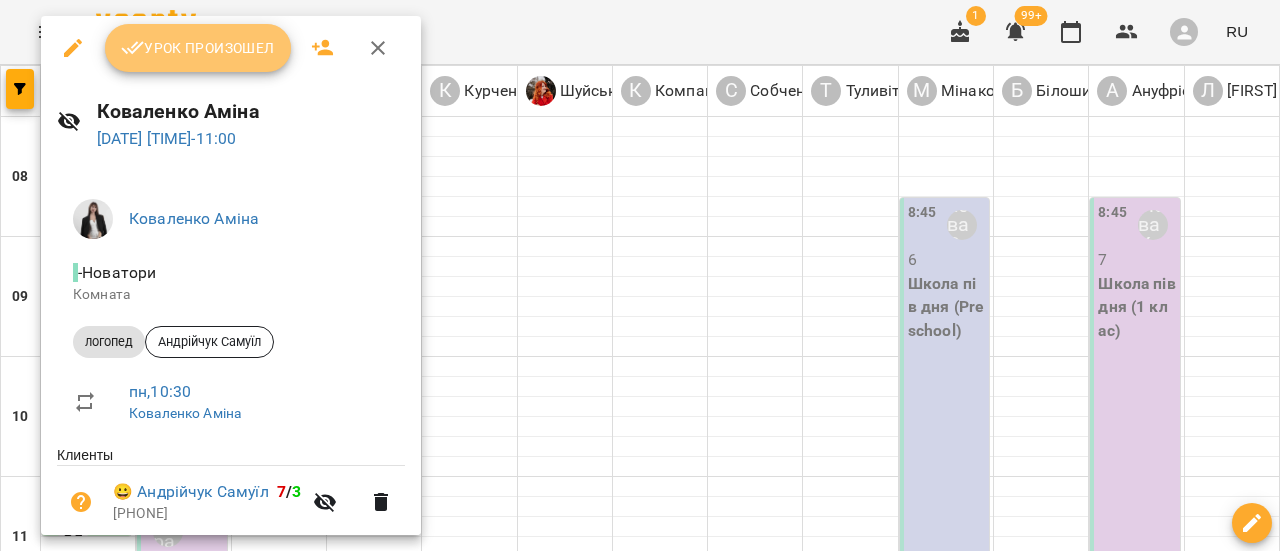 click on "Урок произошел" at bounding box center [198, 48] 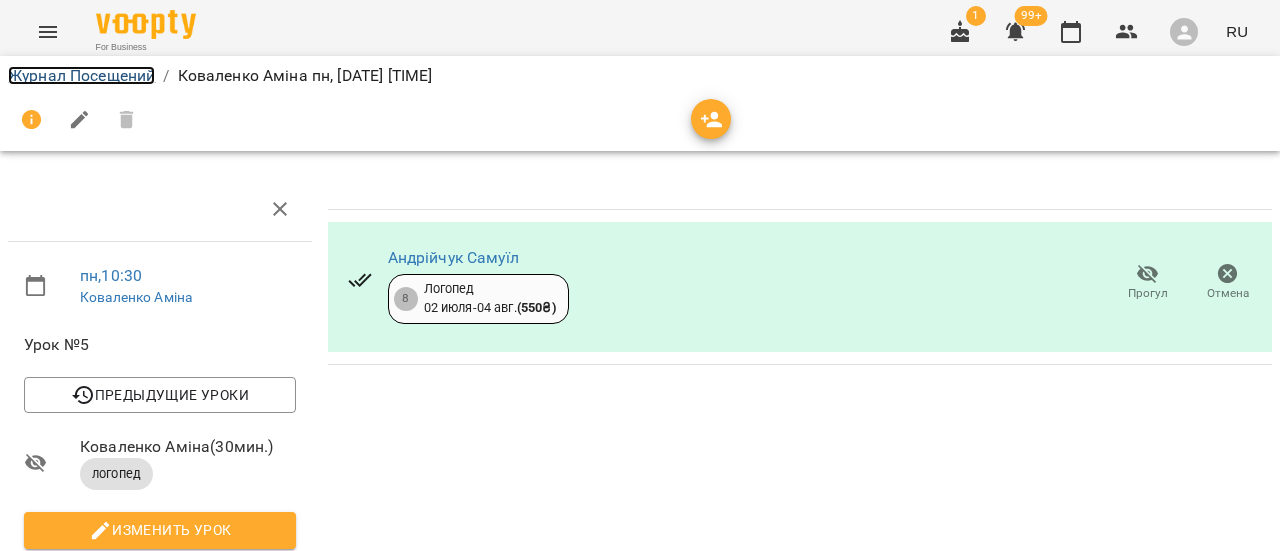 click on "Журнал Посещений" at bounding box center (81, 75) 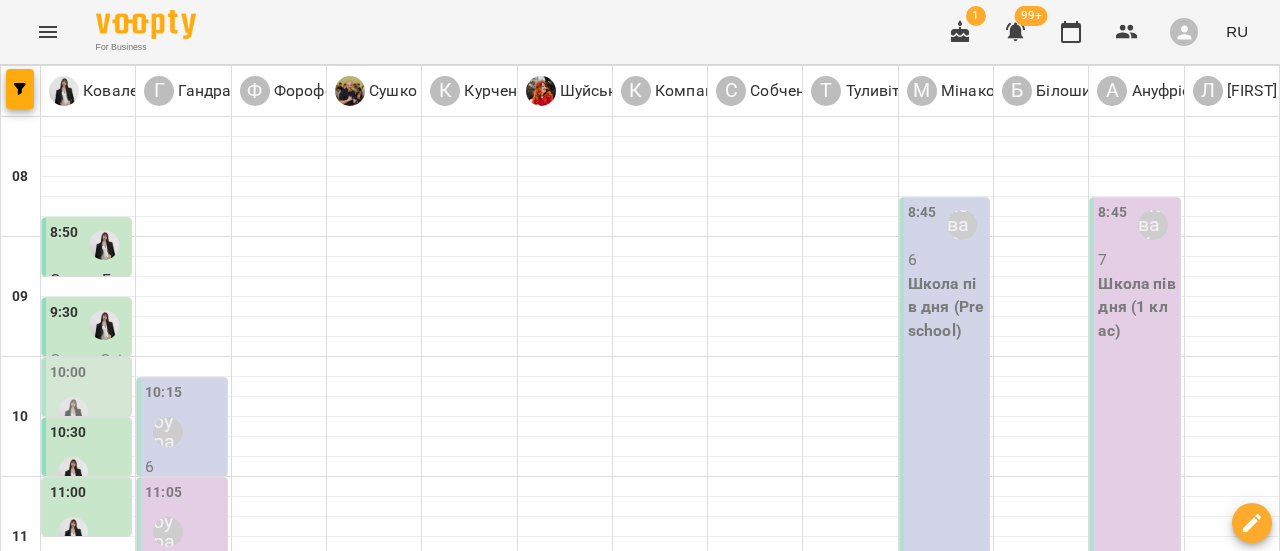 scroll, scrollTop: 200, scrollLeft: 0, axis: vertical 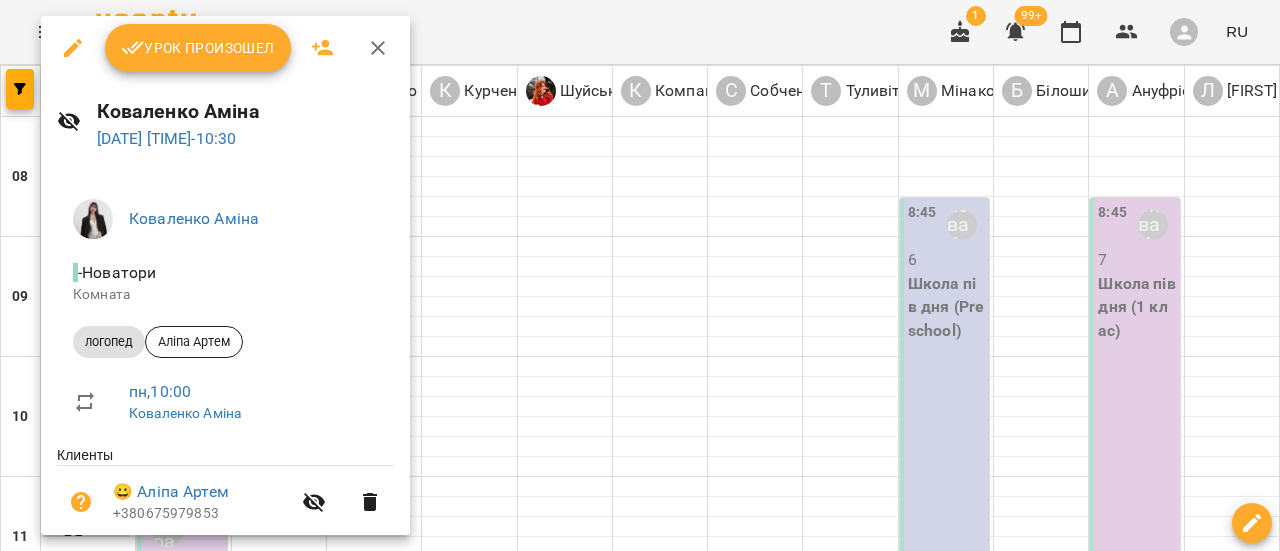 click on "Урок произошел" at bounding box center [198, 48] 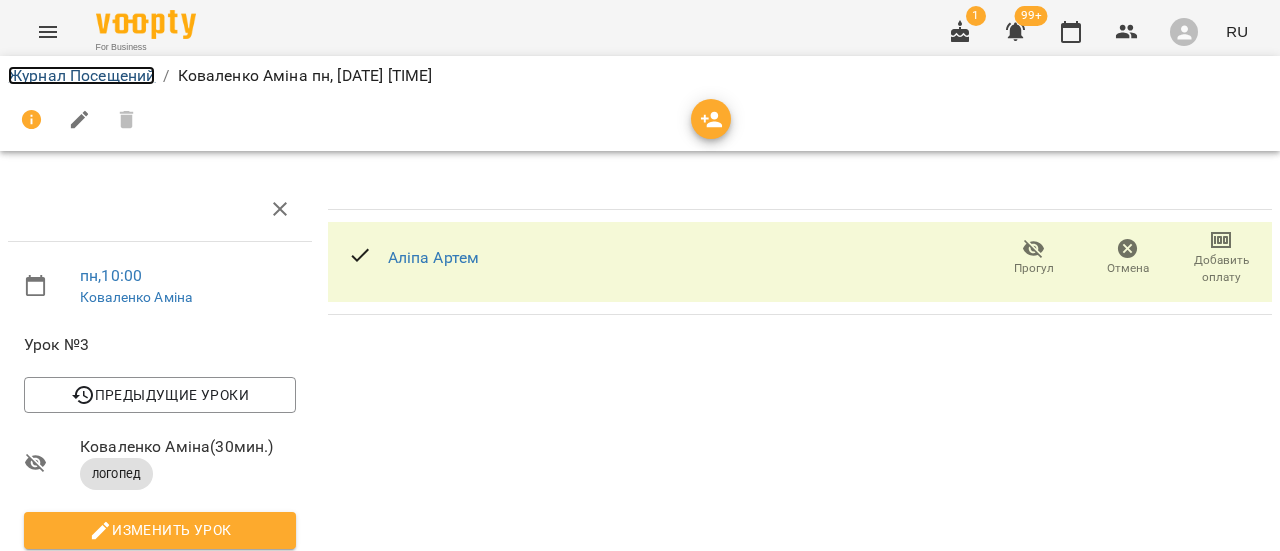 click on "Журнал Посещений" at bounding box center [81, 75] 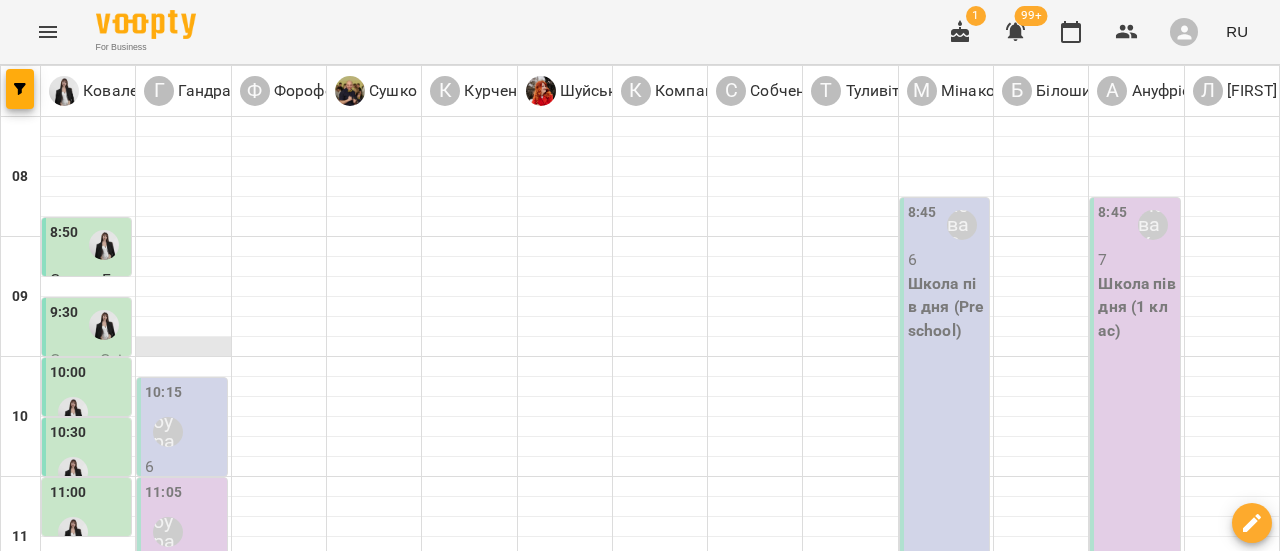 scroll, scrollTop: 100, scrollLeft: 0, axis: vertical 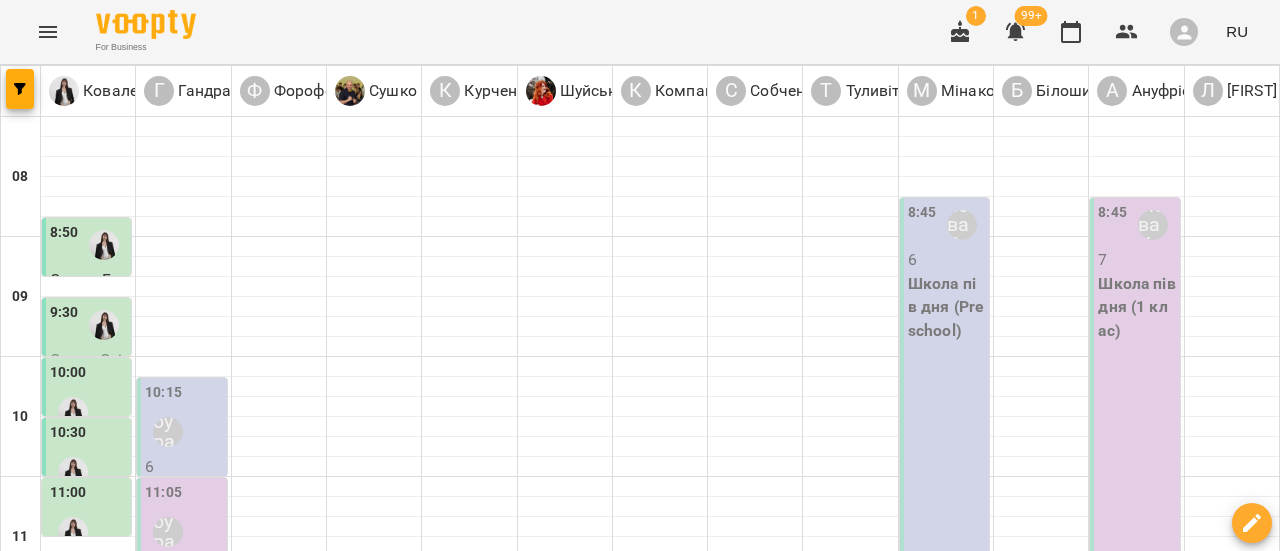 click on "Гандрабура Наталя" at bounding box center [168, 432] 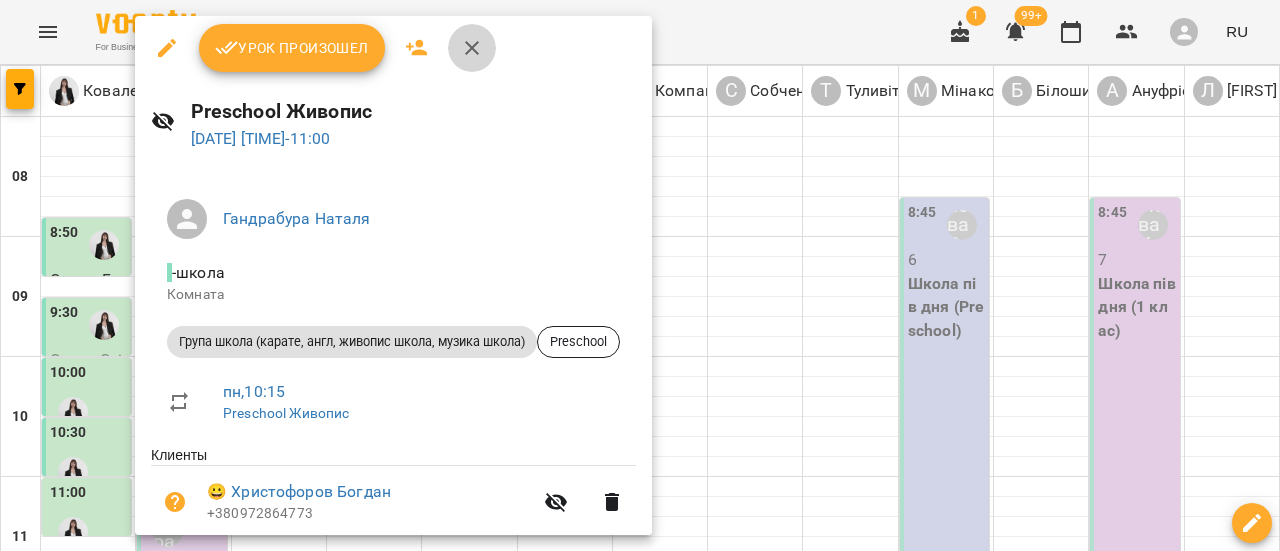 click 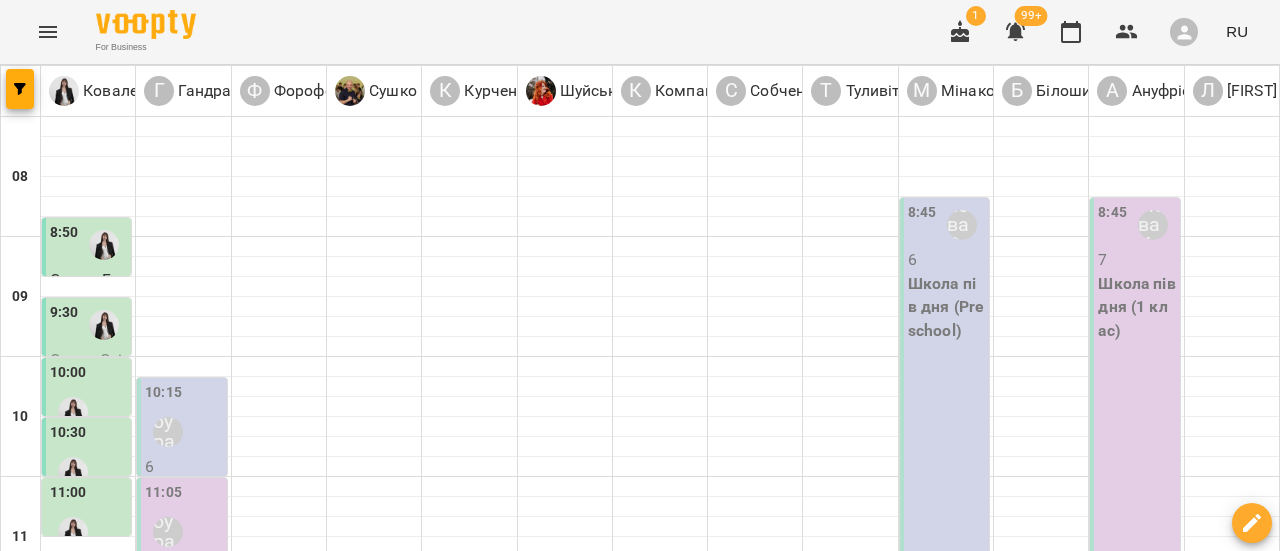 click 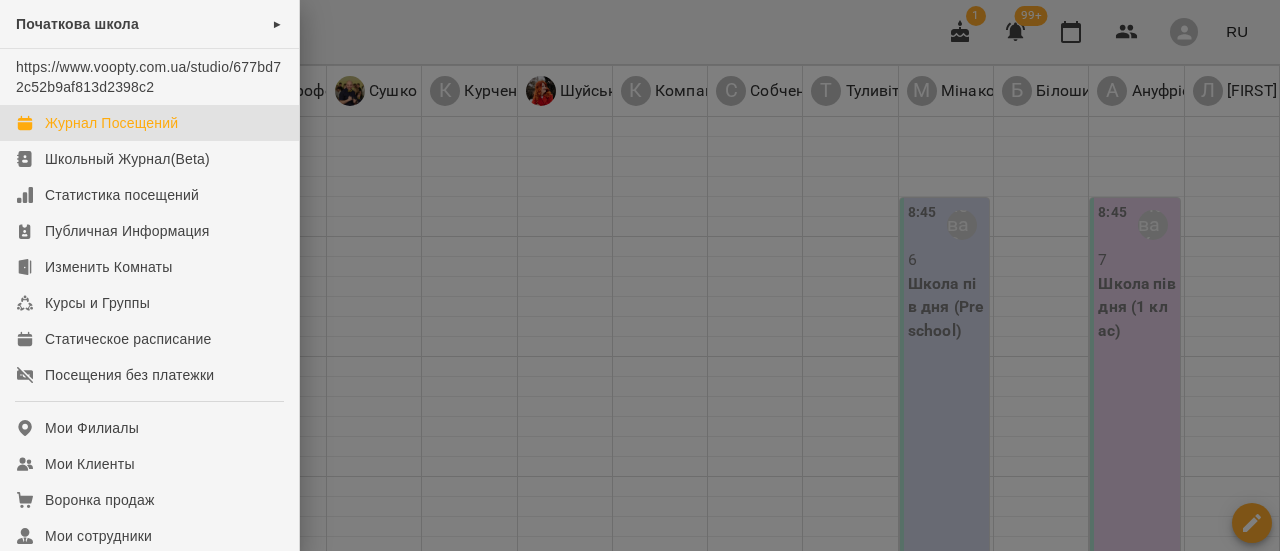 click at bounding box center (640, 275) 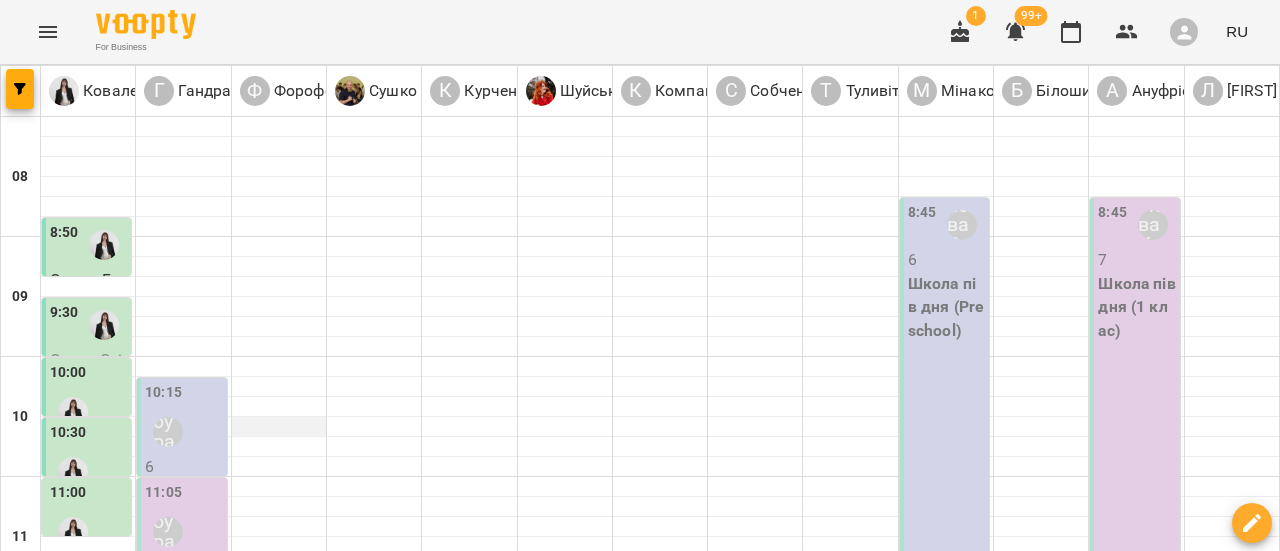 scroll, scrollTop: 100, scrollLeft: 0, axis: vertical 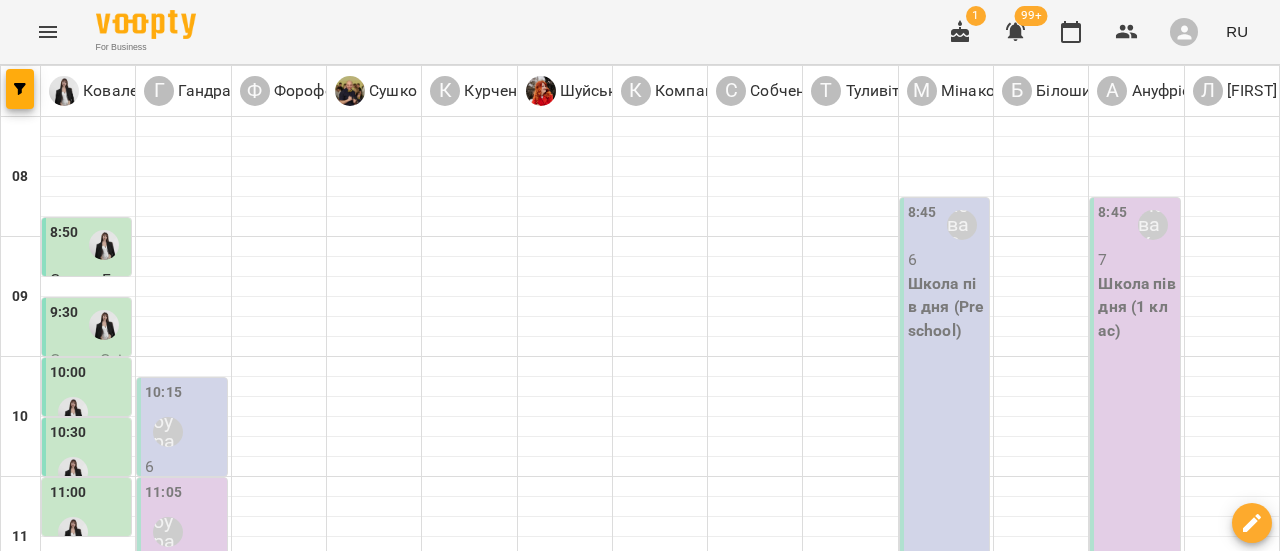 click on "[TIME] [FIRST] [LAST]" at bounding box center (183, 418) 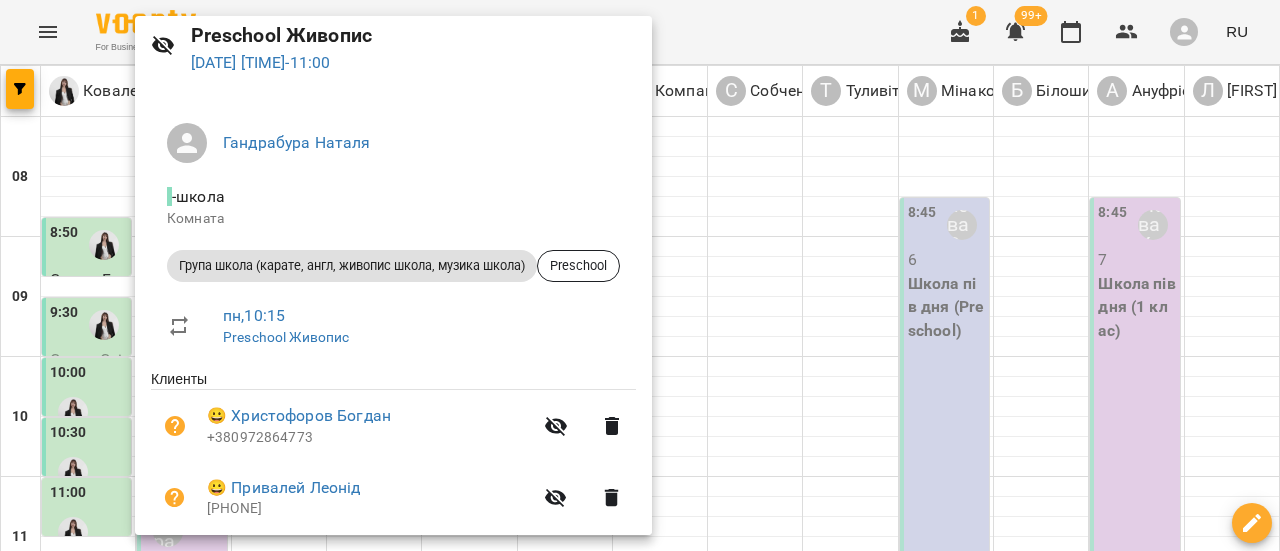 scroll, scrollTop: 0, scrollLeft: 0, axis: both 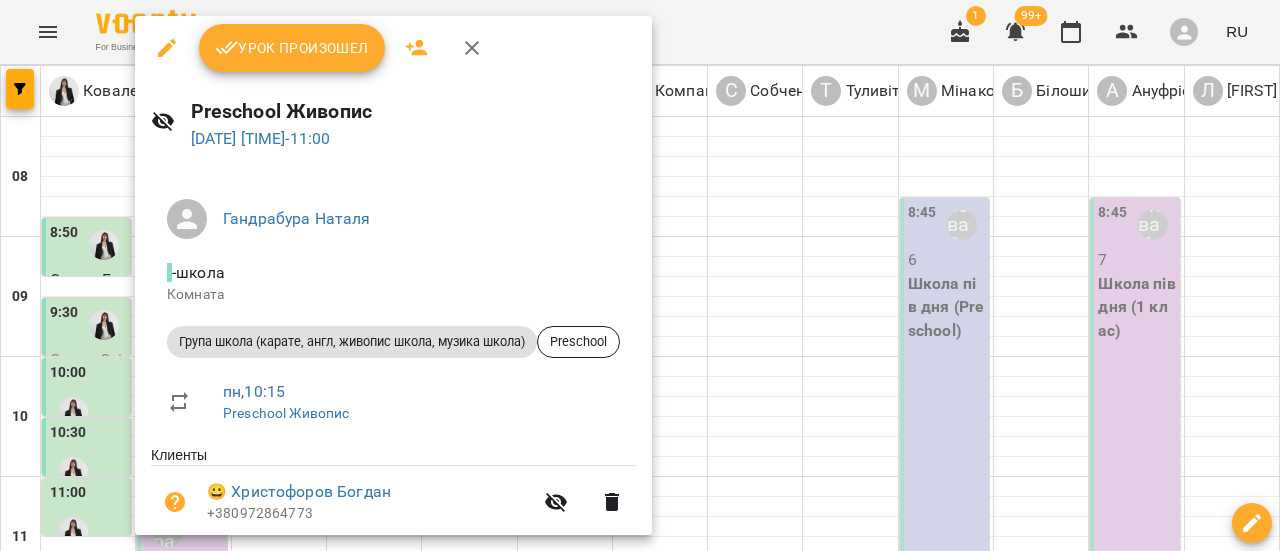 click on "Урок произошел" at bounding box center [292, 48] 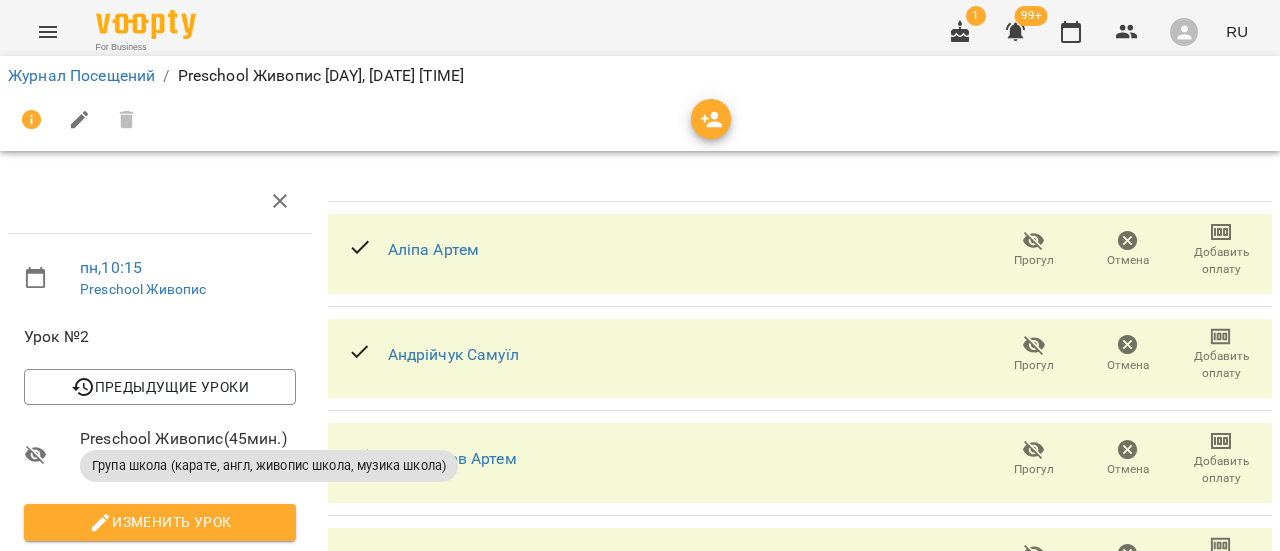 scroll, scrollTop: 100, scrollLeft: 0, axis: vertical 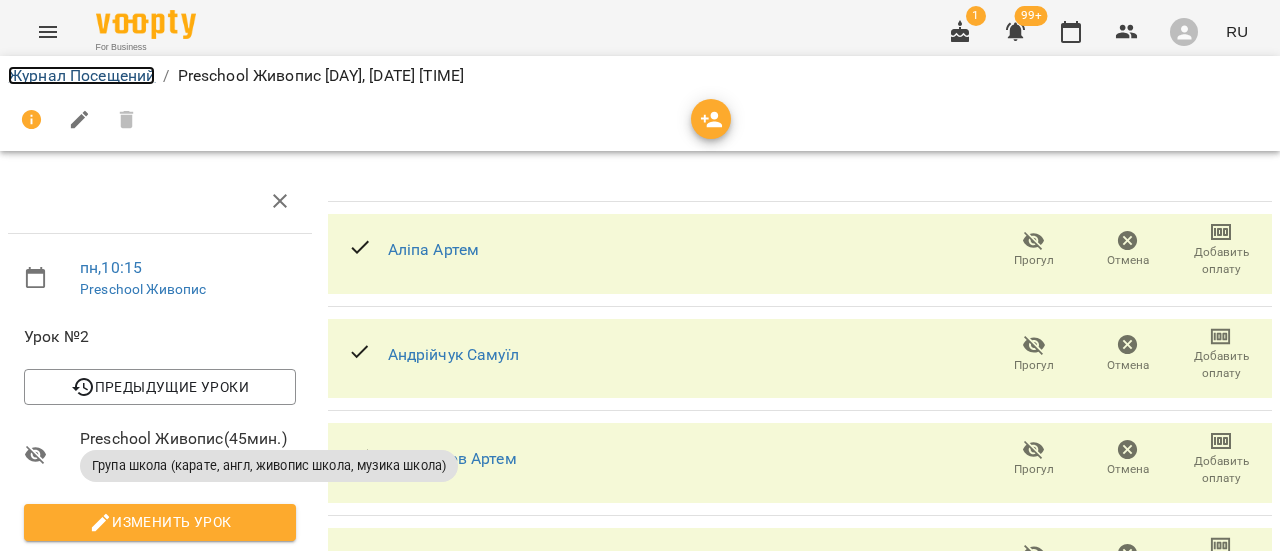 click on "Журнал Посещений" at bounding box center [81, 75] 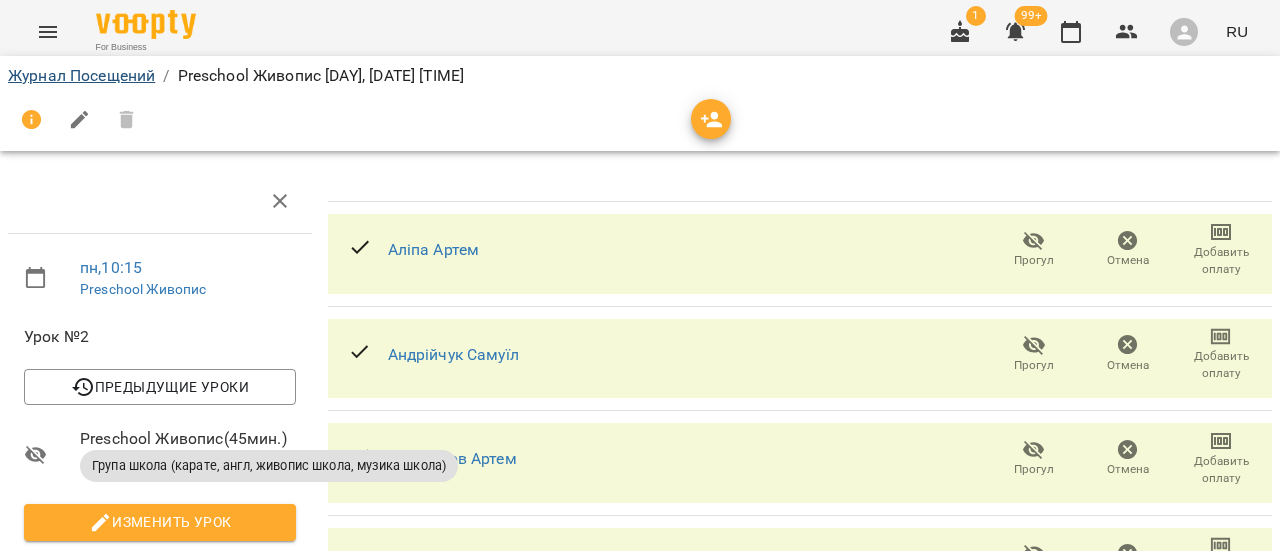 scroll, scrollTop: 0, scrollLeft: 0, axis: both 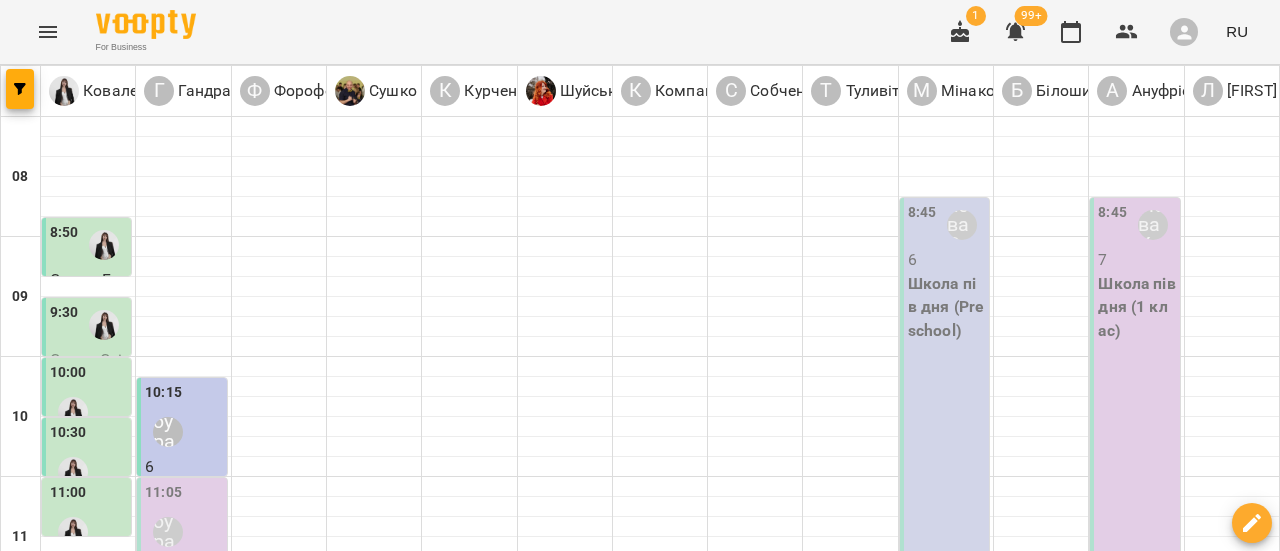 click at bounding box center [540, 1648] 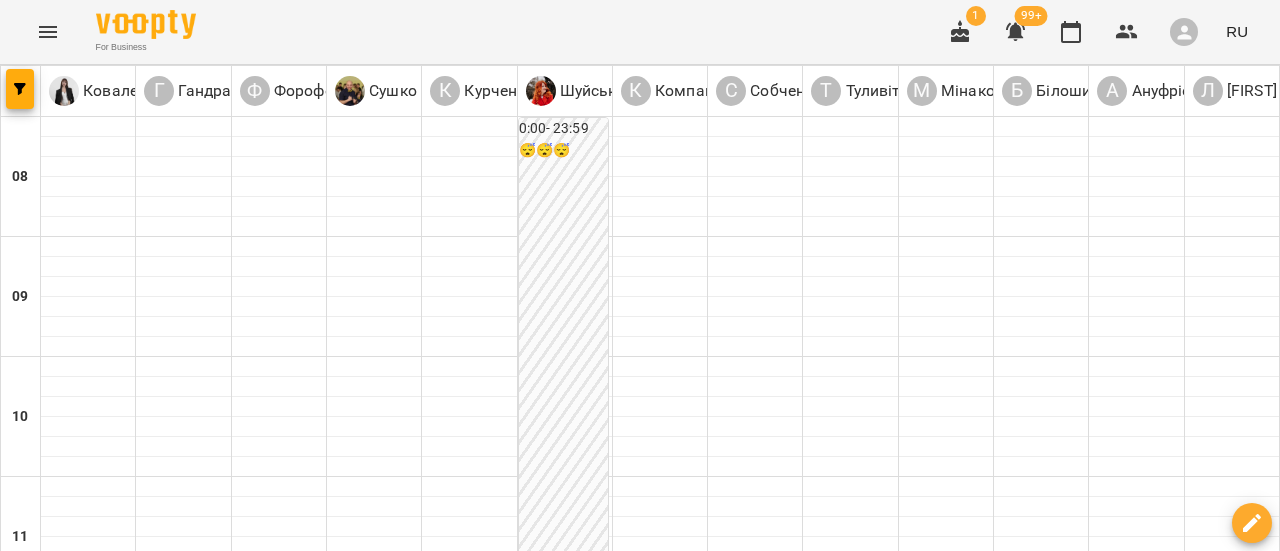 click on "вт" at bounding box center [286, 1583] 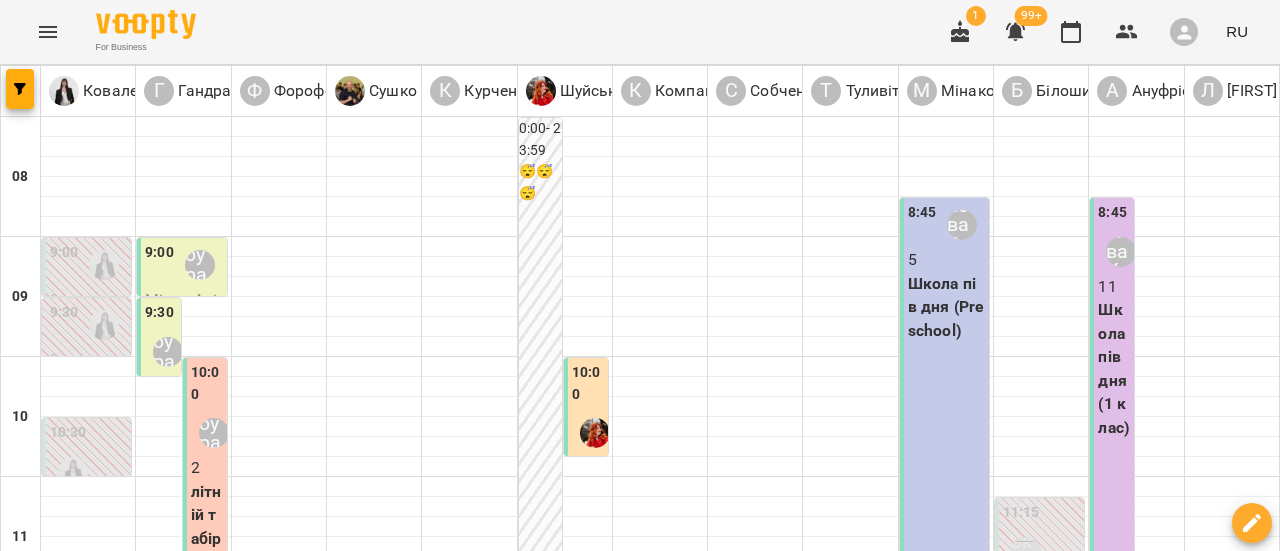 scroll, scrollTop: 400, scrollLeft: 0, axis: vertical 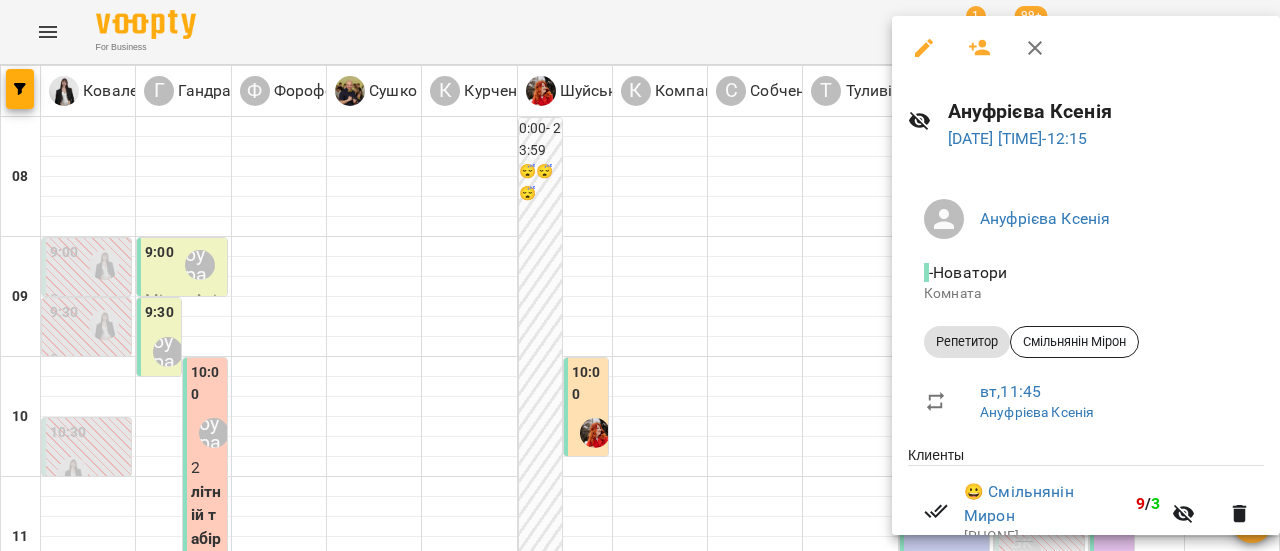 click 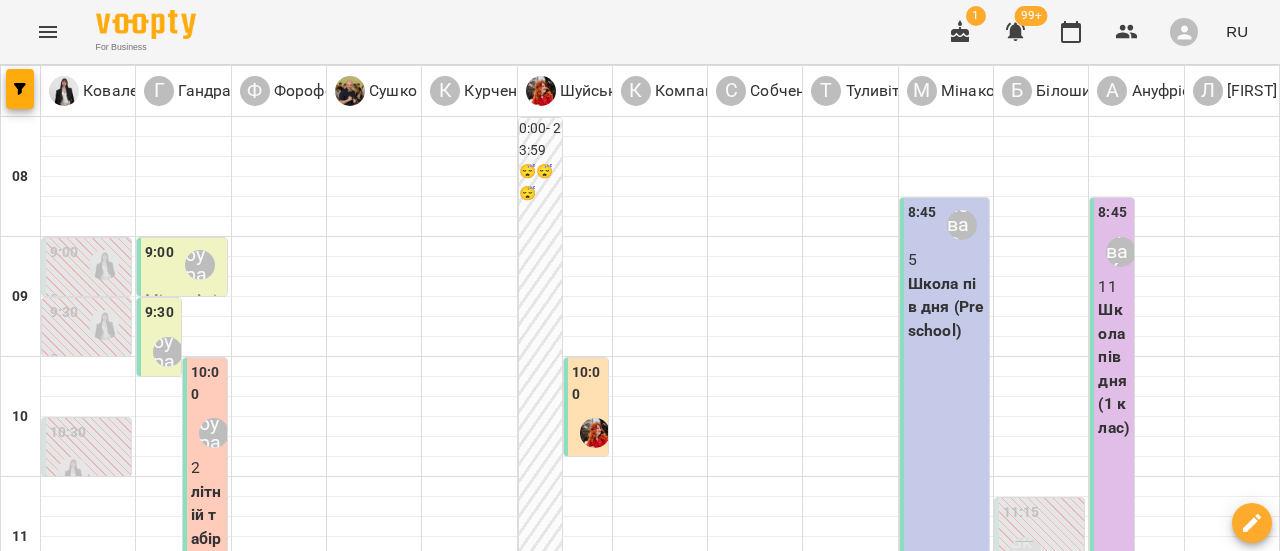 click on "30 июля" at bounding box center (633, 1602) 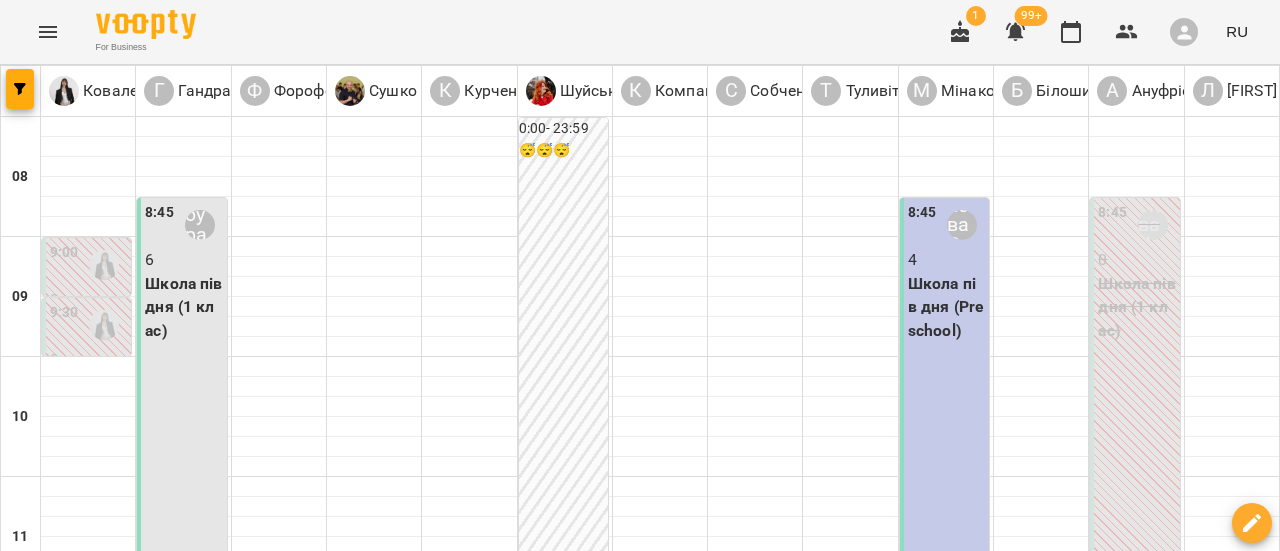 scroll, scrollTop: 0, scrollLeft: 0, axis: both 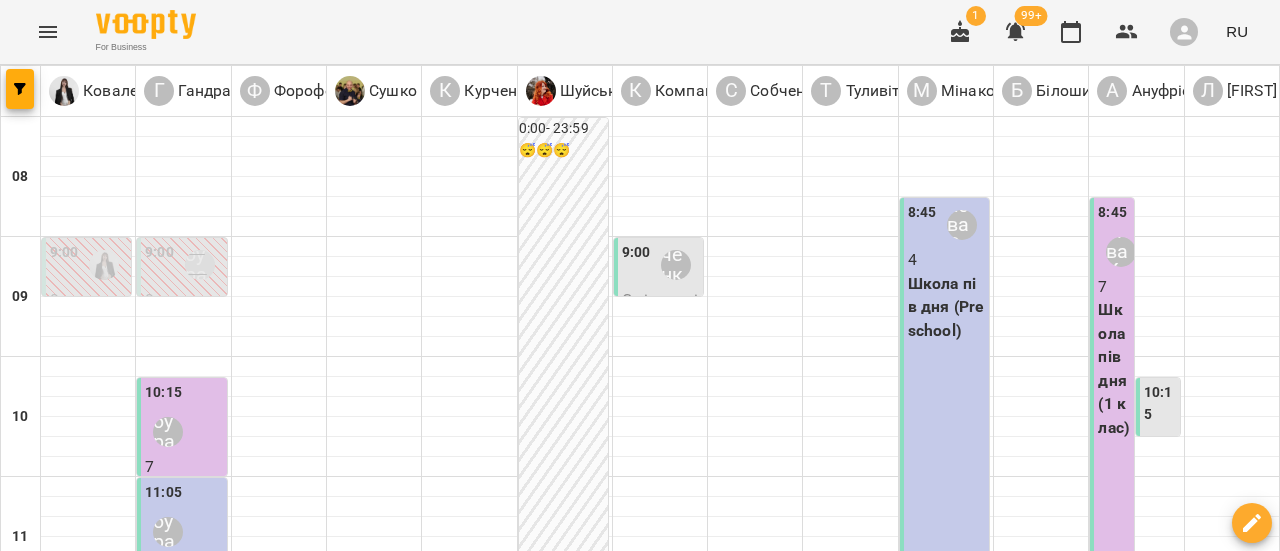 click on "10:15" at bounding box center [1160, 403] 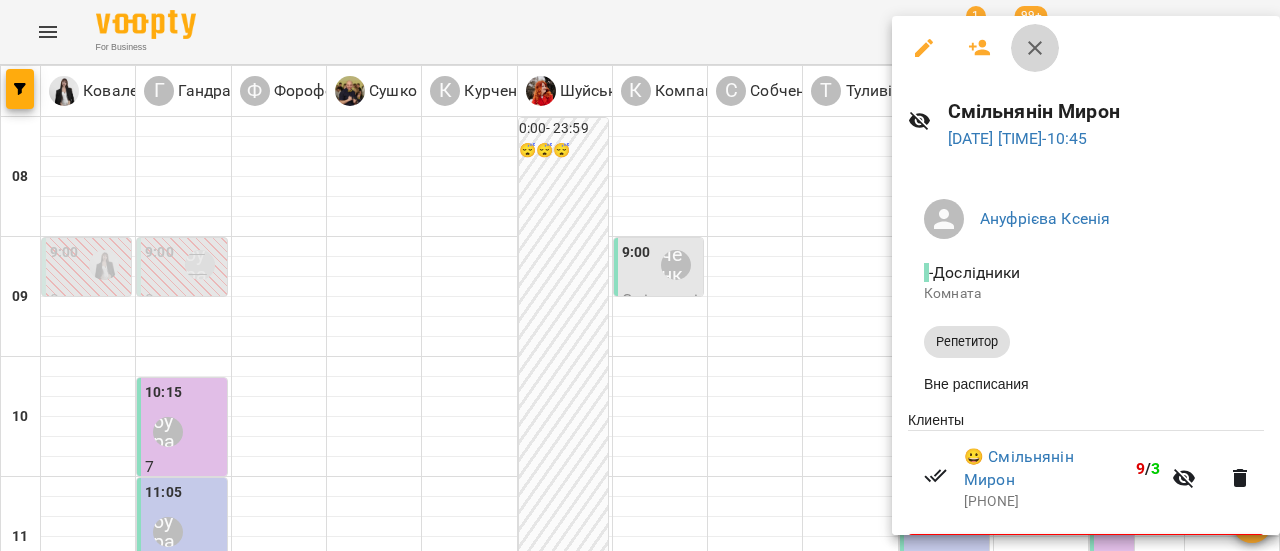 click 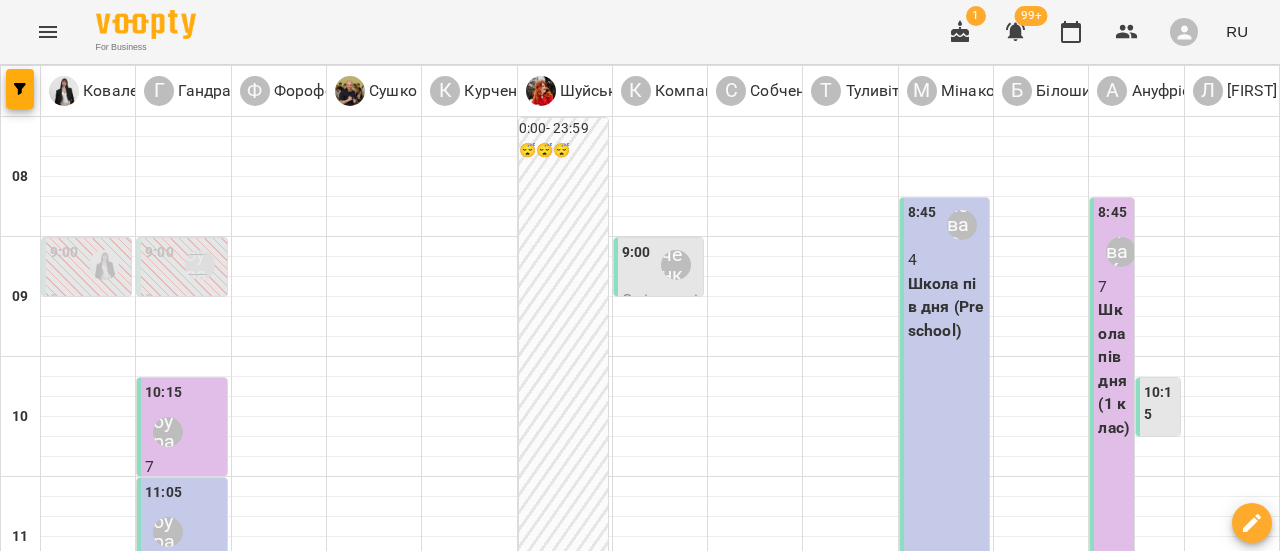 click on "01 авг." at bounding box center (1044, 1602) 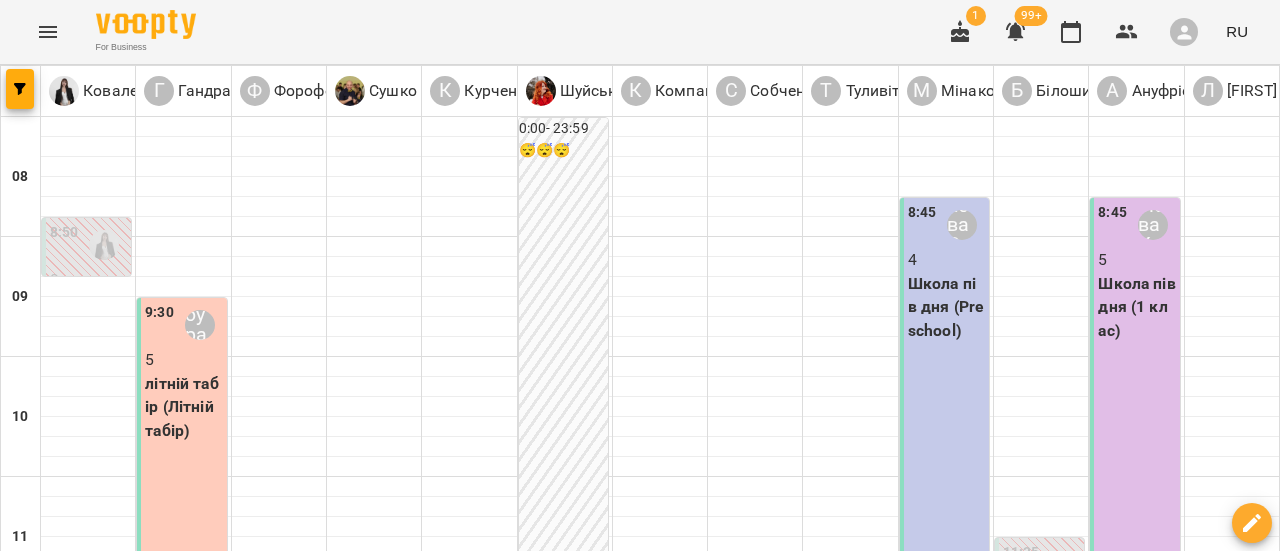 scroll, scrollTop: 0, scrollLeft: 0, axis: both 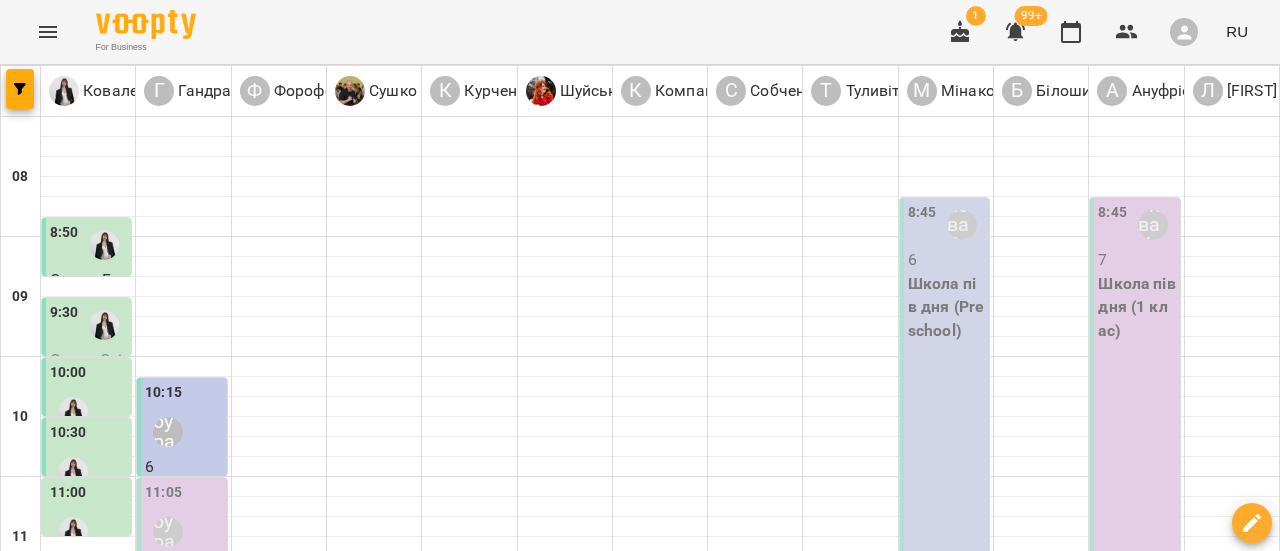 click on "Гандрабура Наталя" at bounding box center [168, 432] 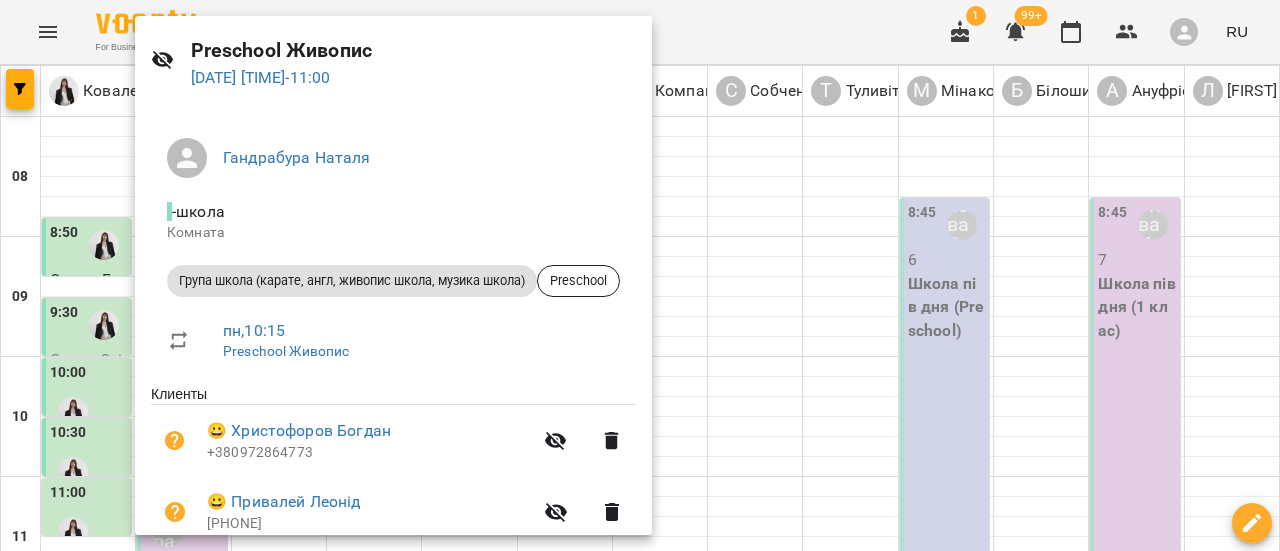 scroll, scrollTop: 0, scrollLeft: 0, axis: both 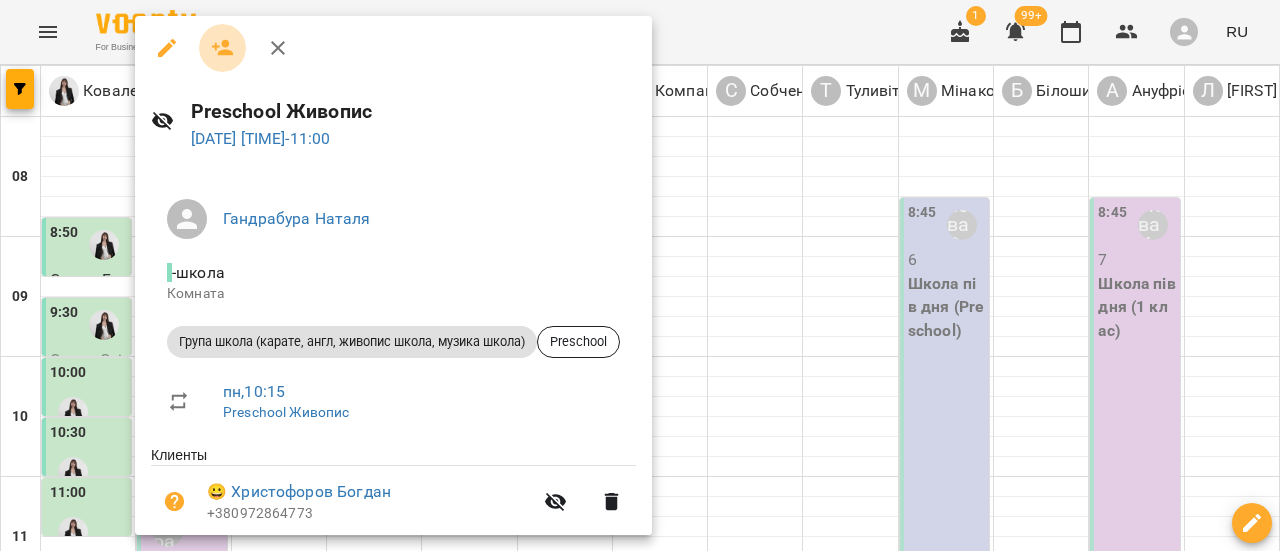 click 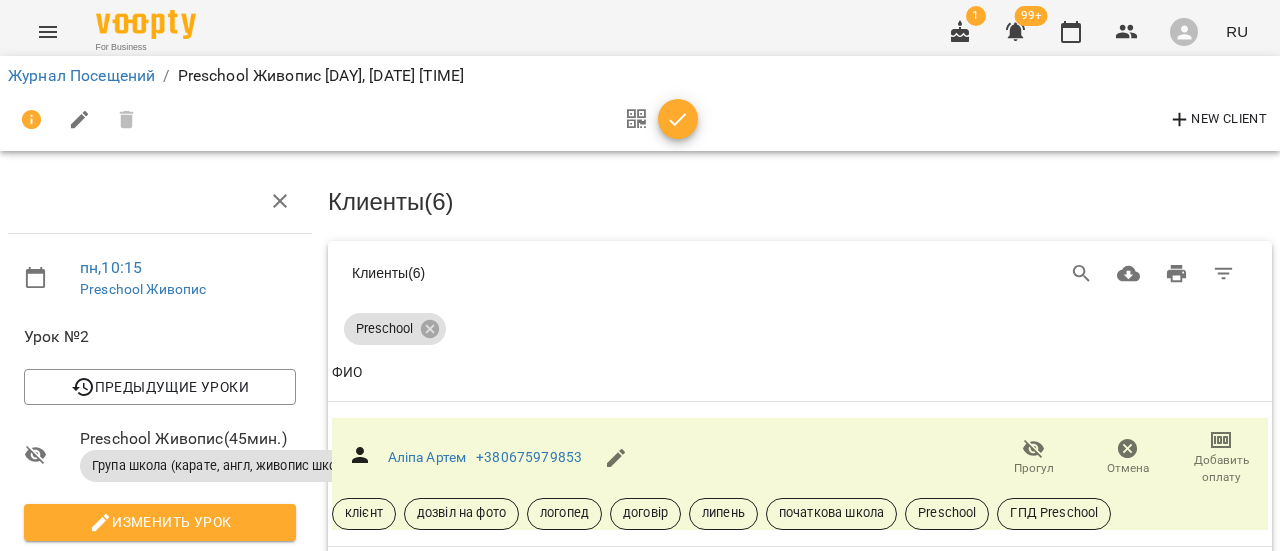 scroll, scrollTop: 700, scrollLeft: 0, axis: vertical 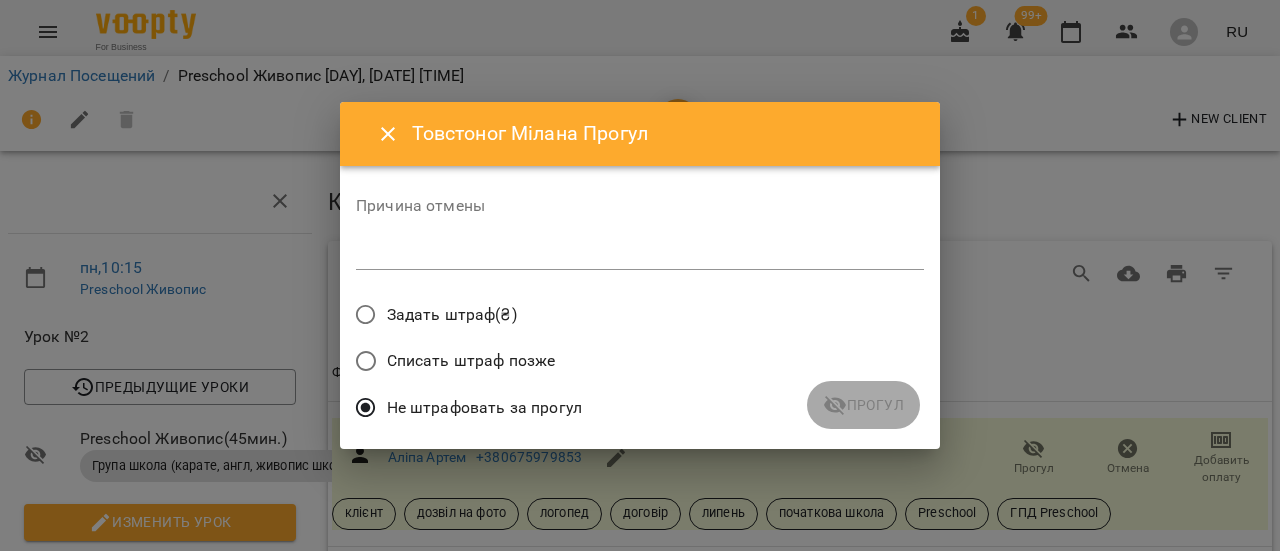 click at bounding box center [640, 253] 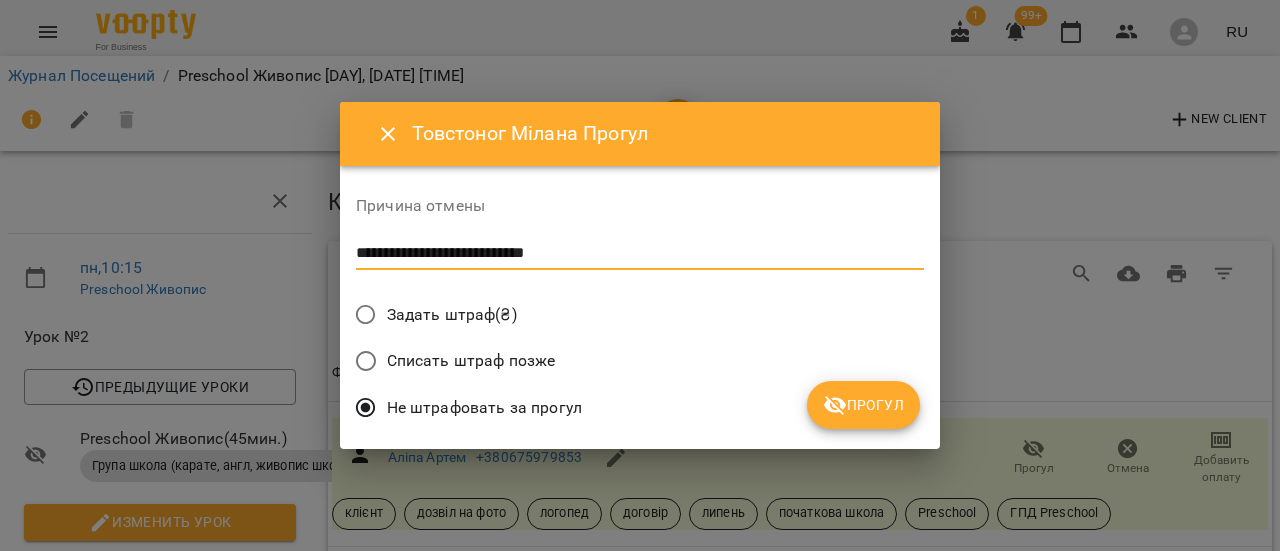 type on "**********" 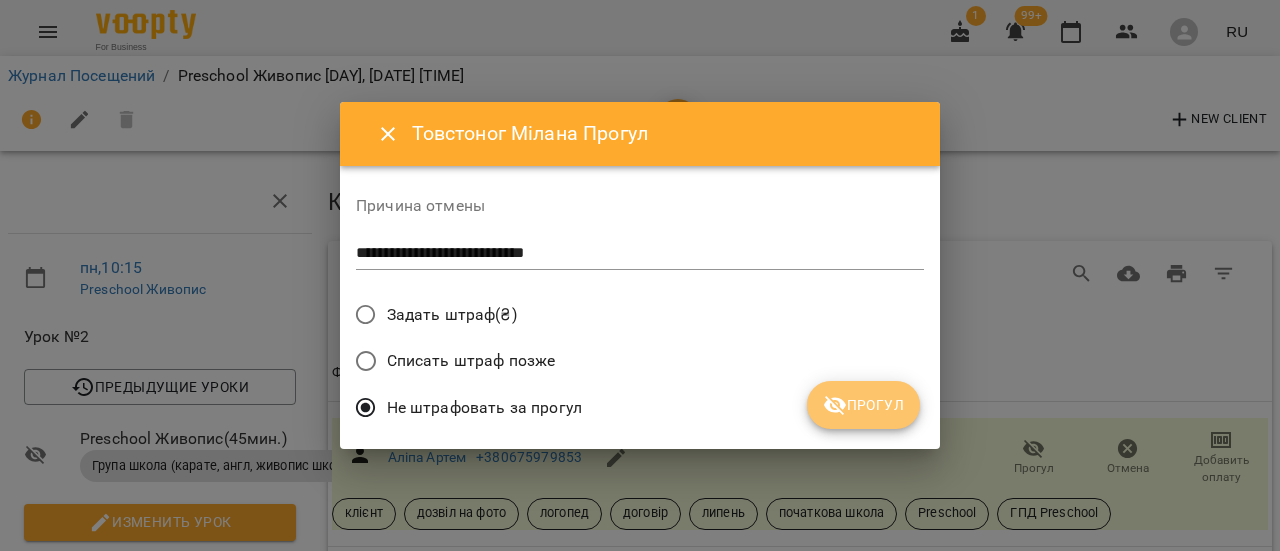 click on "Прогул" at bounding box center (863, 405) 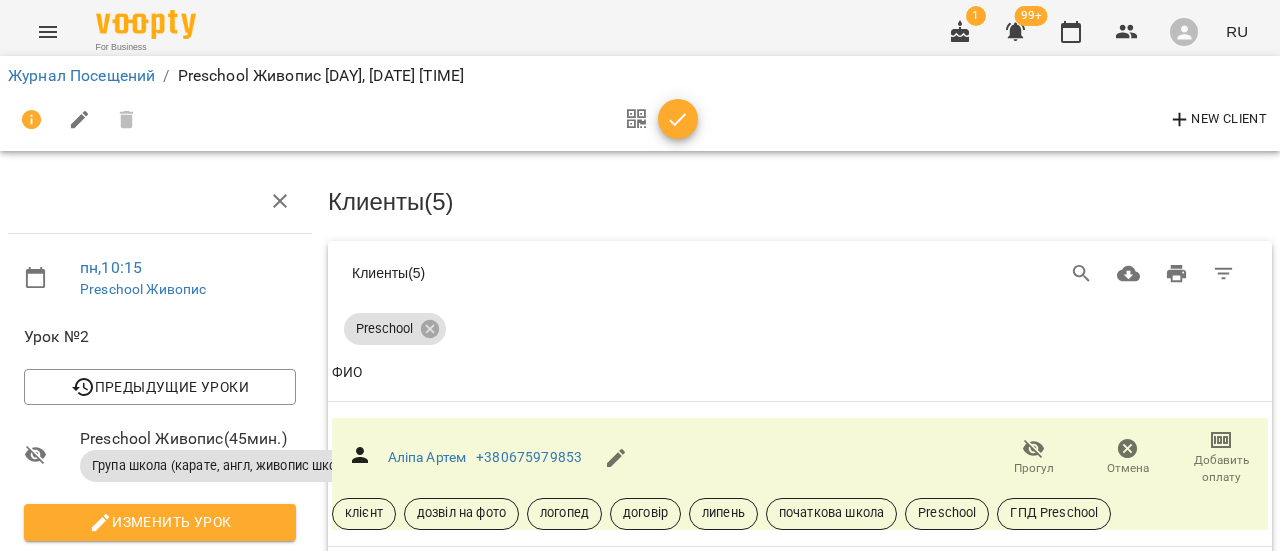 scroll, scrollTop: 0, scrollLeft: 0, axis: both 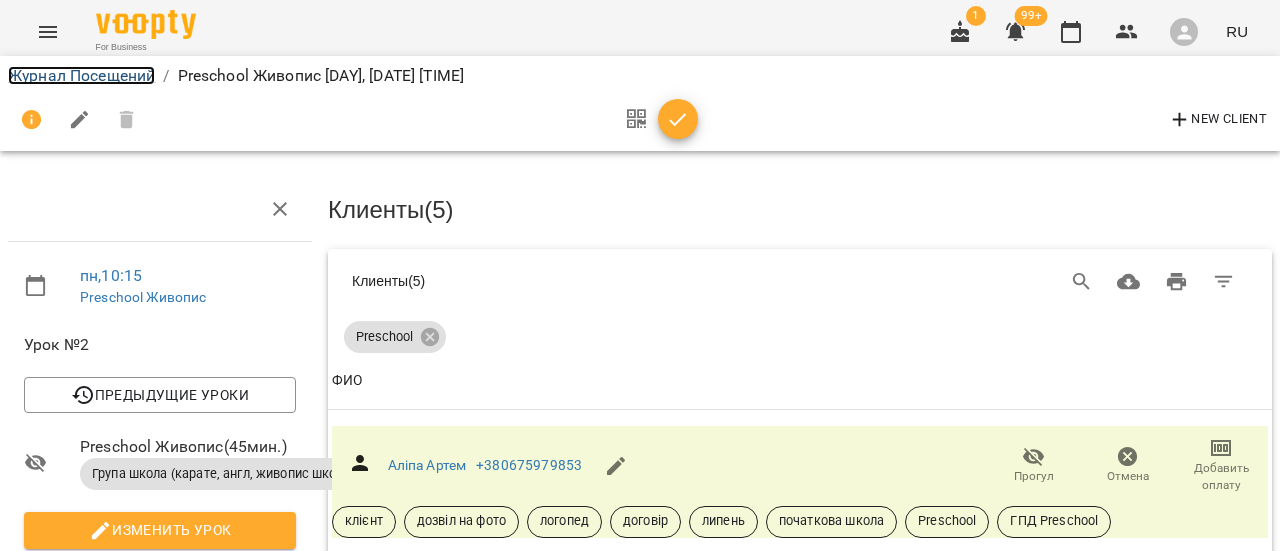 click on "Журнал Посещений" at bounding box center (81, 75) 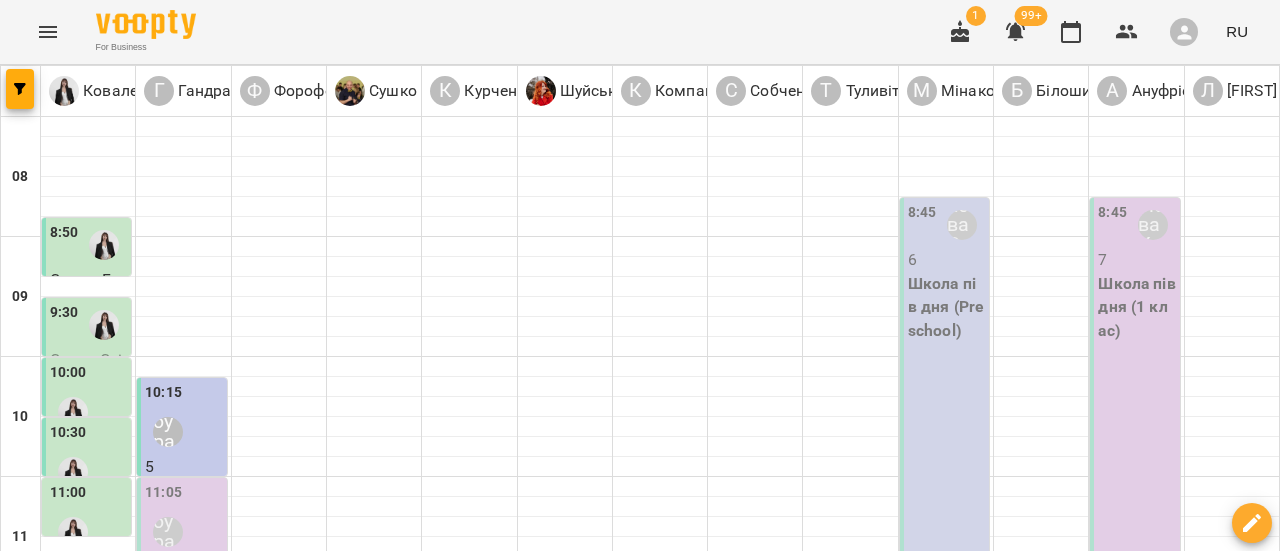 scroll, scrollTop: 200, scrollLeft: 0, axis: vertical 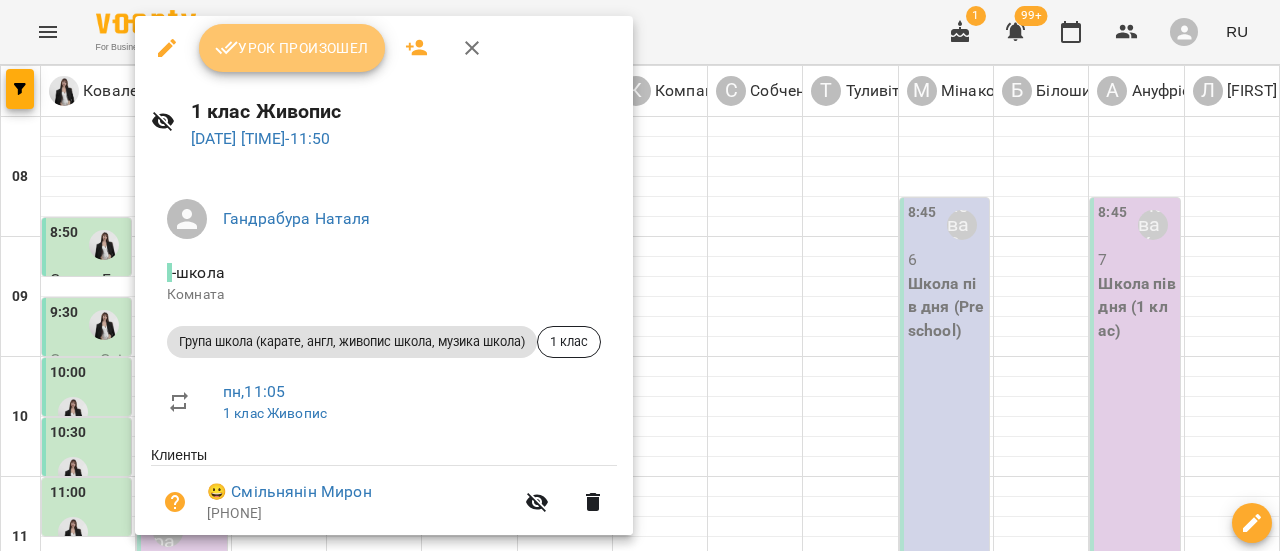 click on "Урок произошел" at bounding box center [292, 48] 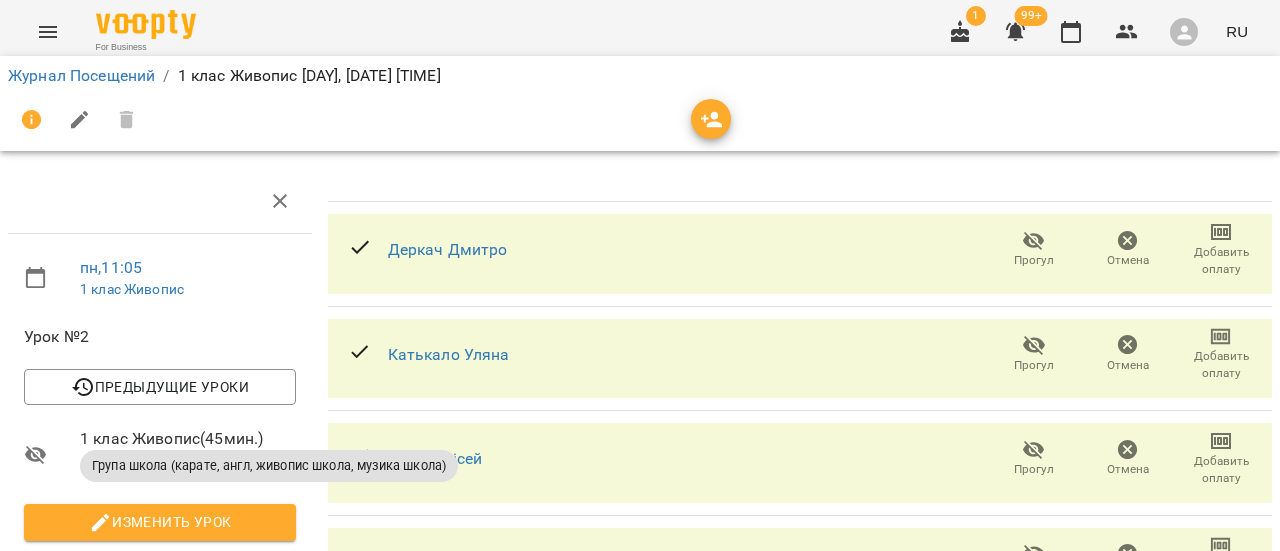 scroll, scrollTop: 0, scrollLeft: 0, axis: both 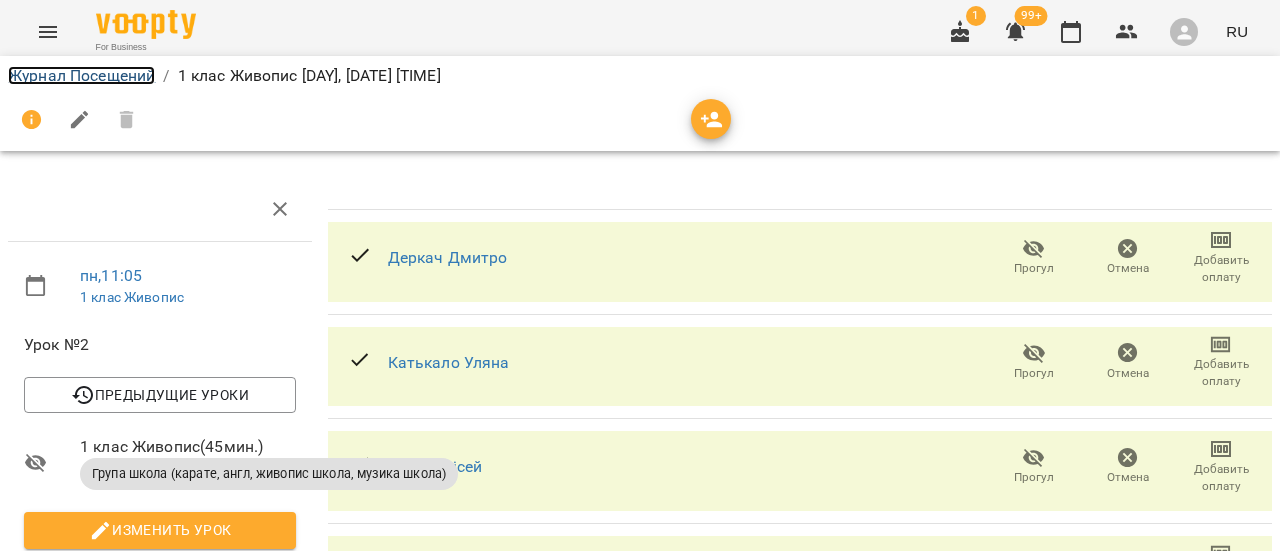 click on "Журнал Посещений" at bounding box center (81, 75) 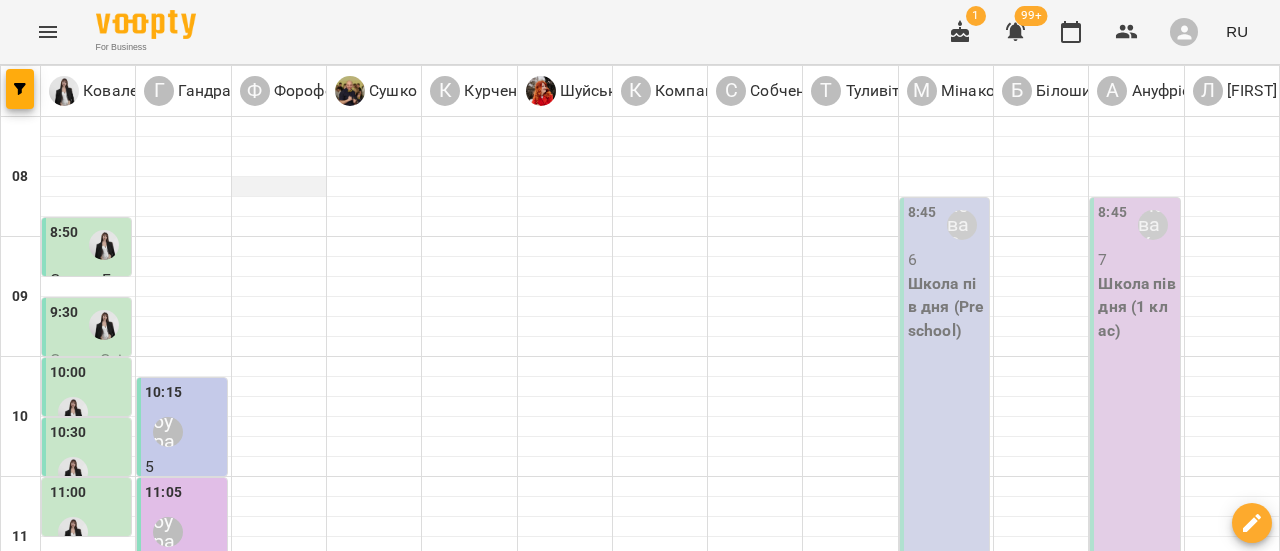 scroll, scrollTop: 400, scrollLeft: 0, axis: vertical 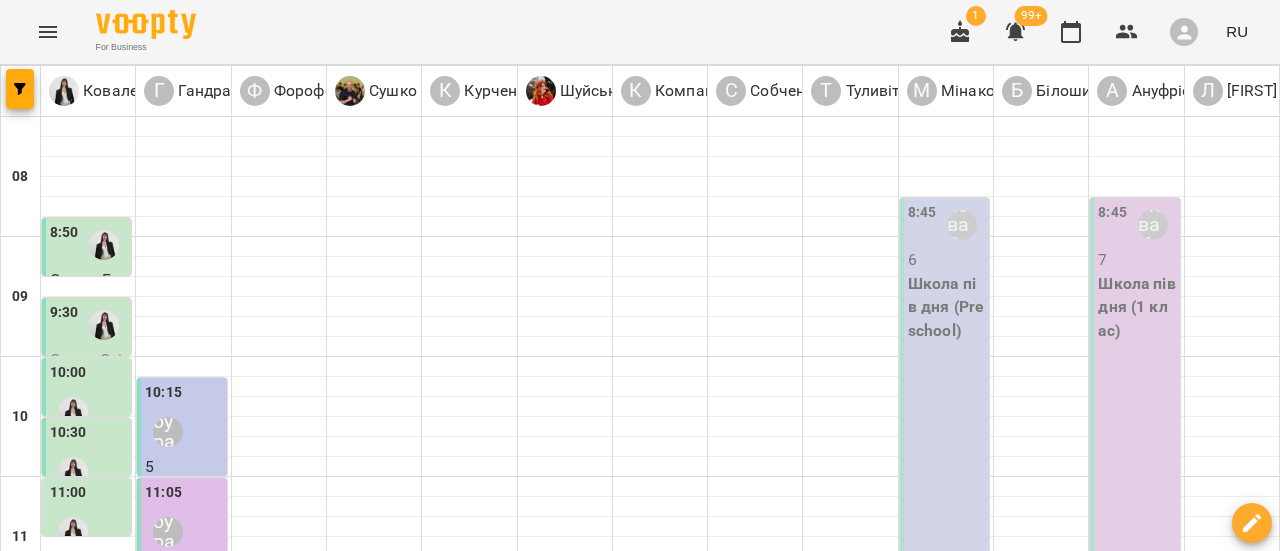 click on "[TIME] [FIRST] [LAST]" at bounding box center (279, 638) 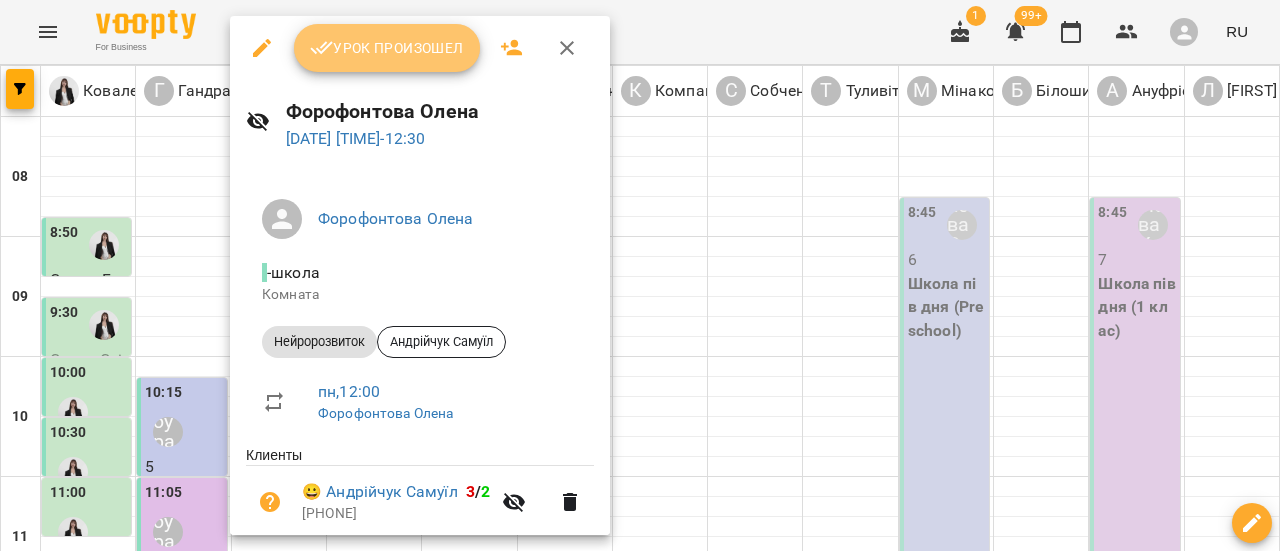 click on "Урок произошел" at bounding box center (387, 48) 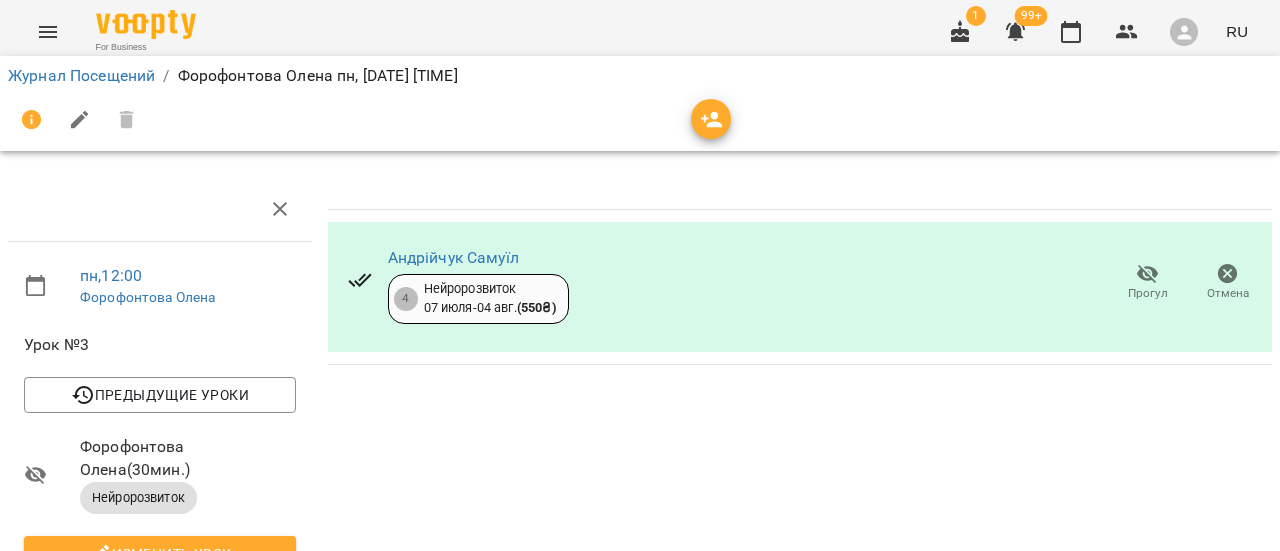 click on "Журнал Посещений" at bounding box center [81, 76] 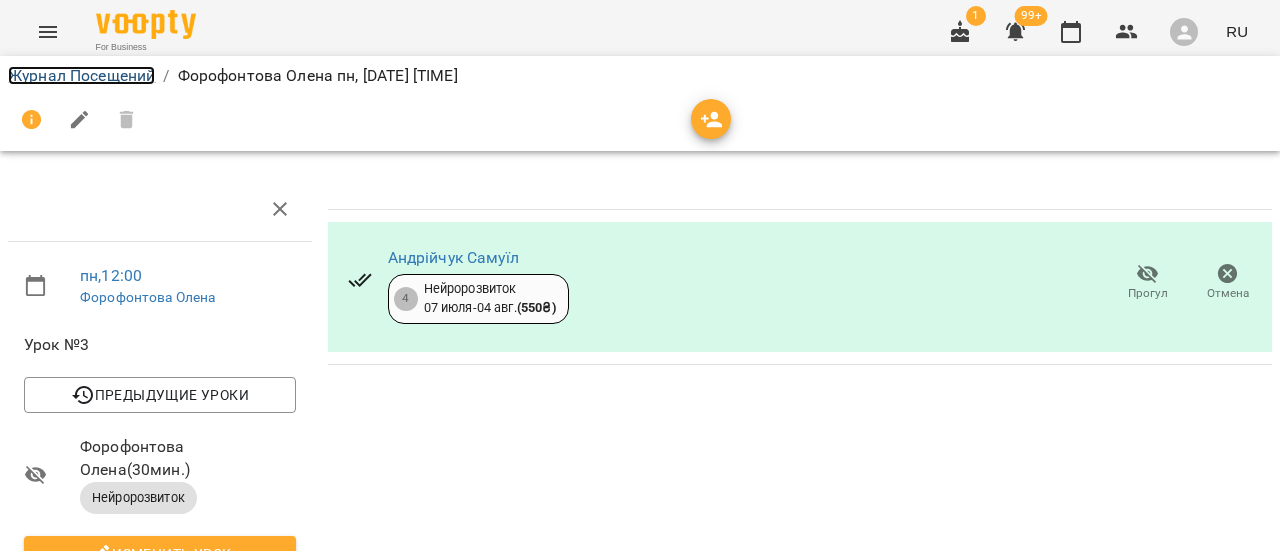 click on "Журнал Посещений" at bounding box center [81, 75] 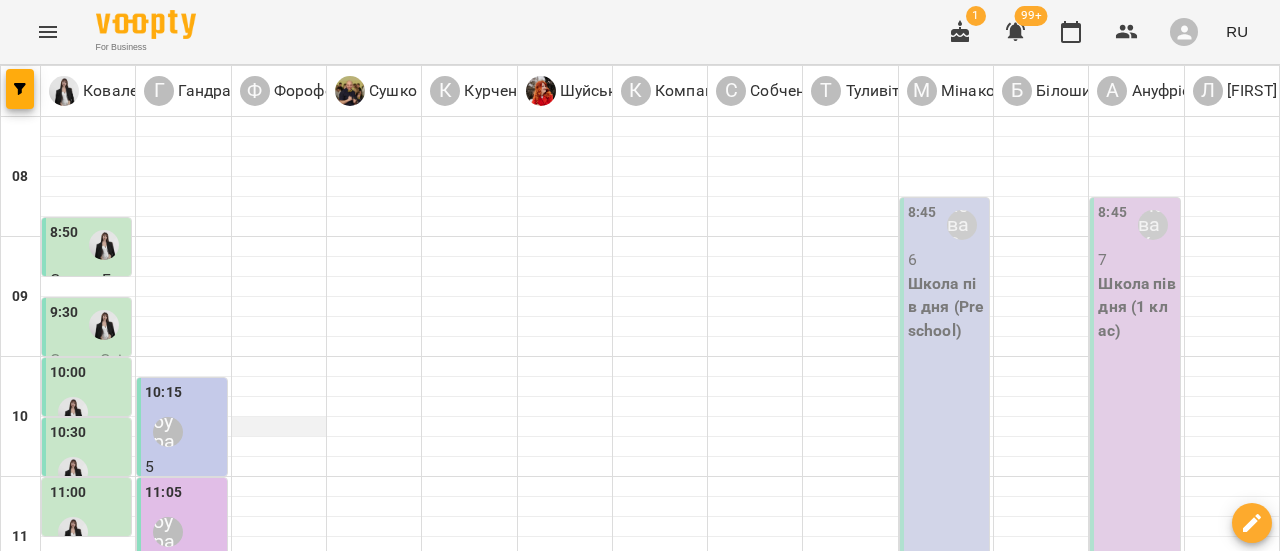 scroll, scrollTop: 400, scrollLeft: 0, axis: vertical 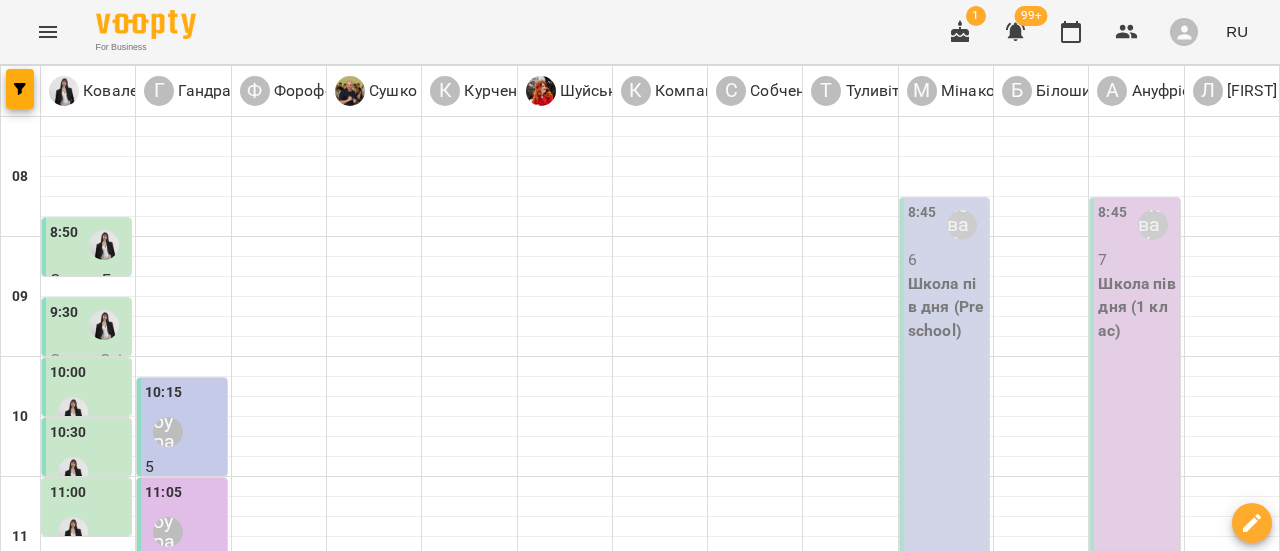 click on "[TIME] [FIRST] [LAST]" at bounding box center (279, 698) 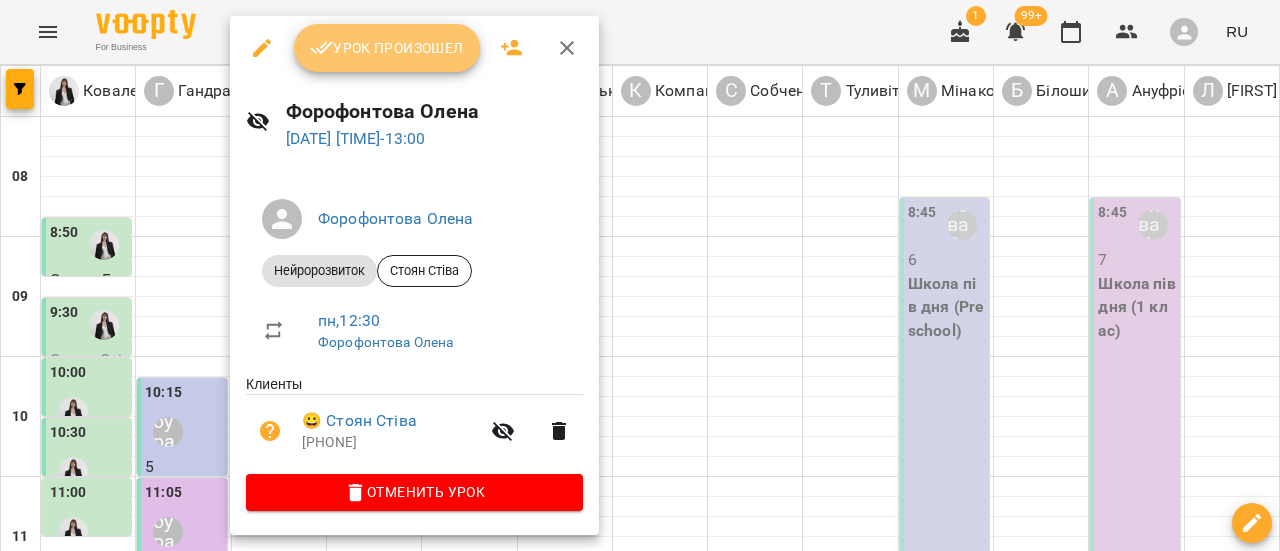 click on "Урок произошел" at bounding box center [387, 48] 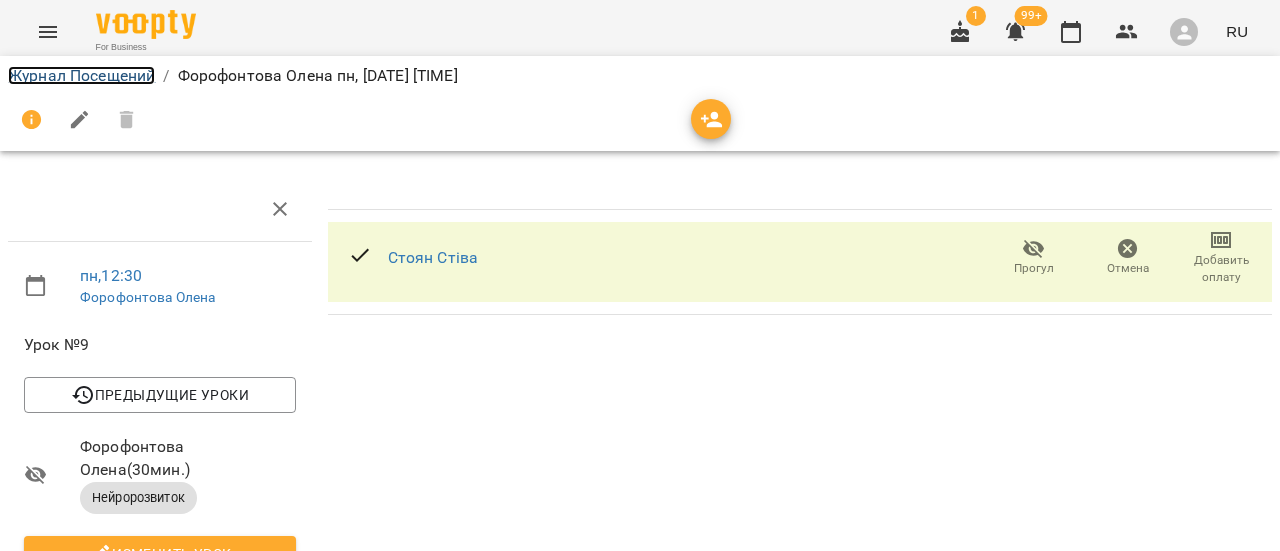 click on "Журнал Посещений" at bounding box center (81, 75) 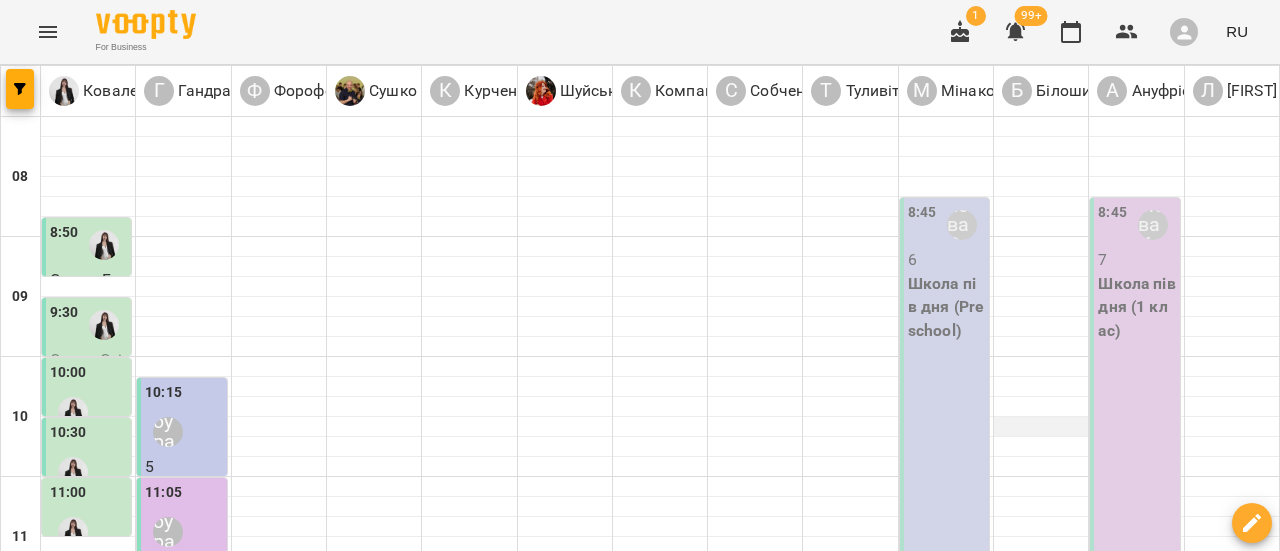 scroll, scrollTop: 0, scrollLeft: 0, axis: both 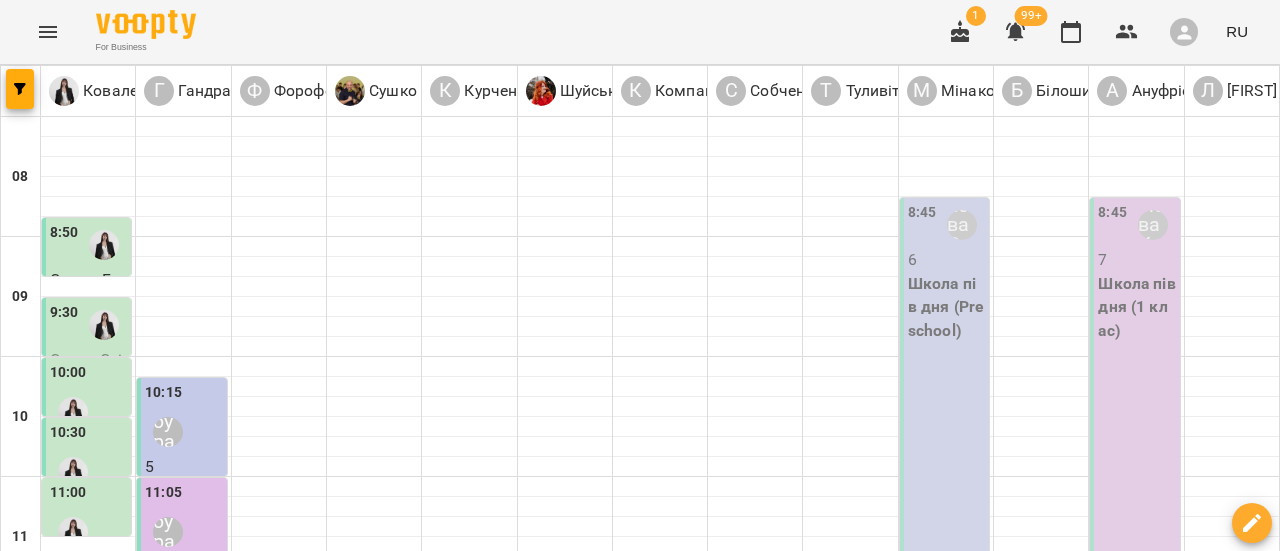 click on "Школа пів дня (Preschool)" at bounding box center (946, 307) 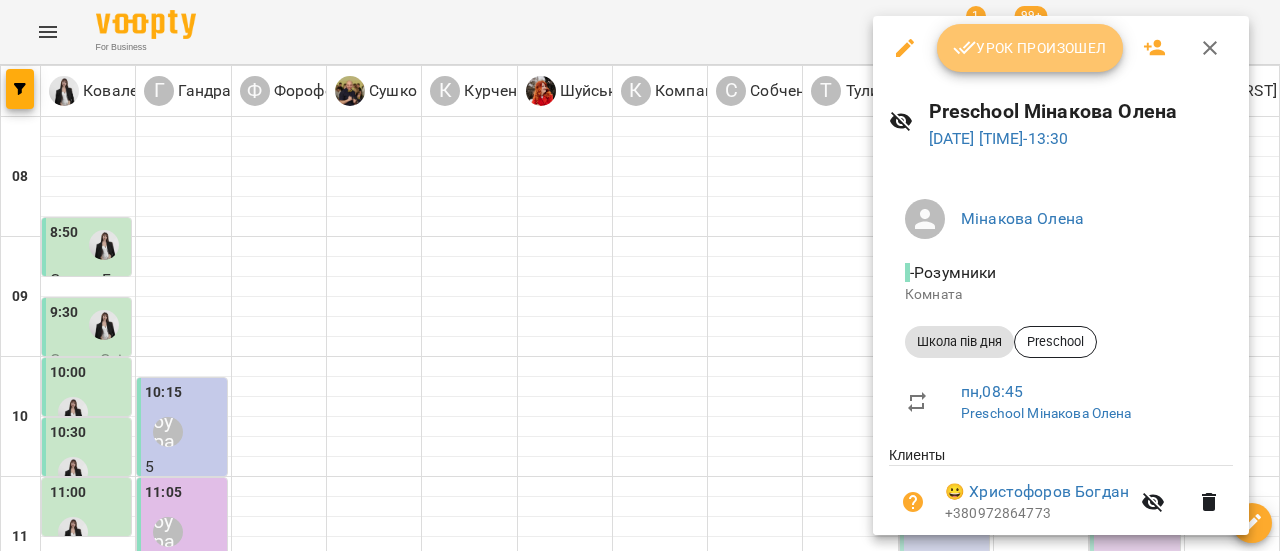 click on "Урок произошел" at bounding box center [1030, 48] 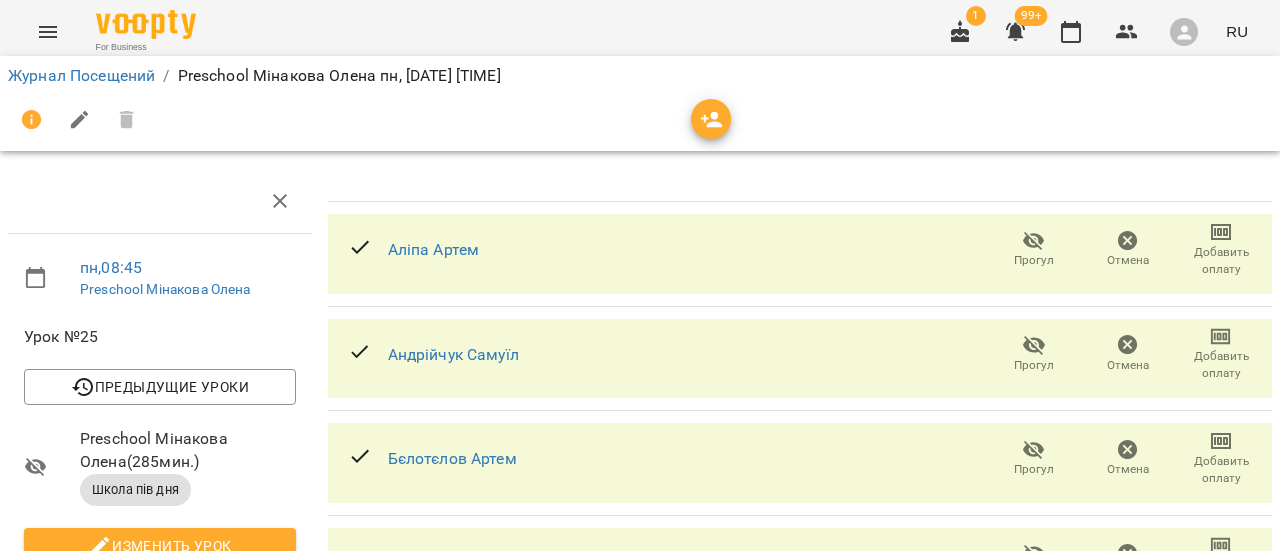 scroll, scrollTop: 400, scrollLeft: 0, axis: vertical 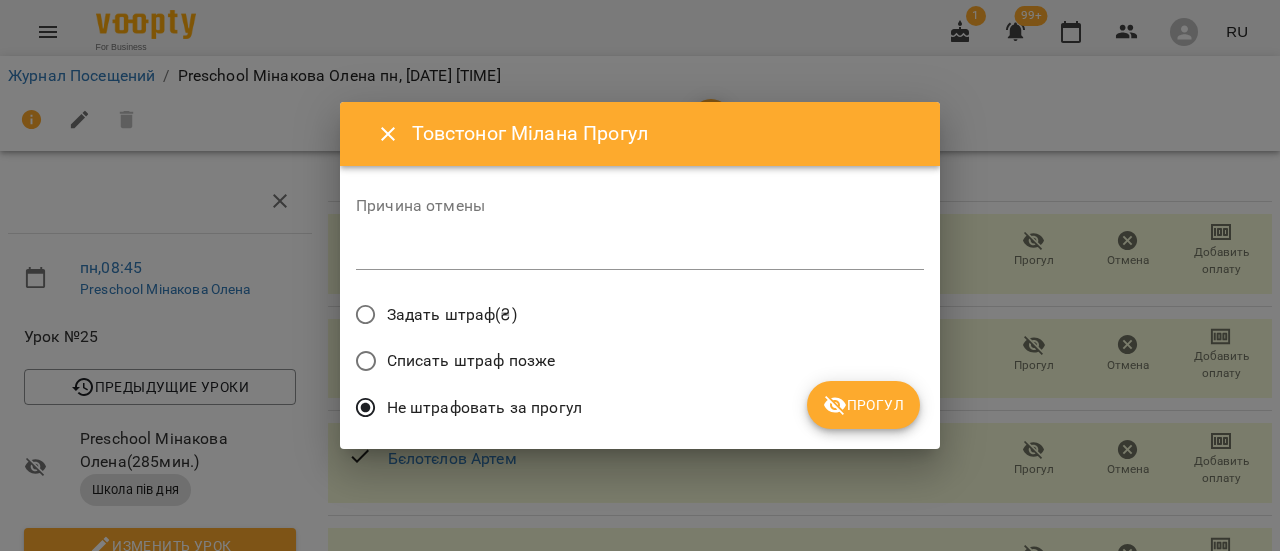 click on "Причина отмены *" at bounding box center [640, 238] 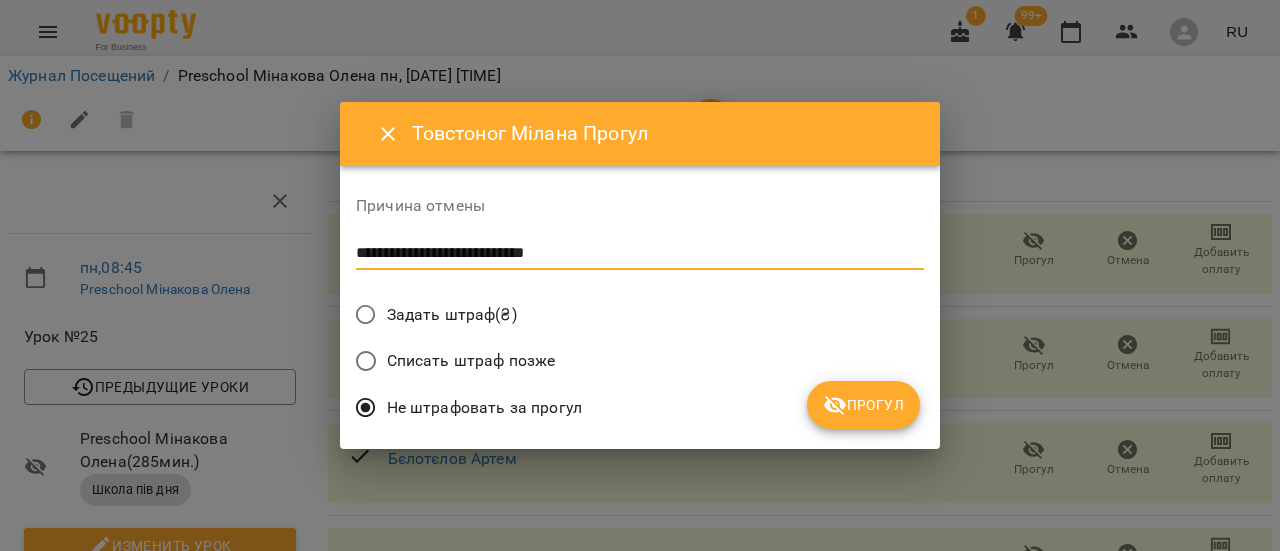 type on "**********" 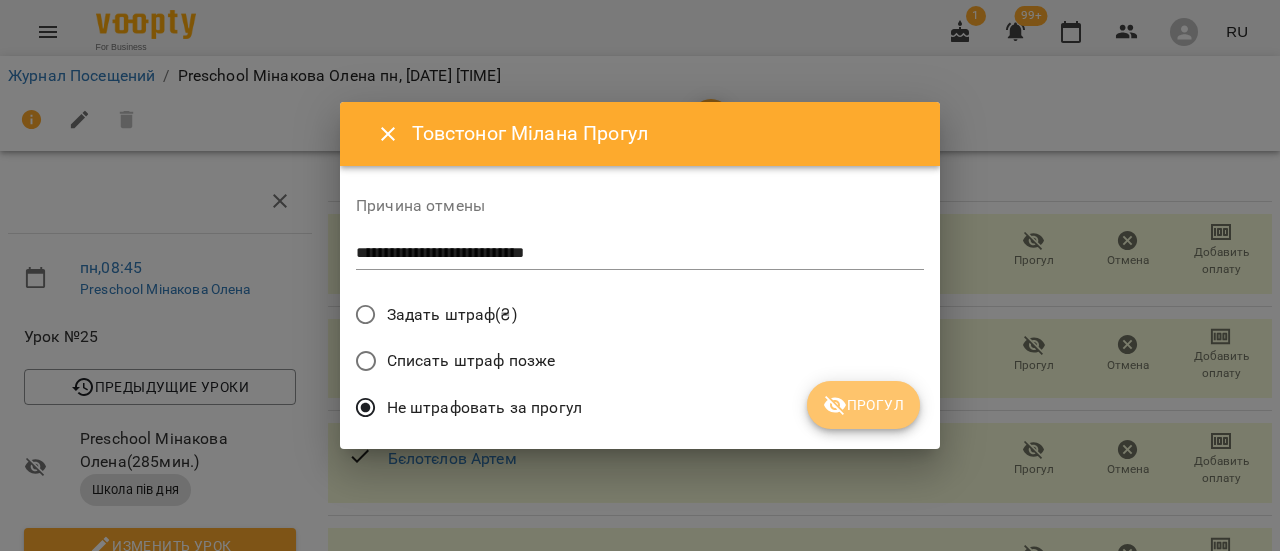 click on "Прогул" at bounding box center [863, 405] 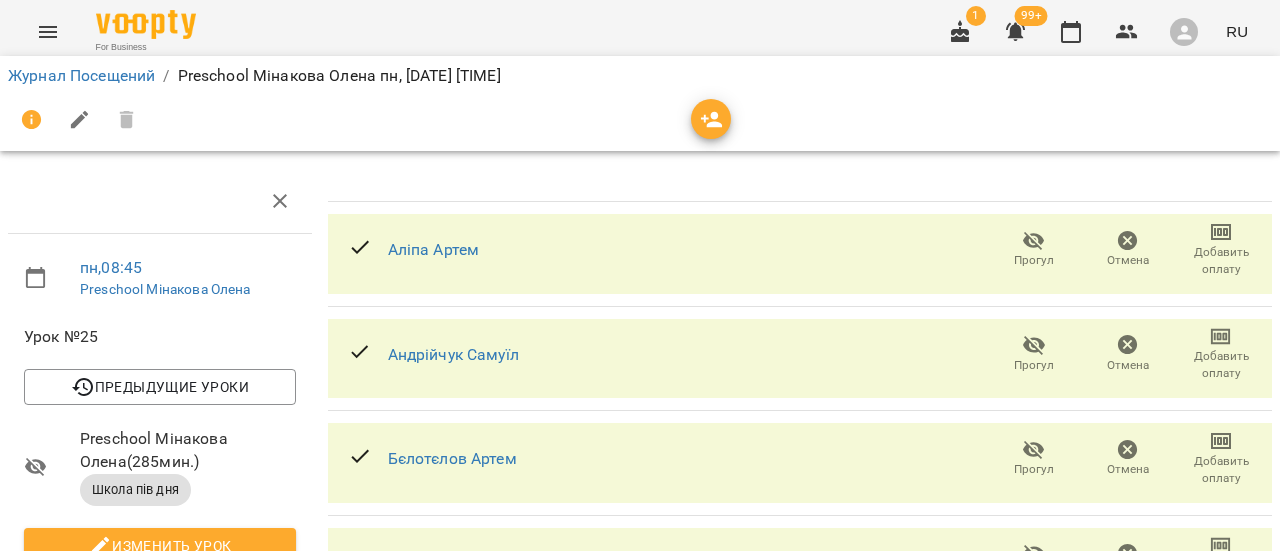 scroll, scrollTop: 0, scrollLeft: 0, axis: both 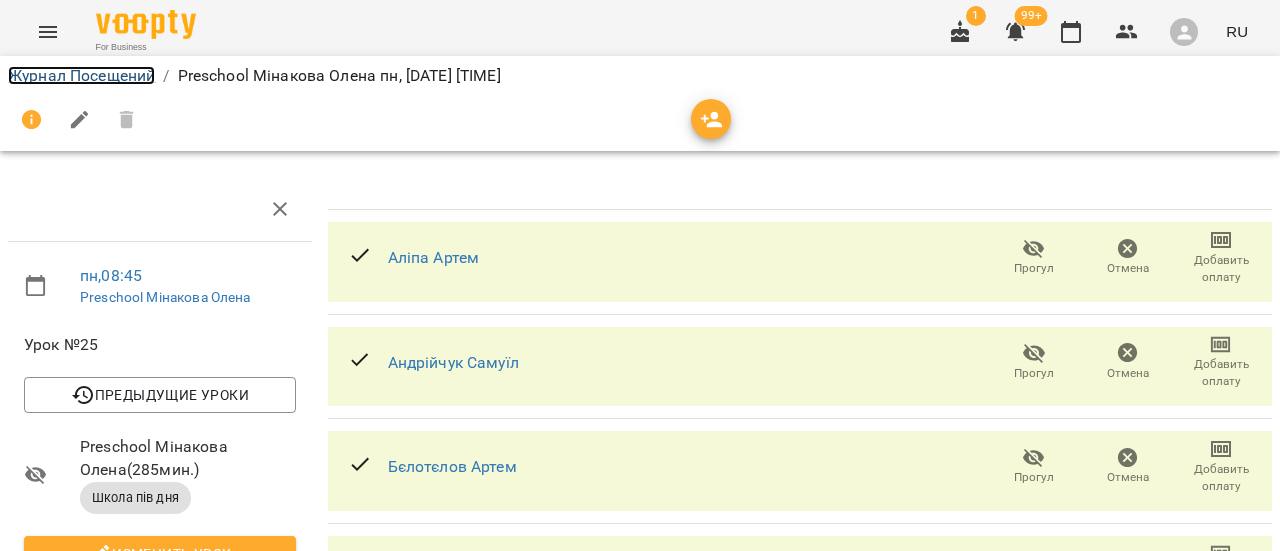 click on "Журнал Посещений" at bounding box center (81, 75) 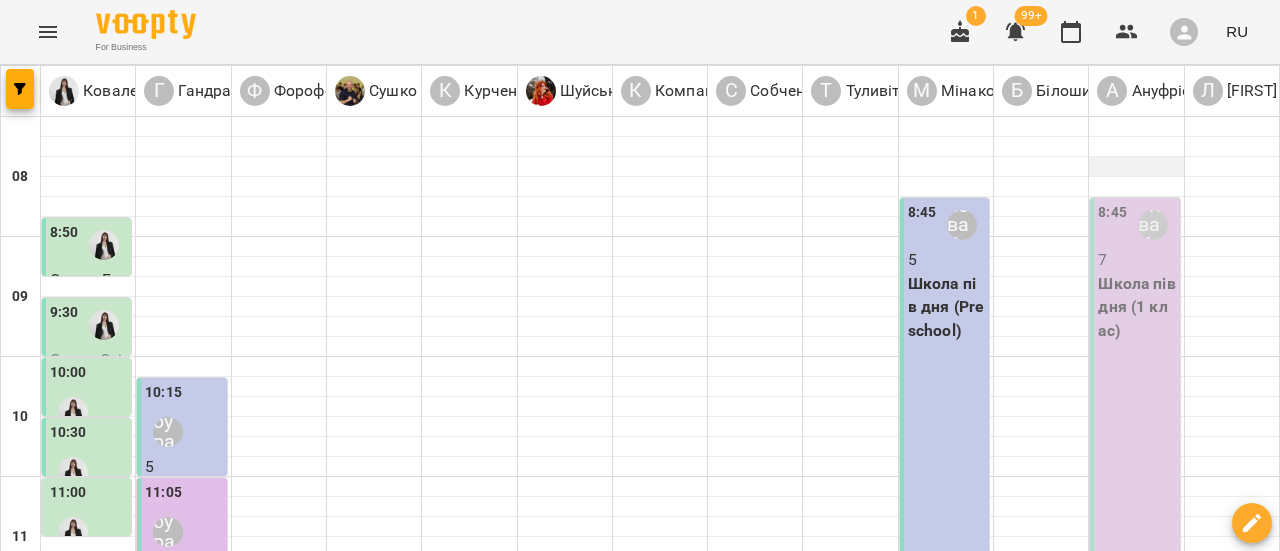 scroll, scrollTop: 0, scrollLeft: 0, axis: both 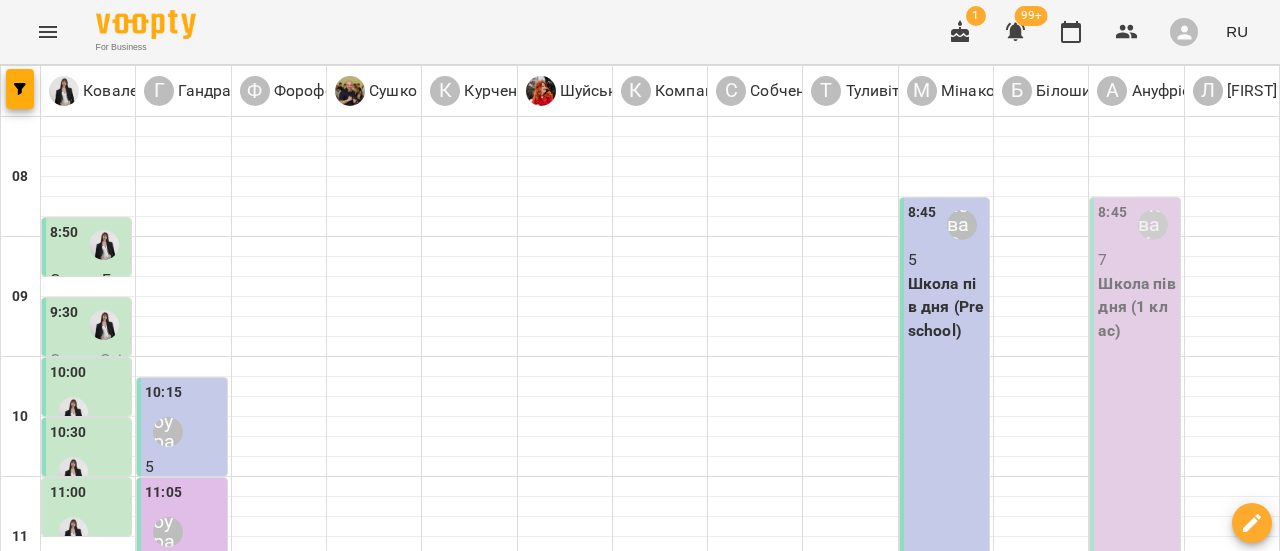 click on "Школа пів дня (1 клас)" at bounding box center [1136, 307] 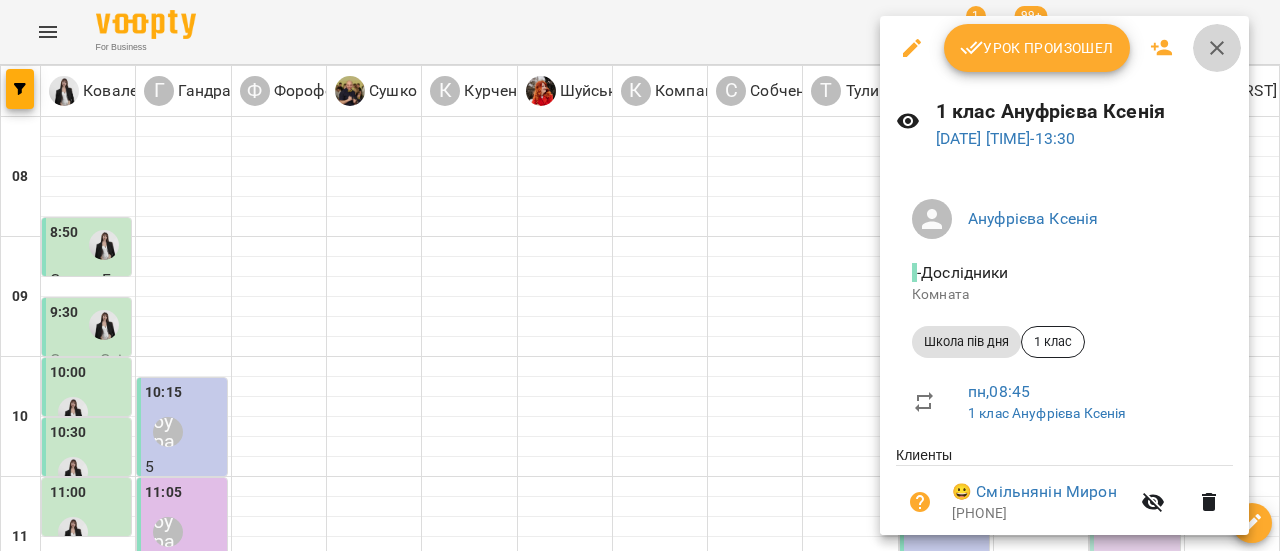 click 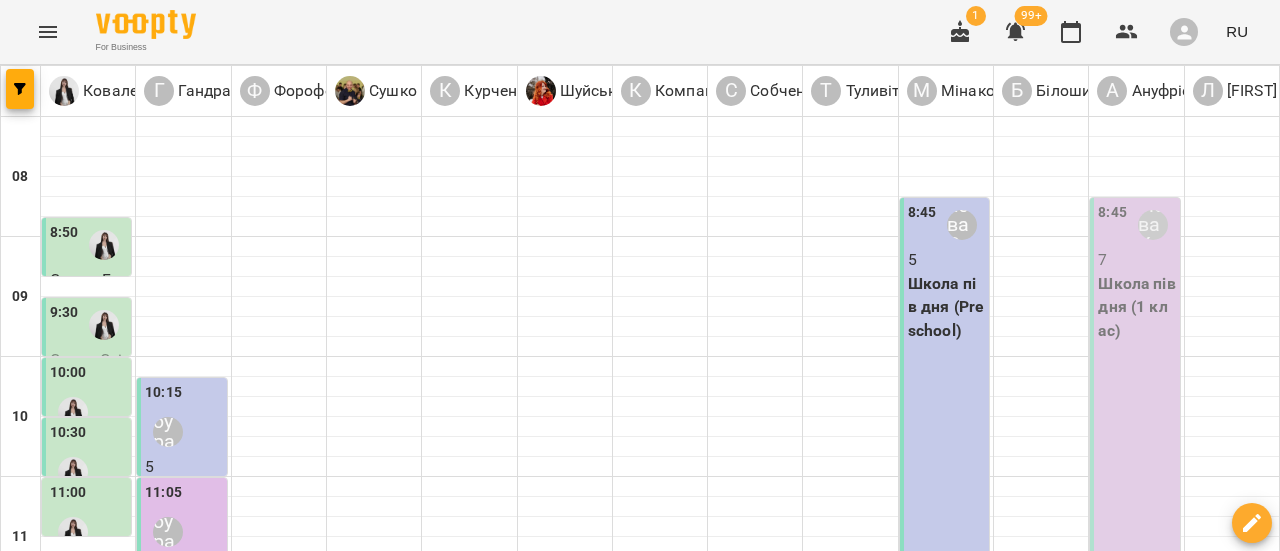 scroll, scrollTop: 100, scrollLeft: 0, axis: vertical 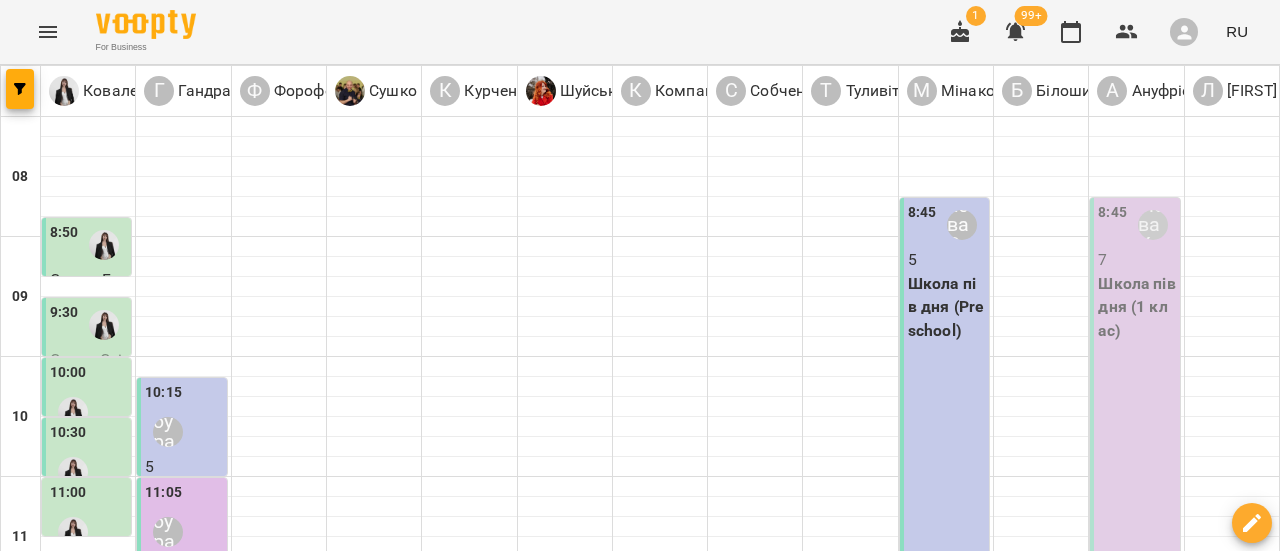 click on "[TIME] [FIRST] 7 Школа пів дня (1 клас)" at bounding box center [1134, 487] 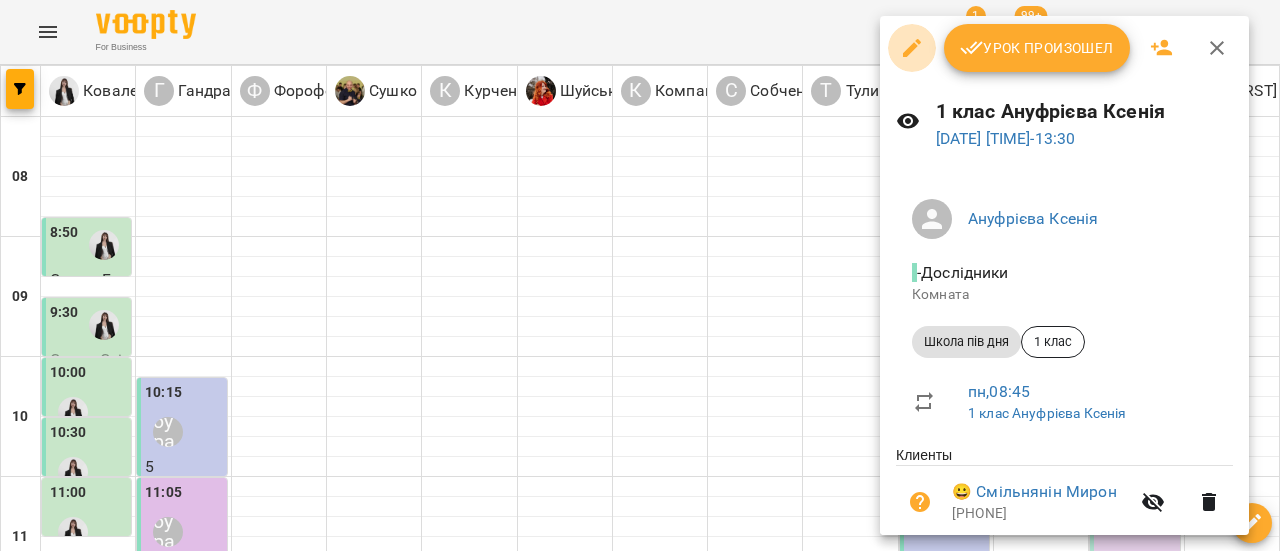 click 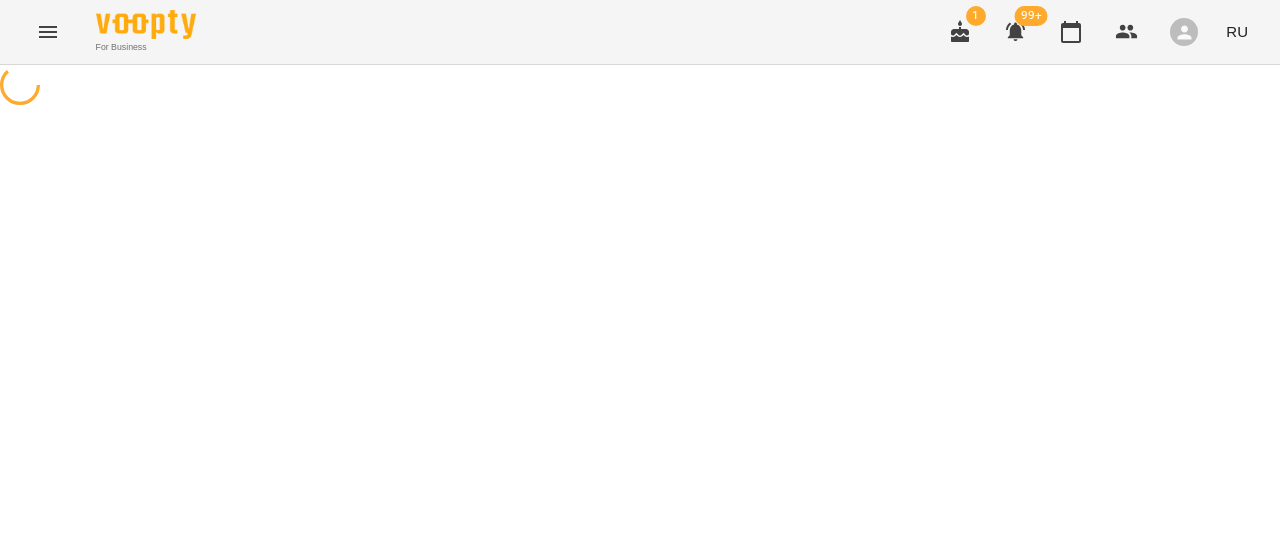 select on "**********" 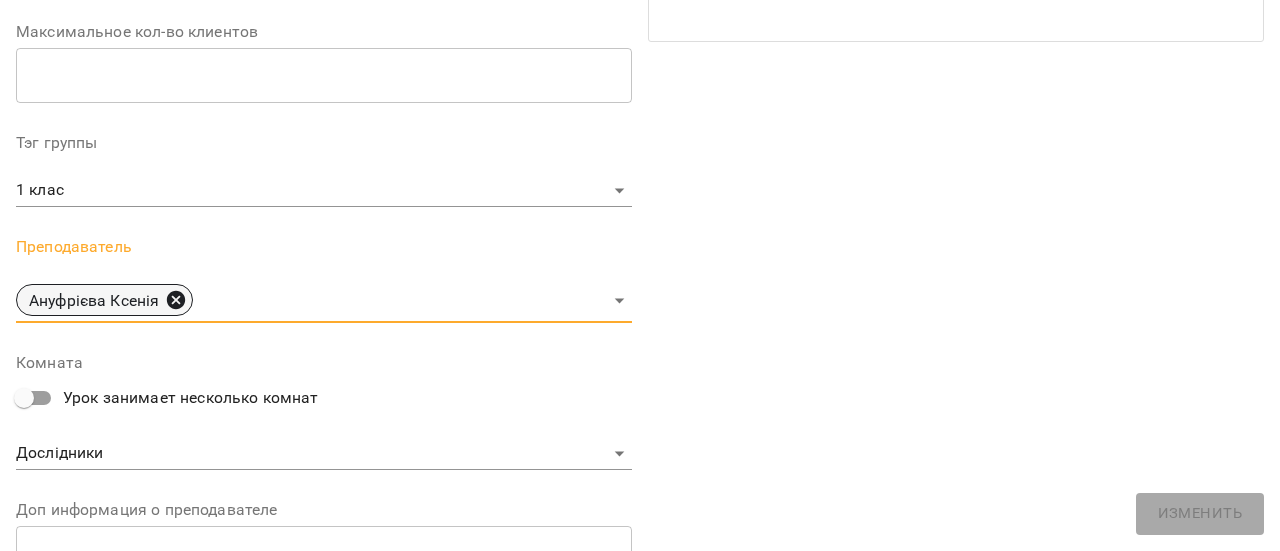 click 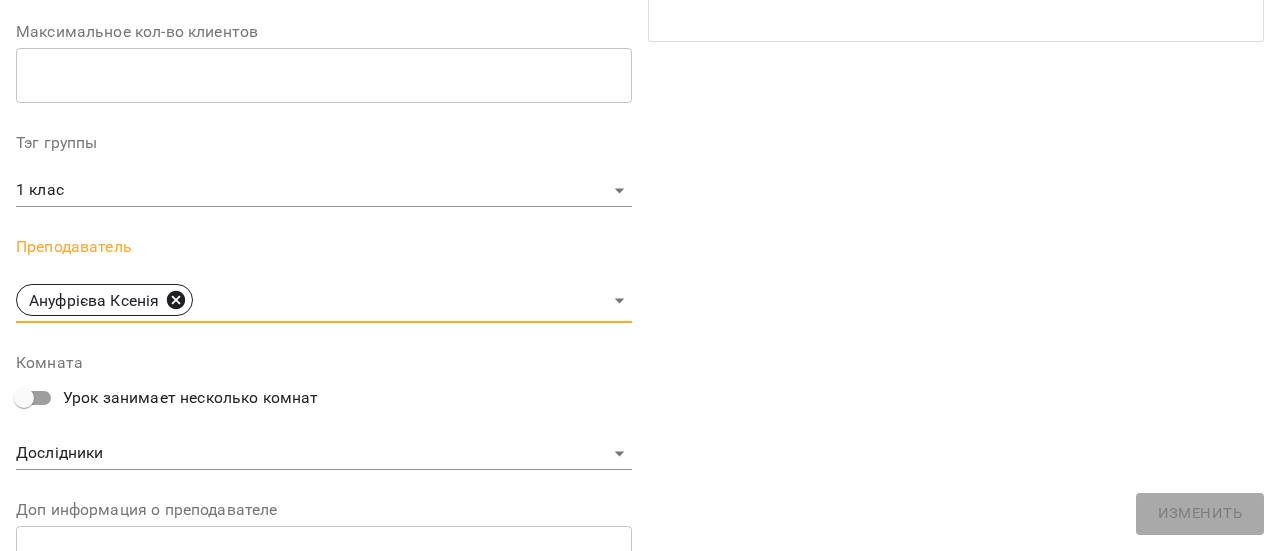 type 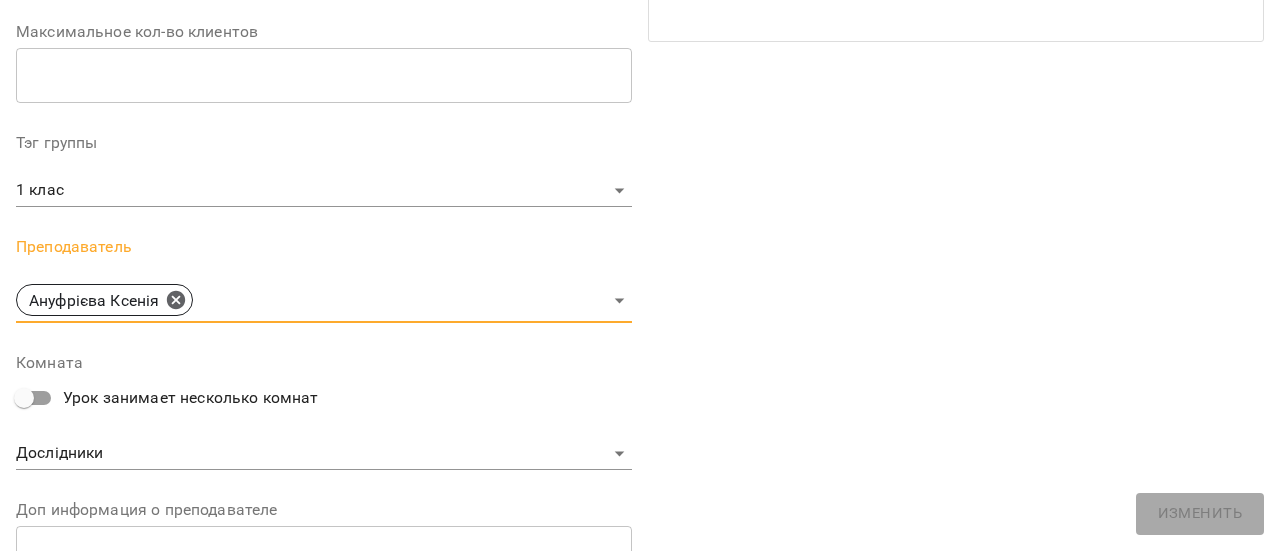 scroll, scrollTop: 583, scrollLeft: 0, axis: vertical 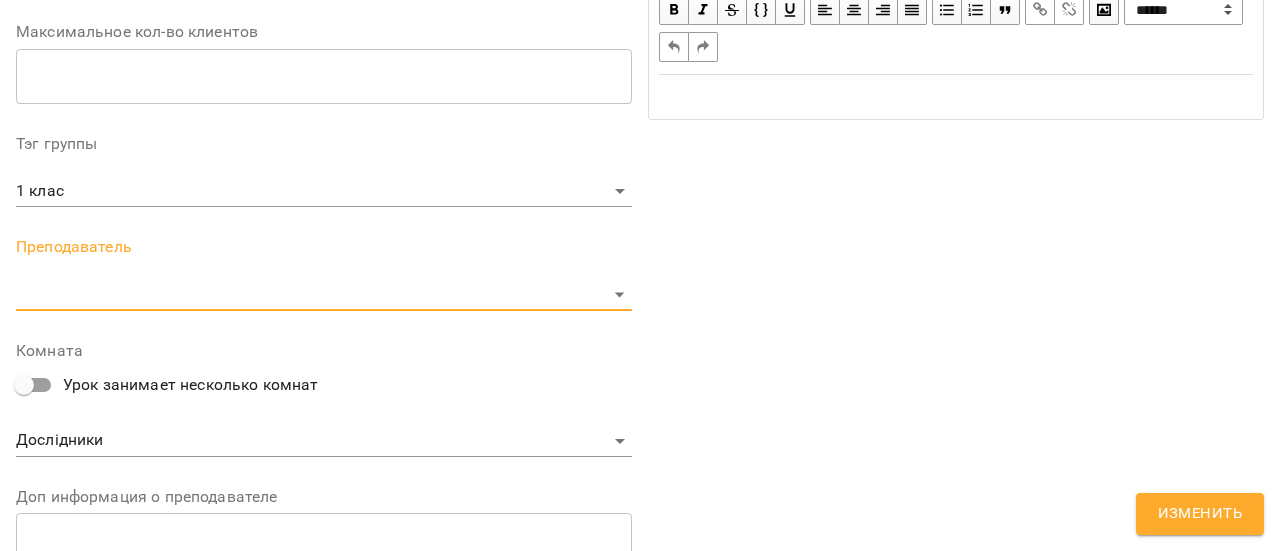 click on "Изменить" at bounding box center (1200, 514) 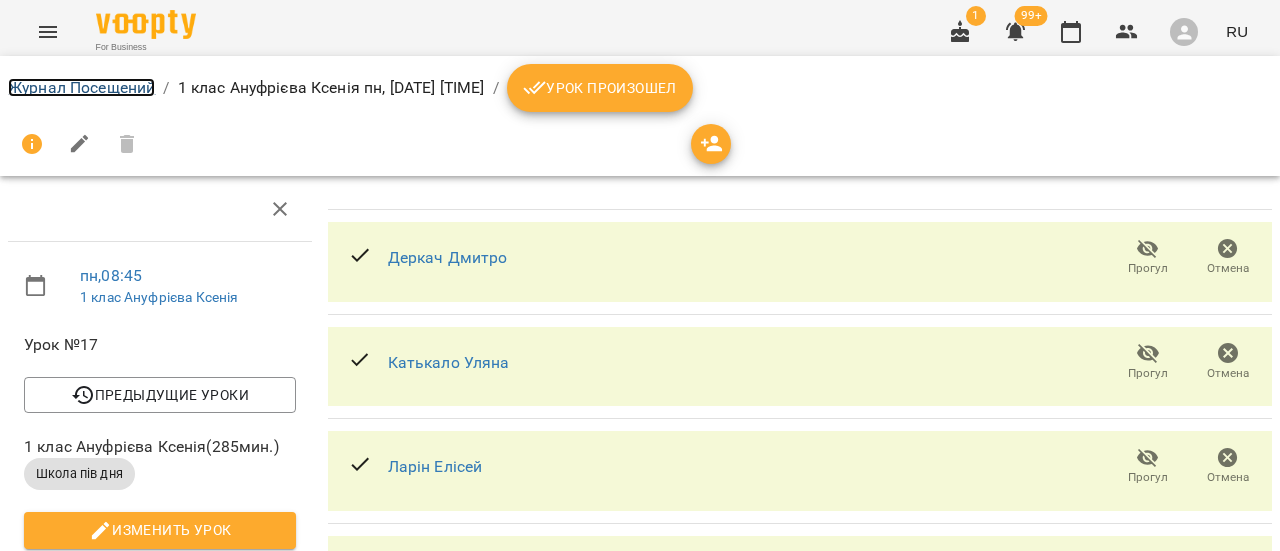 click on "Журнал Посещений" at bounding box center (81, 87) 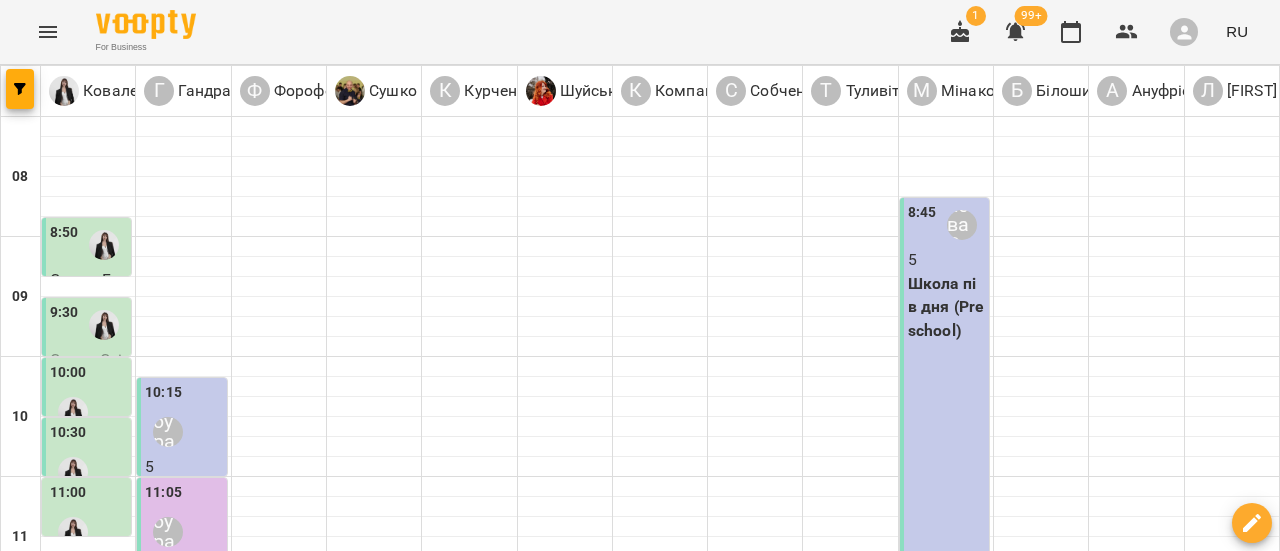 scroll, scrollTop: 0, scrollLeft: 0, axis: both 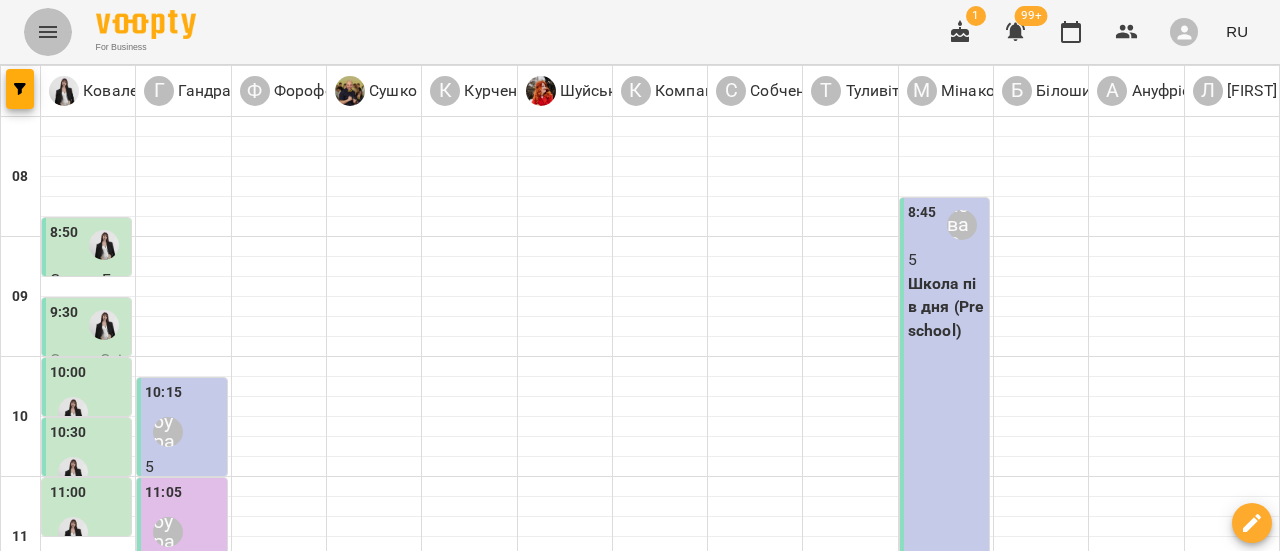click 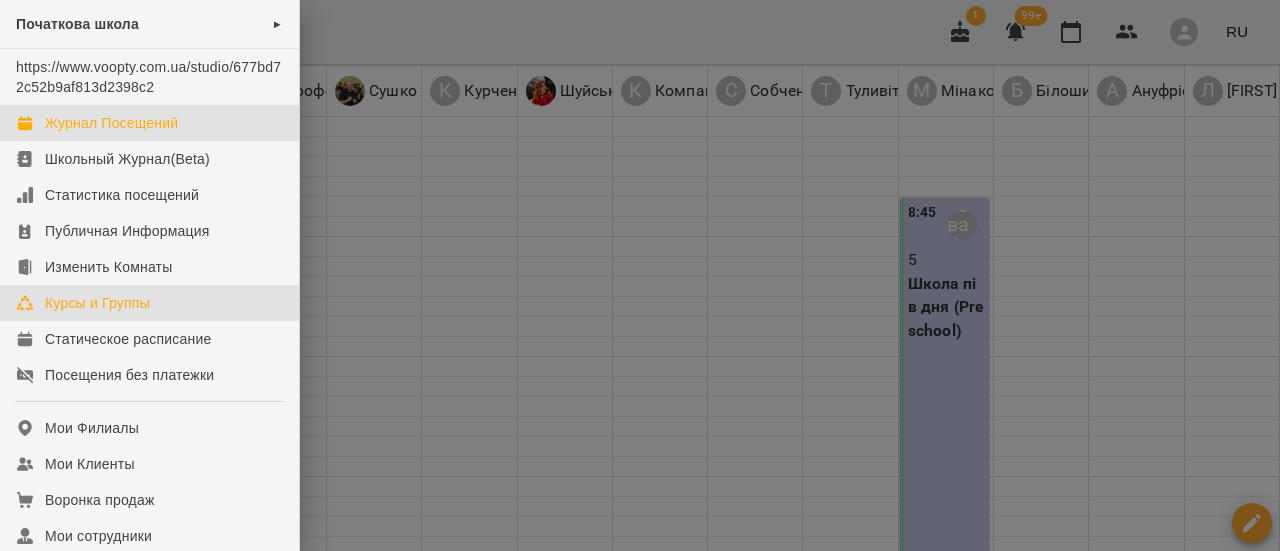 click on "Курсы и Группы" at bounding box center (97, 303) 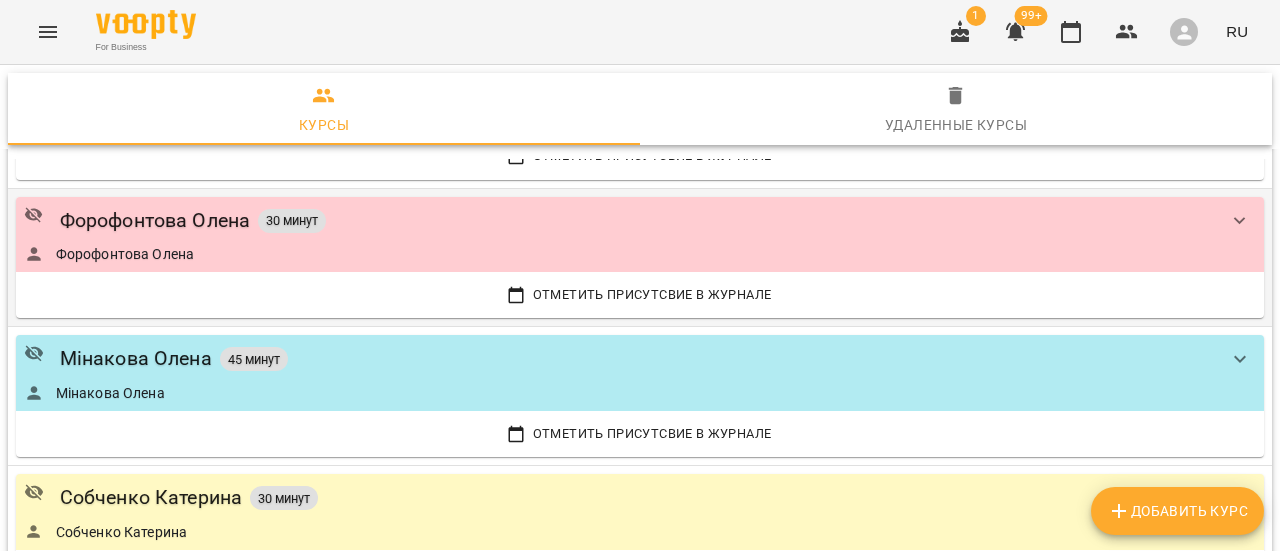 scroll, scrollTop: 800, scrollLeft: 0, axis: vertical 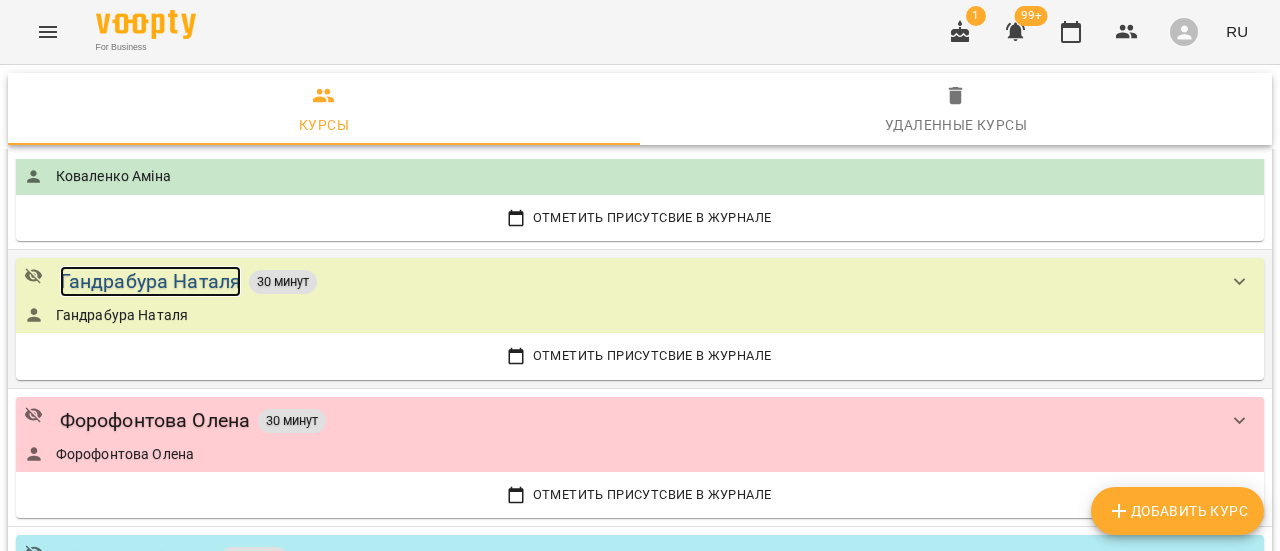 click on "Гандрабура Наталя" at bounding box center [151, 281] 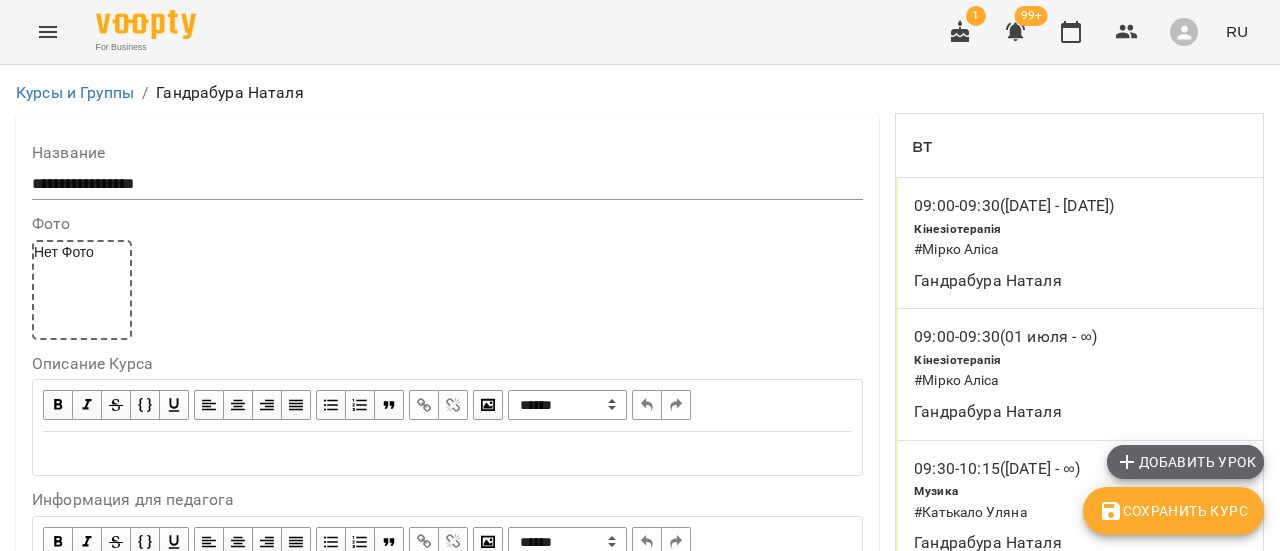 click on "Добавить урок" at bounding box center (1185, 462) 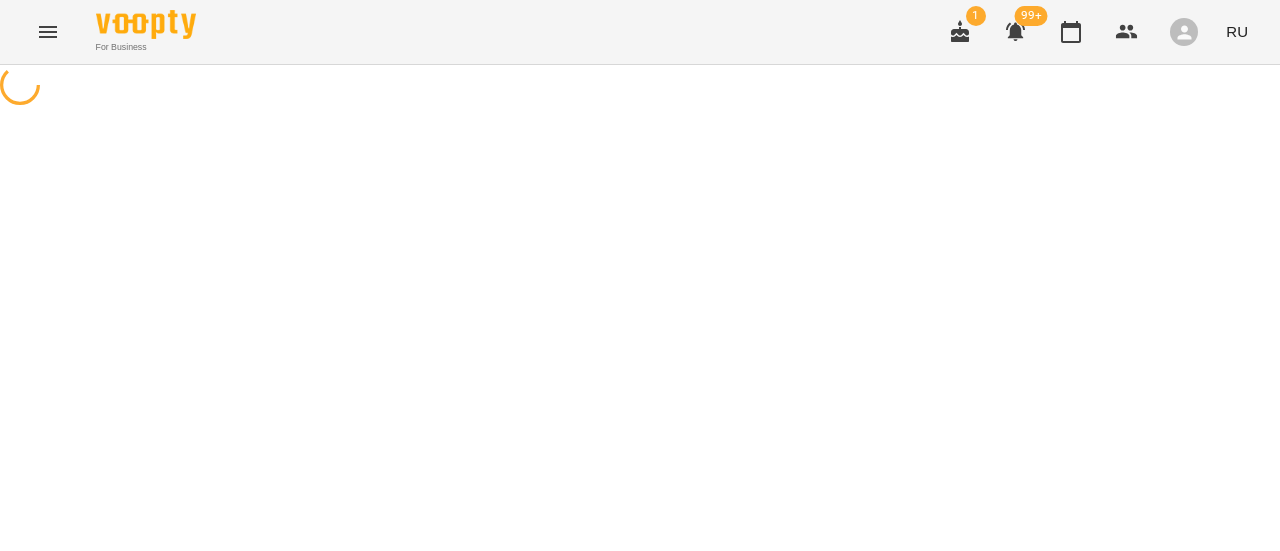 select on "*******" 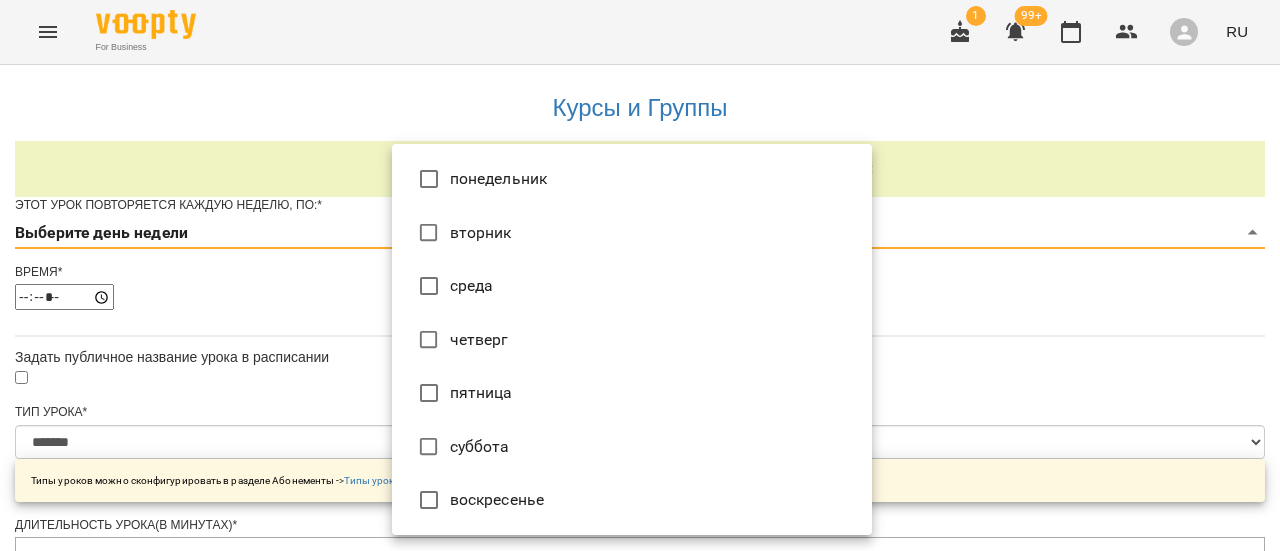click on "**********" at bounding box center (640, 642) 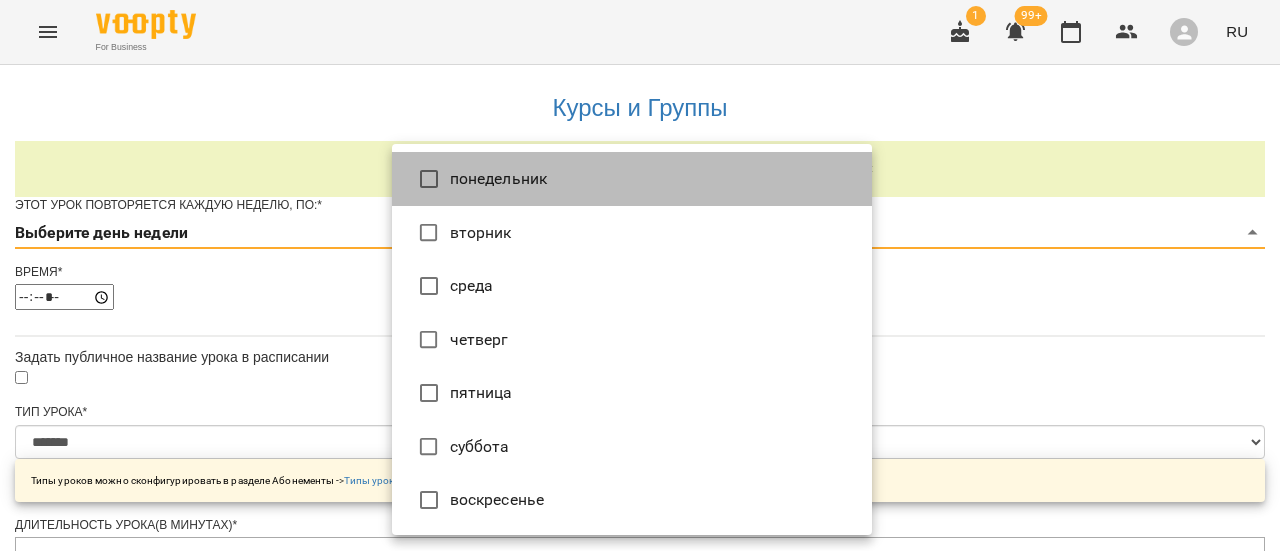 click on "понедельник" at bounding box center (632, 179) 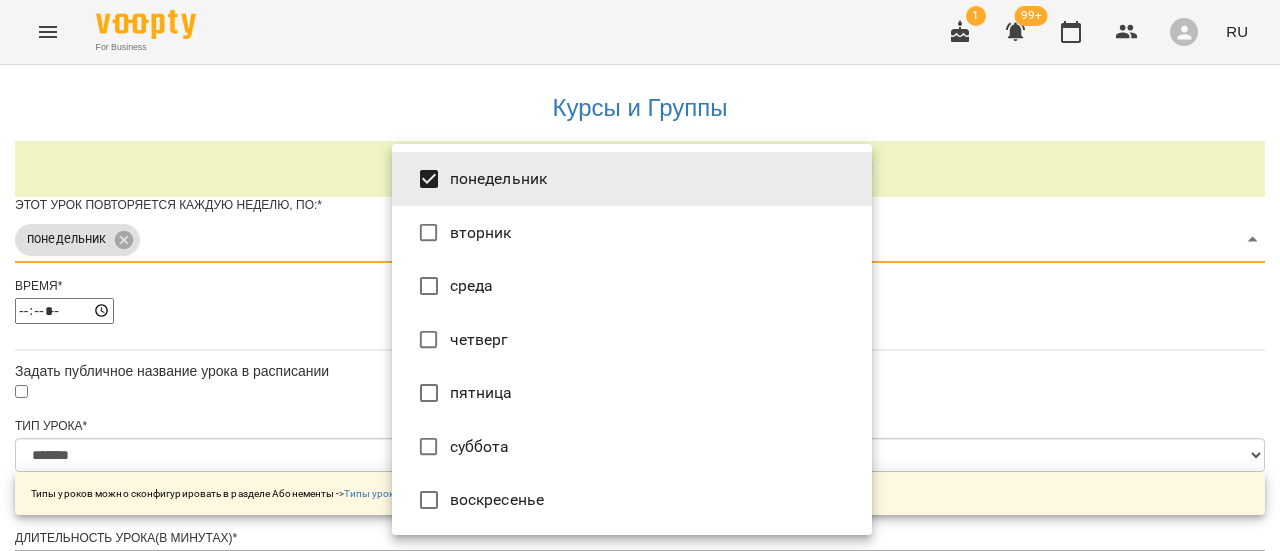 click at bounding box center (640, 275) 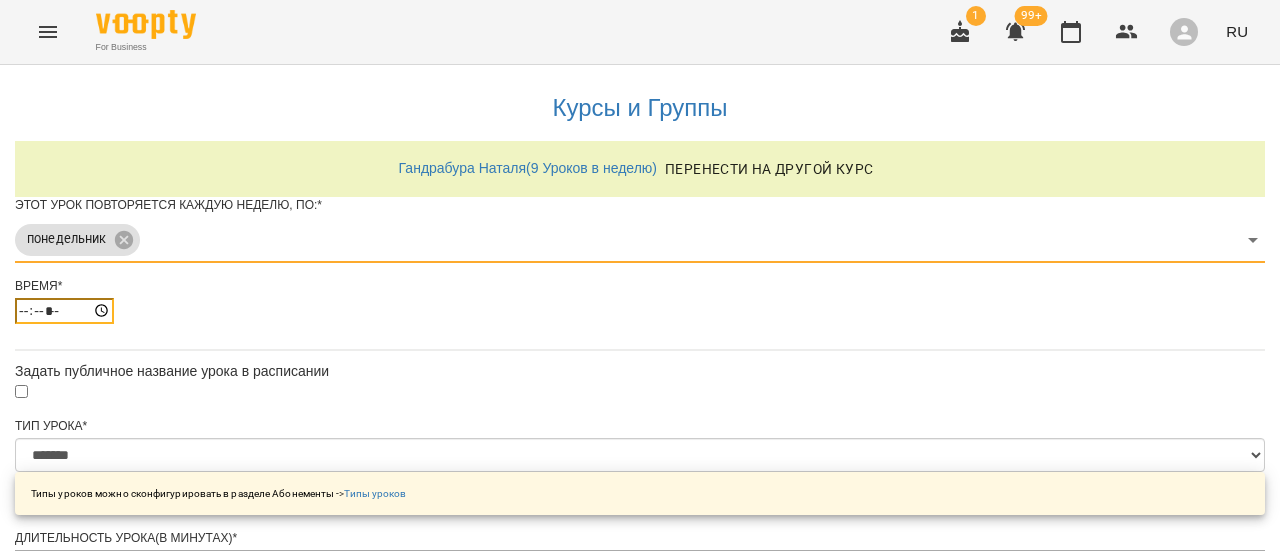 click on "*****" at bounding box center [64, 311] 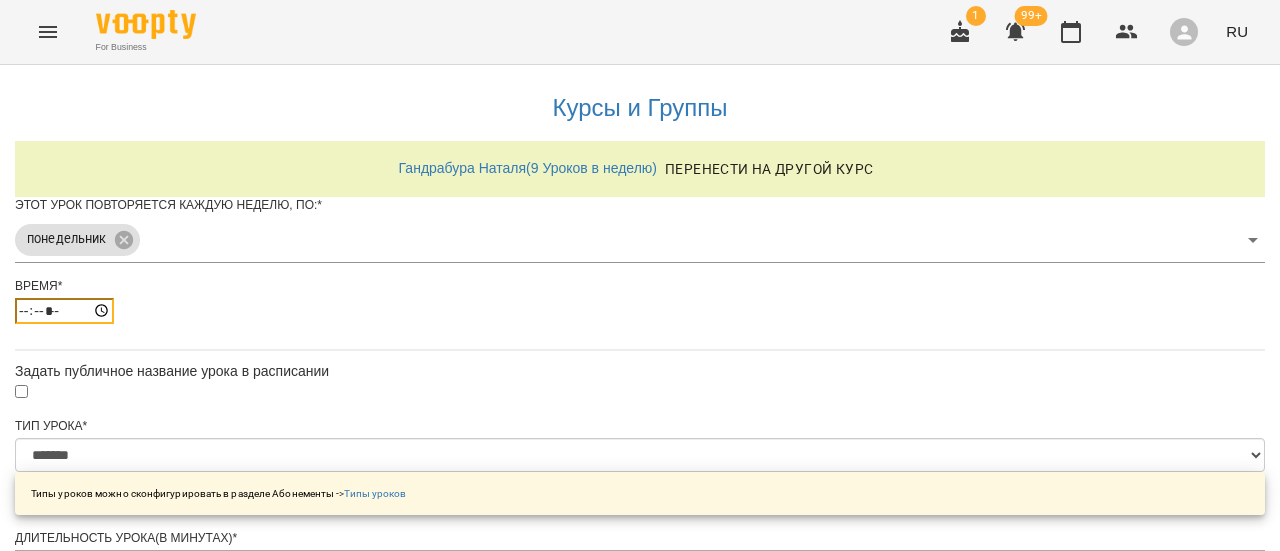 type on "*****" 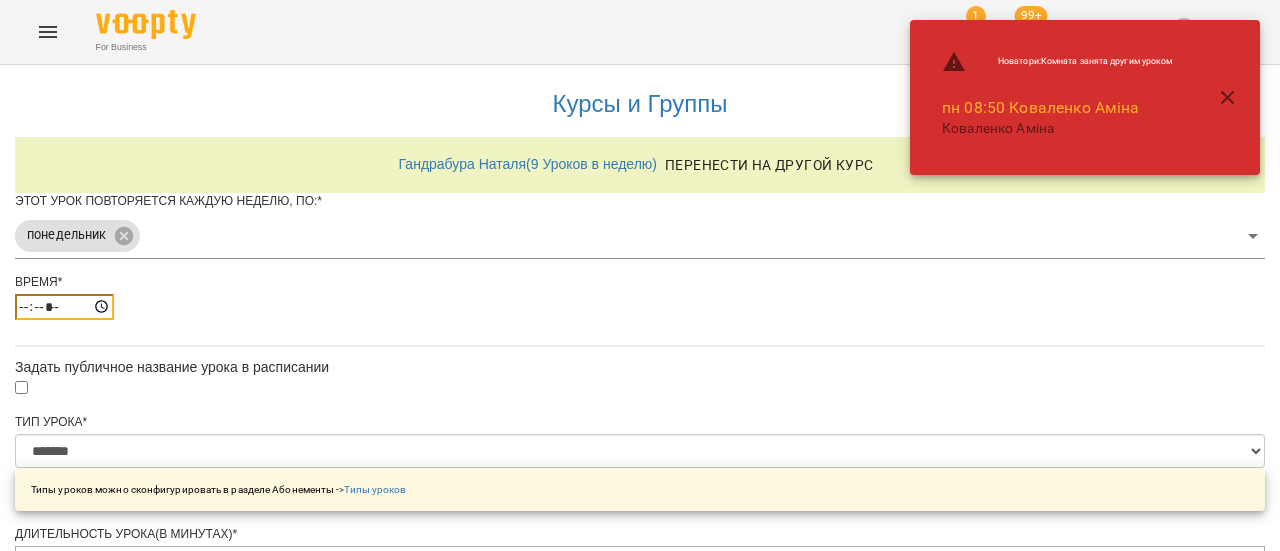 scroll, scrollTop: 200, scrollLeft: 0, axis: vertical 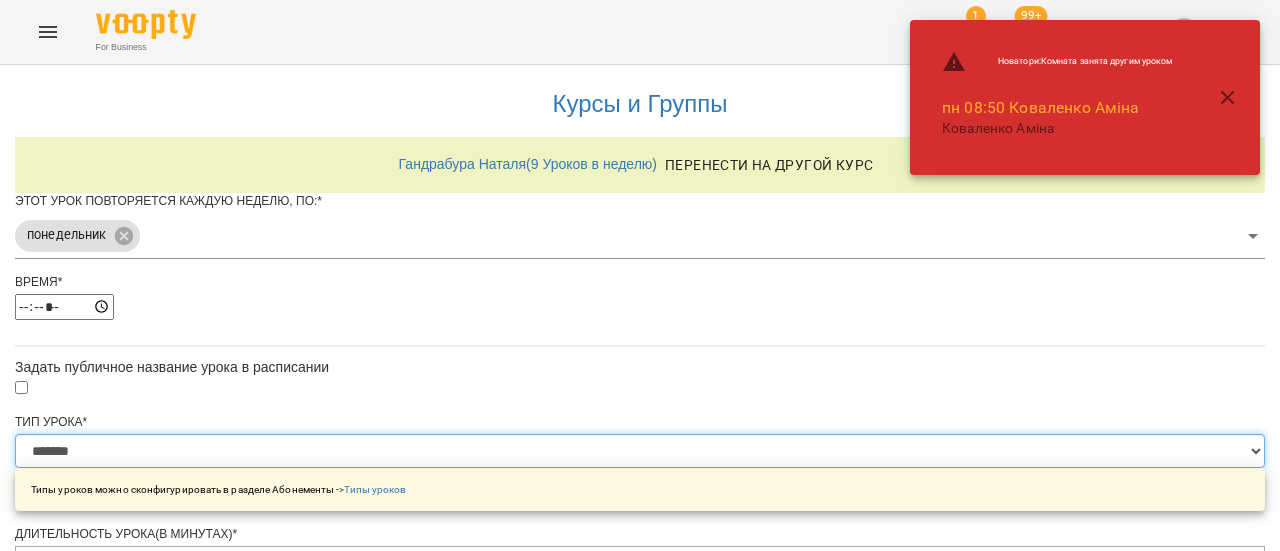 click on "**********" at bounding box center [640, 451] 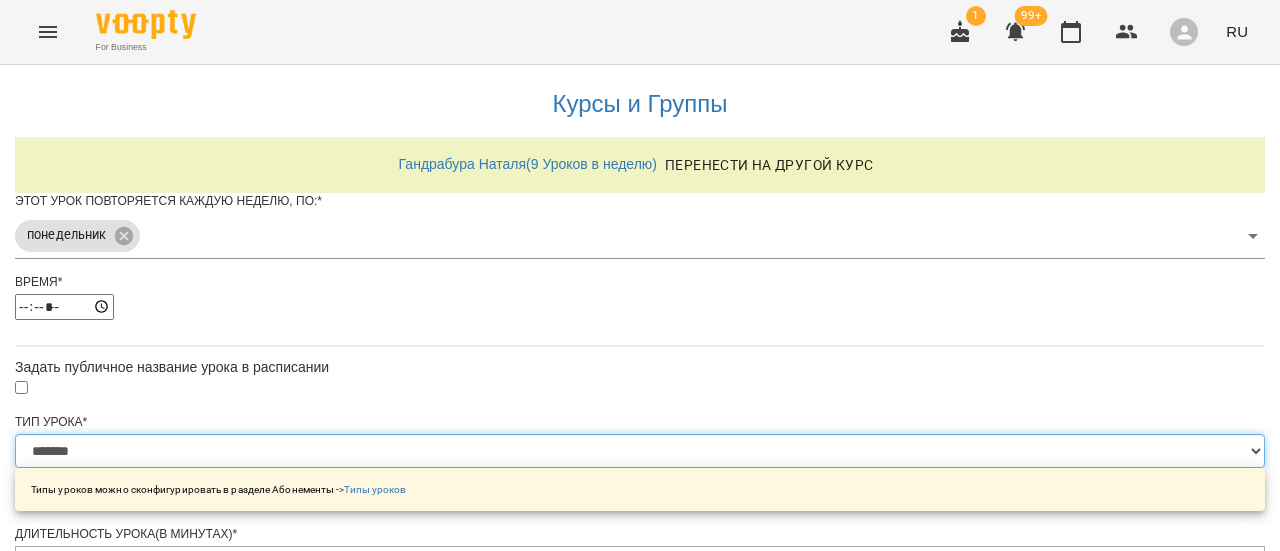 select on "**********" 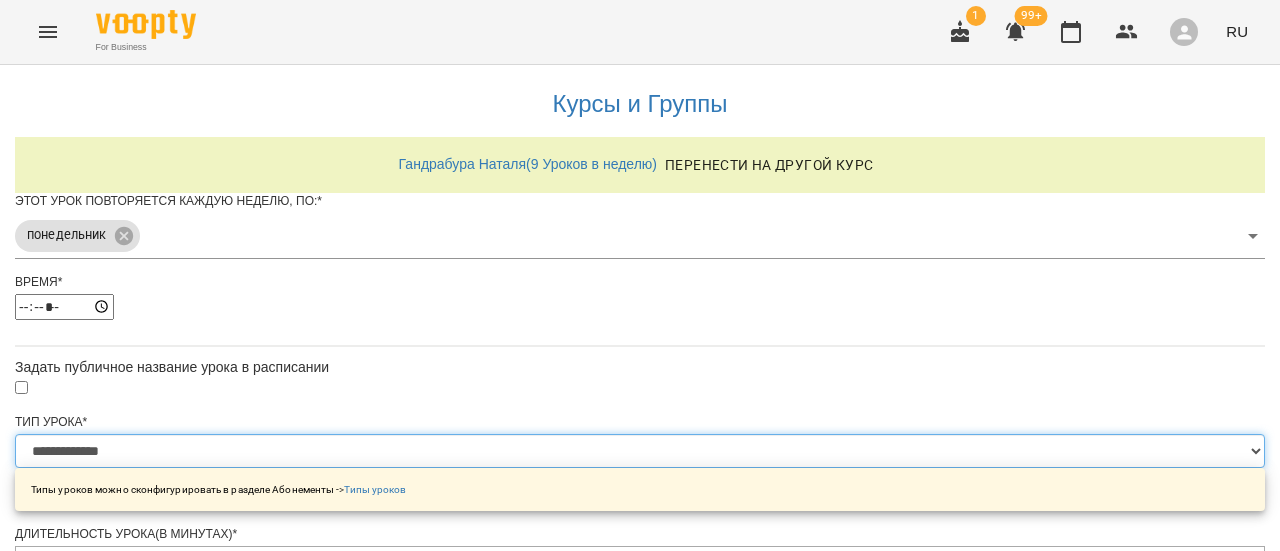 click on "**********" at bounding box center (640, 451) 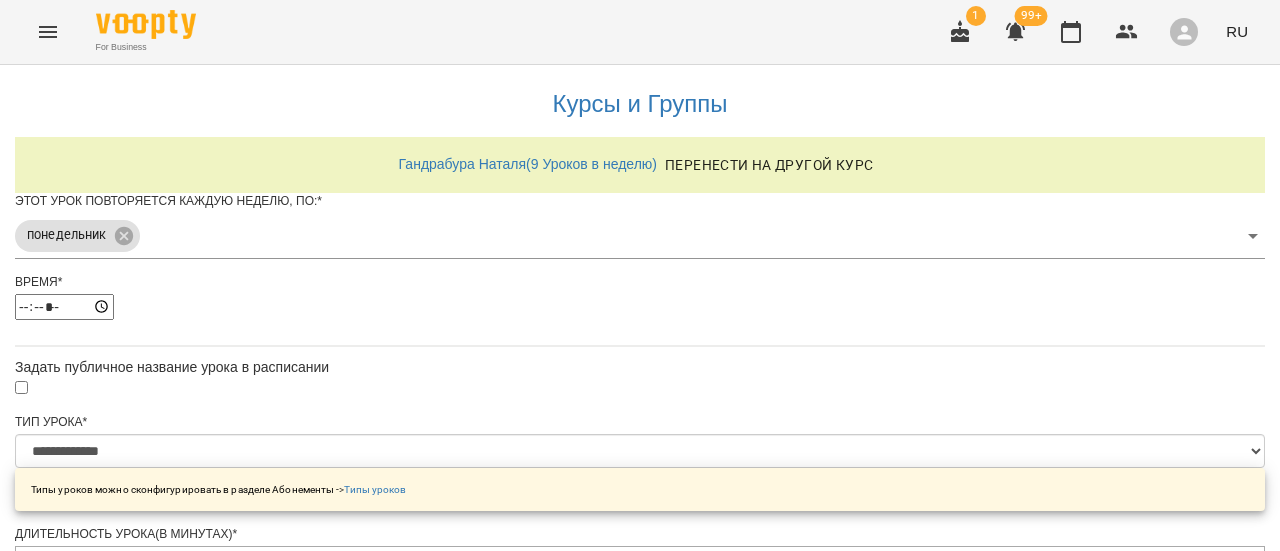 click 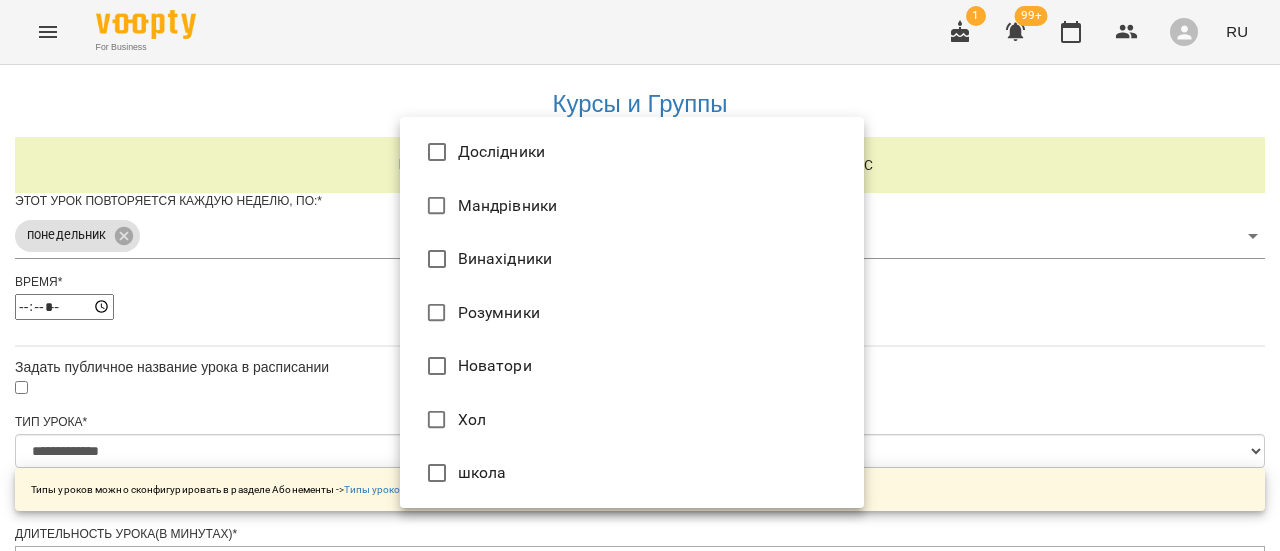 click on "**********" at bounding box center (640, 642) 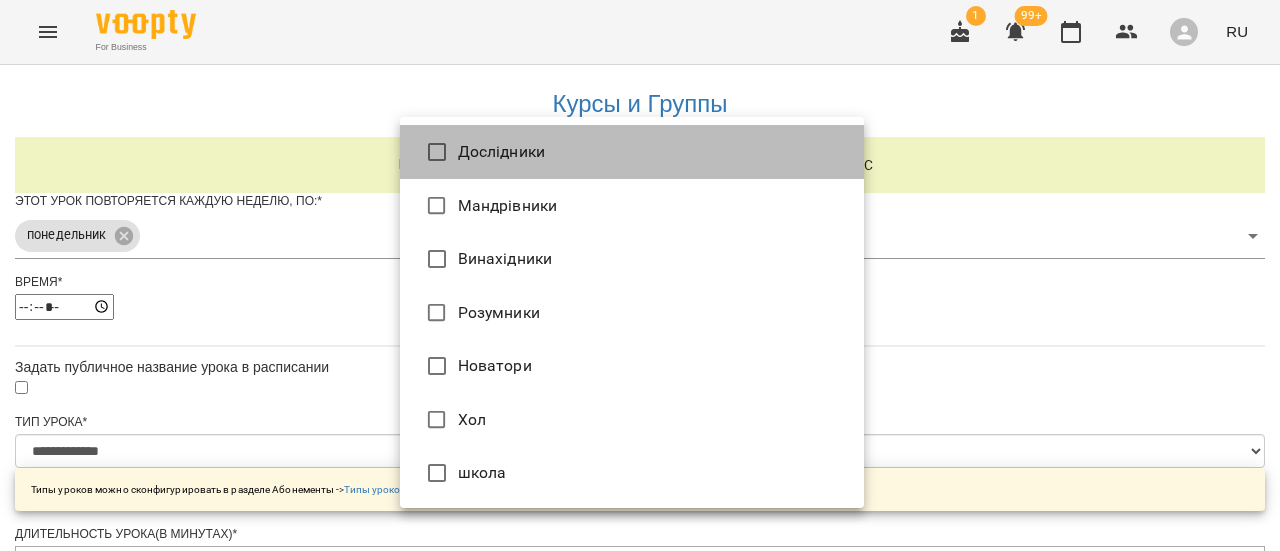 click on "Дослідники" at bounding box center [632, 152] 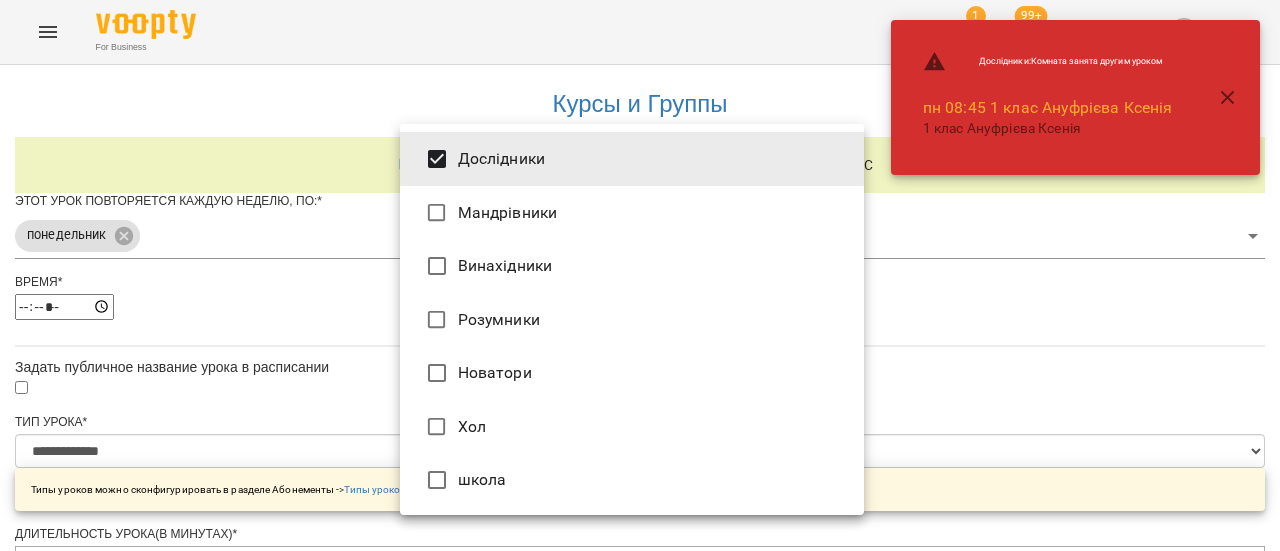 click at bounding box center (640, 275) 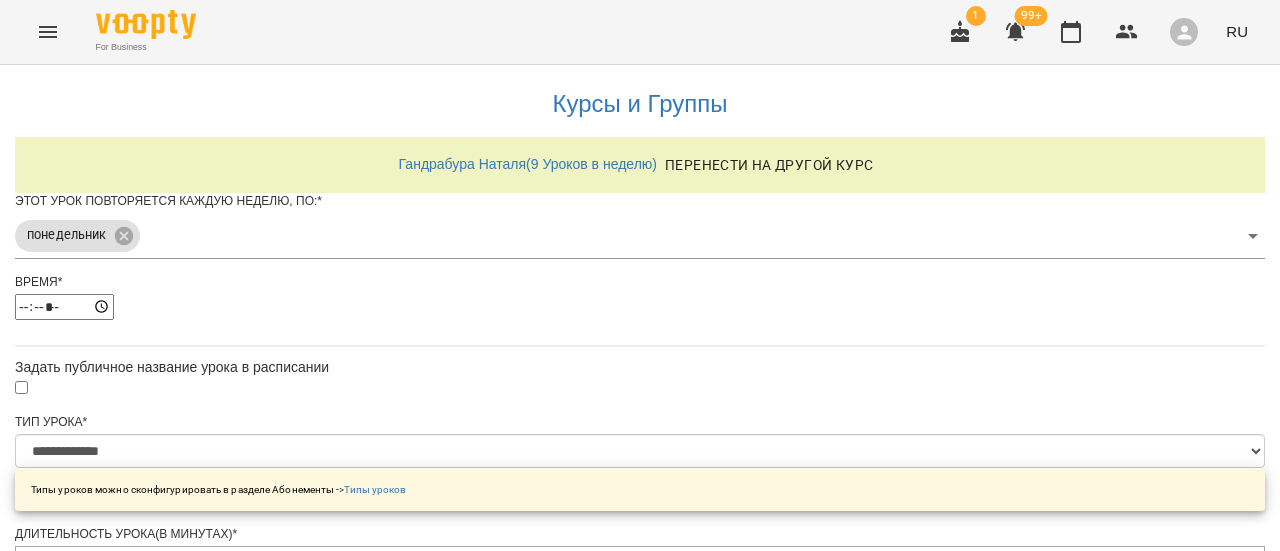 scroll, scrollTop: 844, scrollLeft: 0, axis: vertical 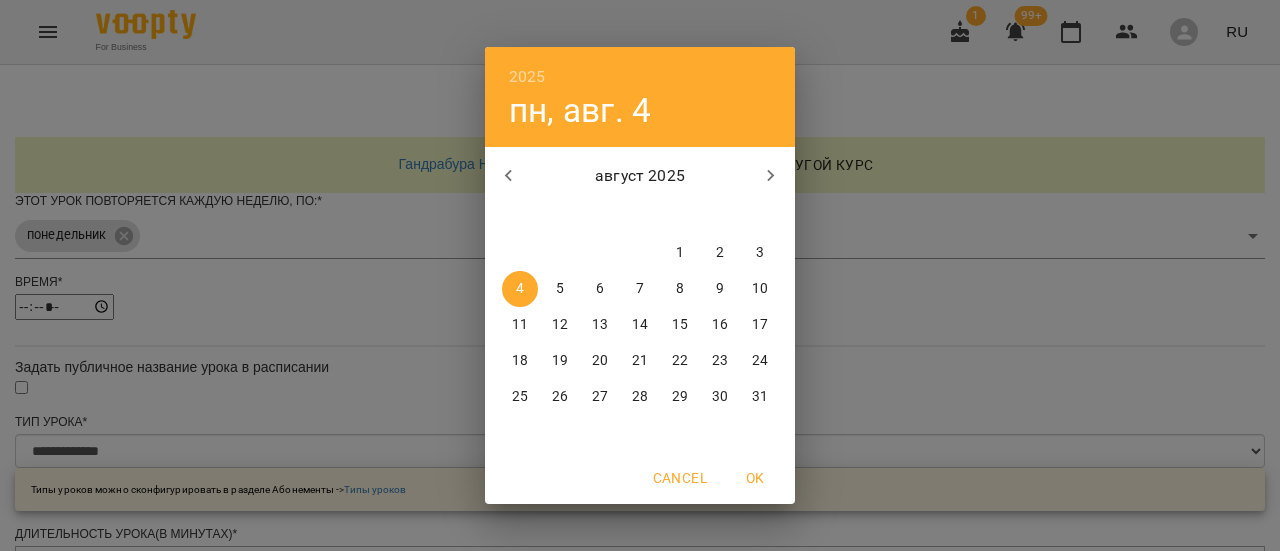 click on "4" at bounding box center [520, 289] 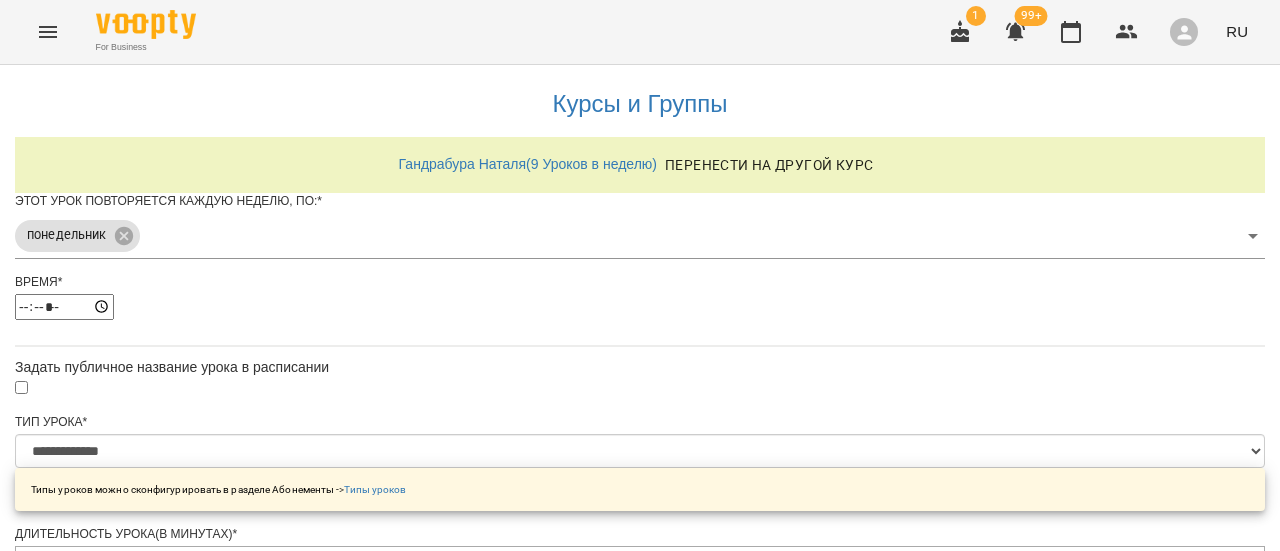 scroll, scrollTop: 899, scrollLeft: 0, axis: vertical 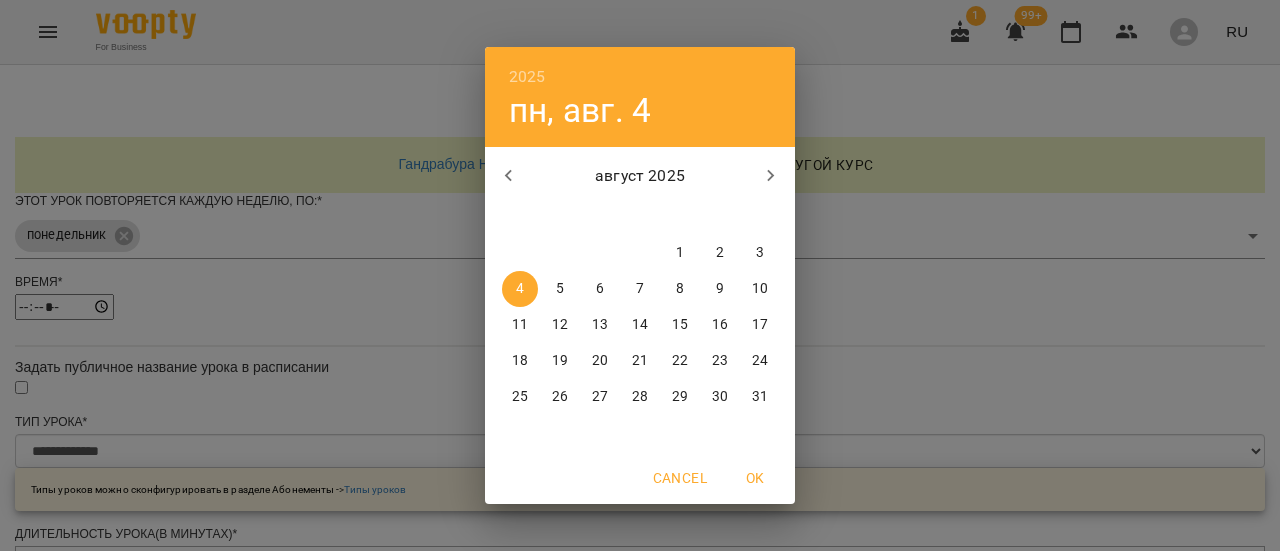 click 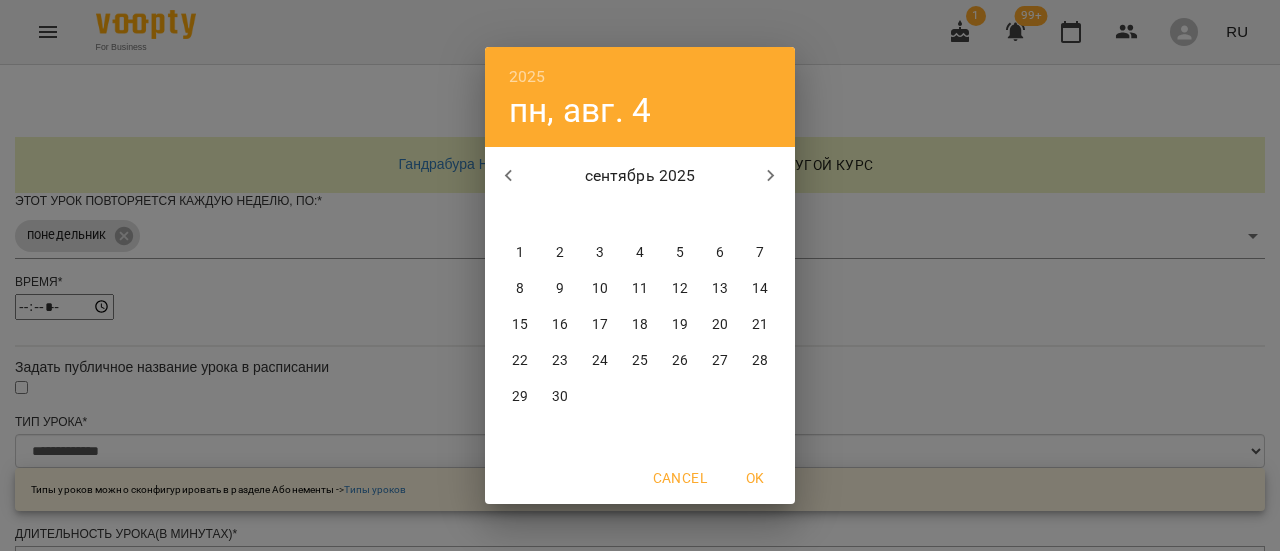 click on "2025 пн, авг. 4 сентябрь 2025 пн вт ср чт пт сб вс 1 2 3 4 5 6 7 8 9 10 11 12 13 14 15 16 17 18 19 20 21 22 23 24 25 26 27 28 29 30 1 2 3 4 5 Cancel OK" at bounding box center (640, 275) 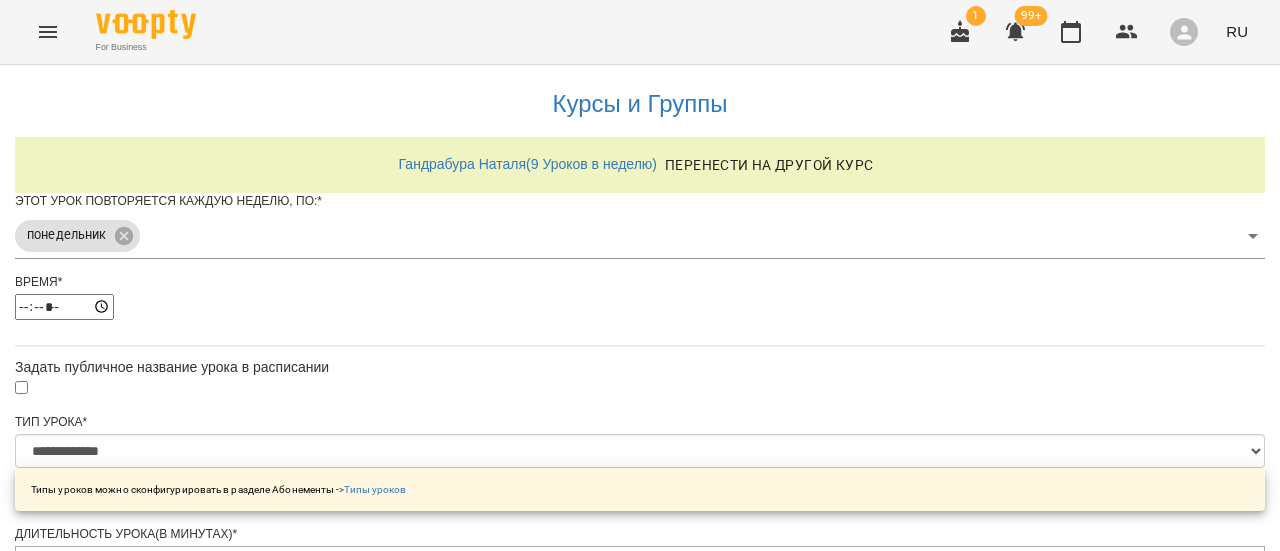 scroll, scrollTop: 0, scrollLeft: 0, axis: both 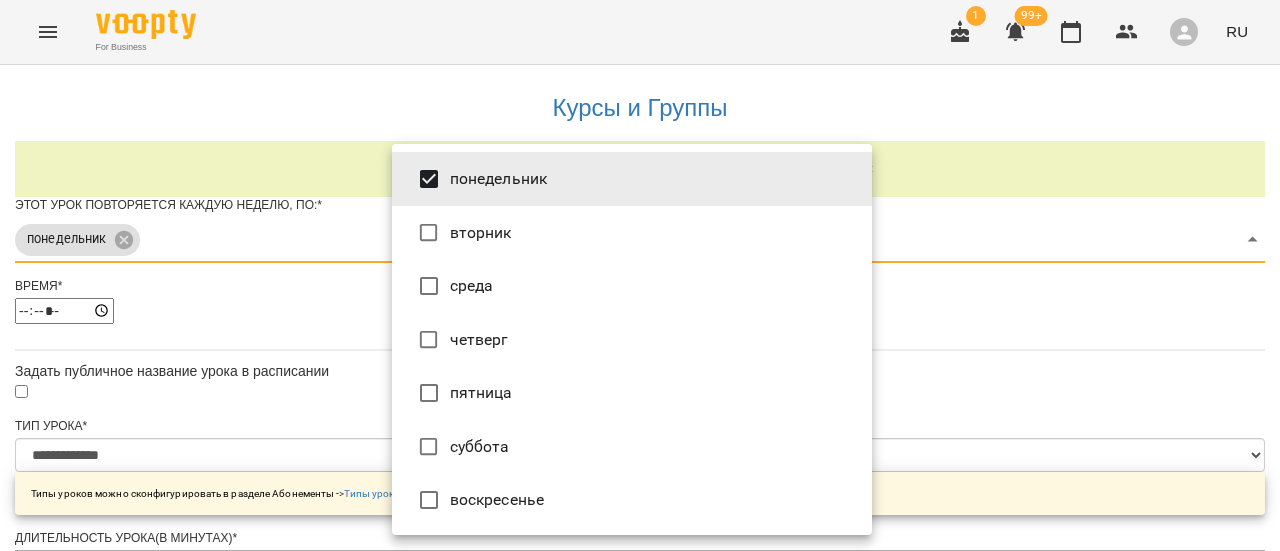 click on "**********" at bounding box center [640, 712] 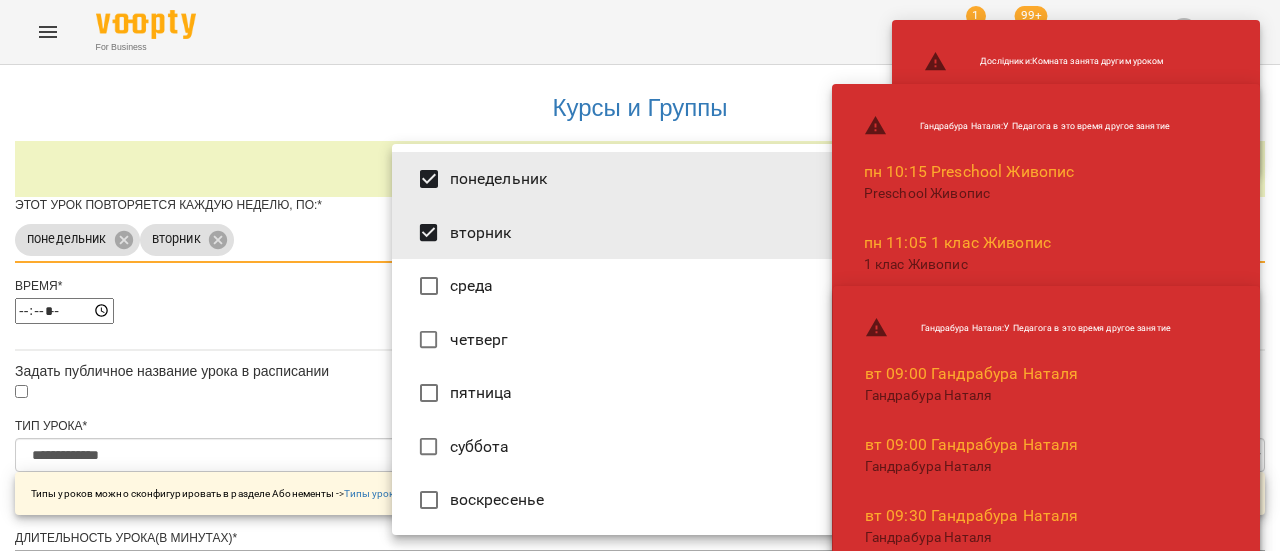 click at bounding box center [640, 275] 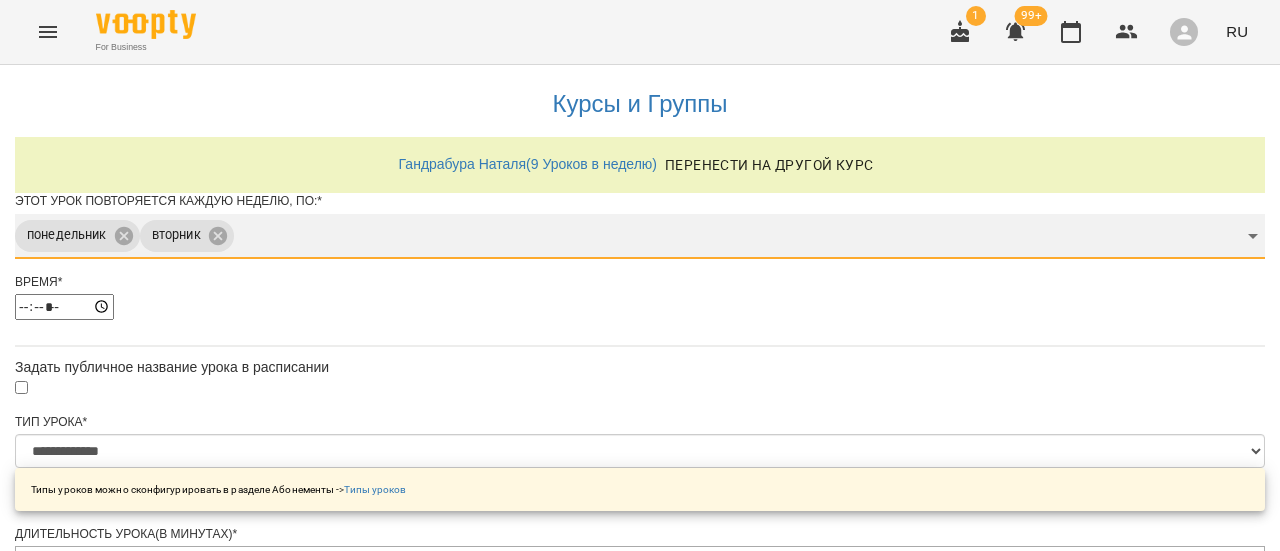 scroll, scrollTop: 970, scrollLeft: 0, axis: vertical 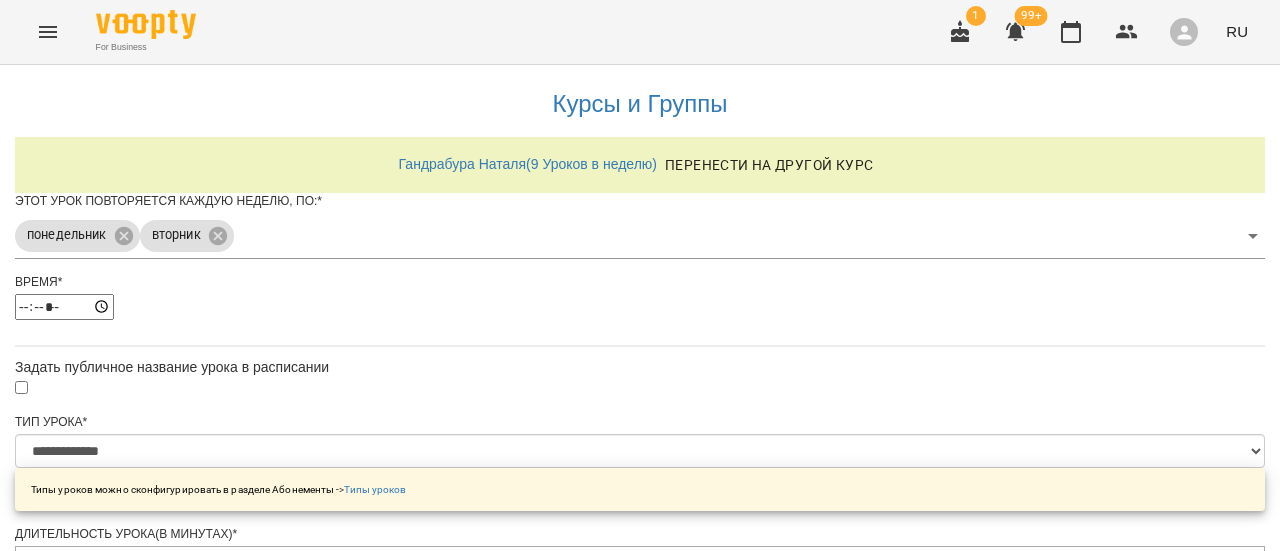 click on "**********" at bounding box center (108, 1332) 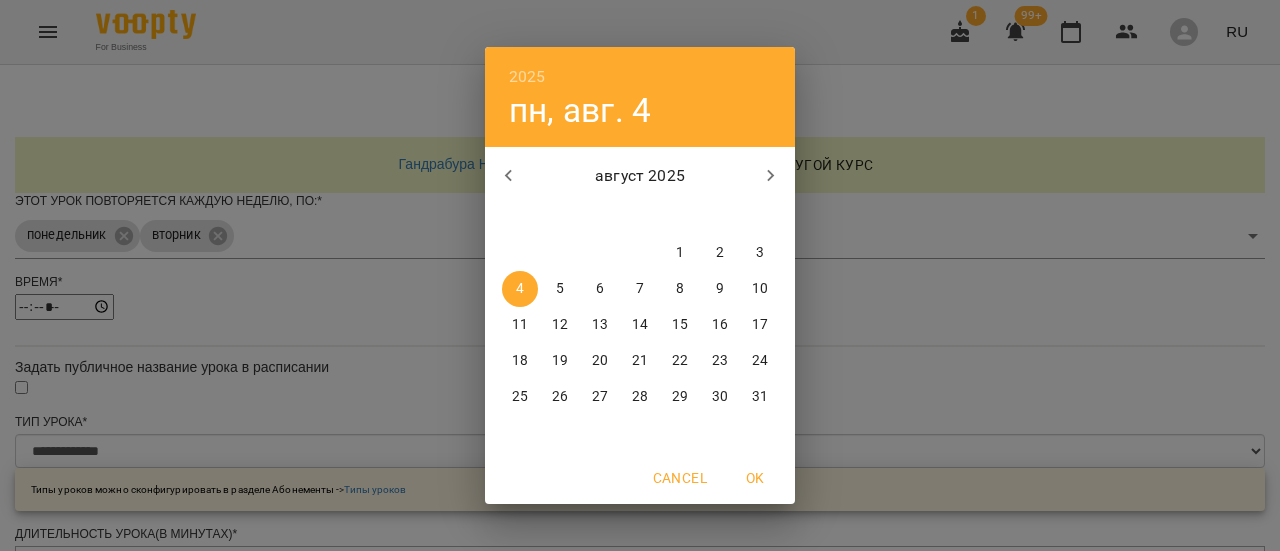 click on "2025 пн, авг. 4 август 2025 пн вт ср чт пт сб вс 28 29 30 31 1 2 3 4 5 6 7 8 9 10 11 12 13 14 15 16 17 18 19 20 21 22 23 24 25 26 27 28 29 30 31 Cancel OK" at bounding box center (640, 275) 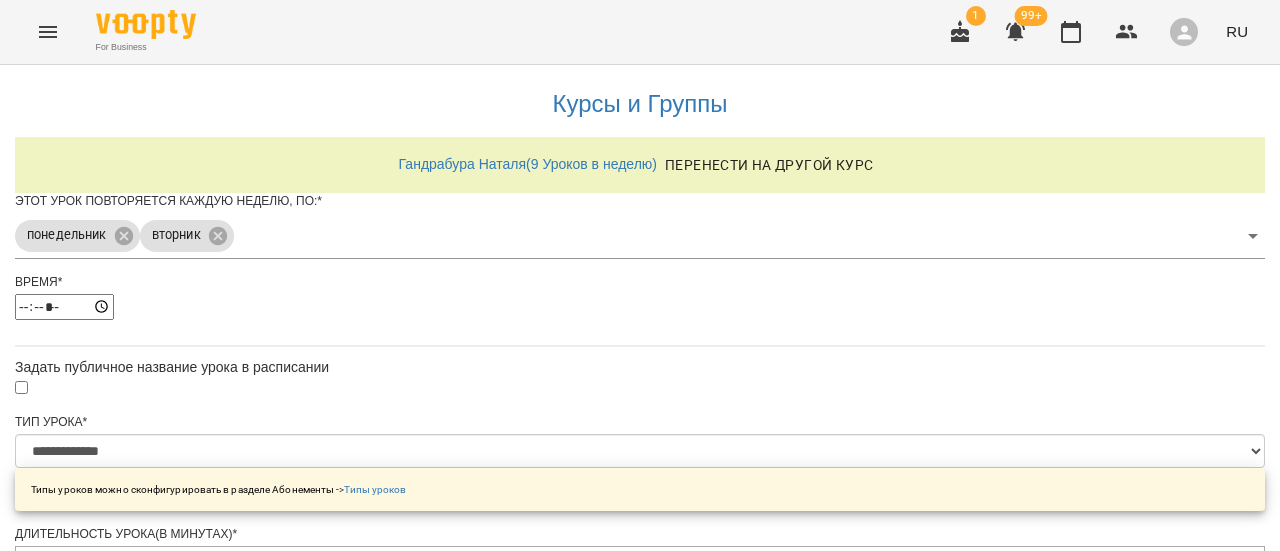 click on "**********" at bounding box center [108, 1332] 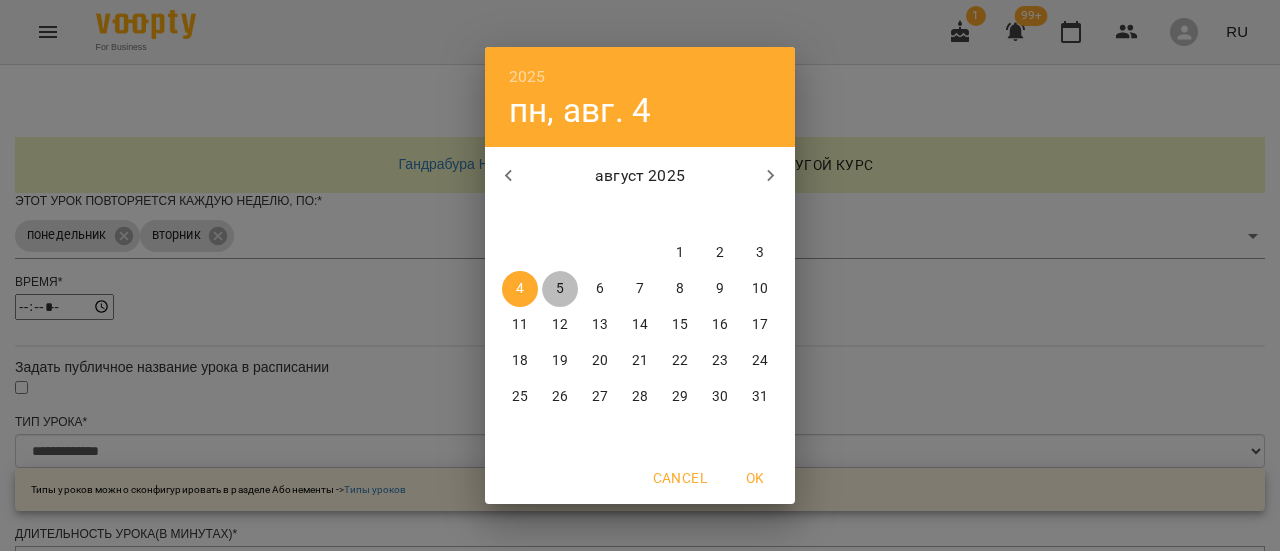 click on "5" at bounding box center (560, 289) 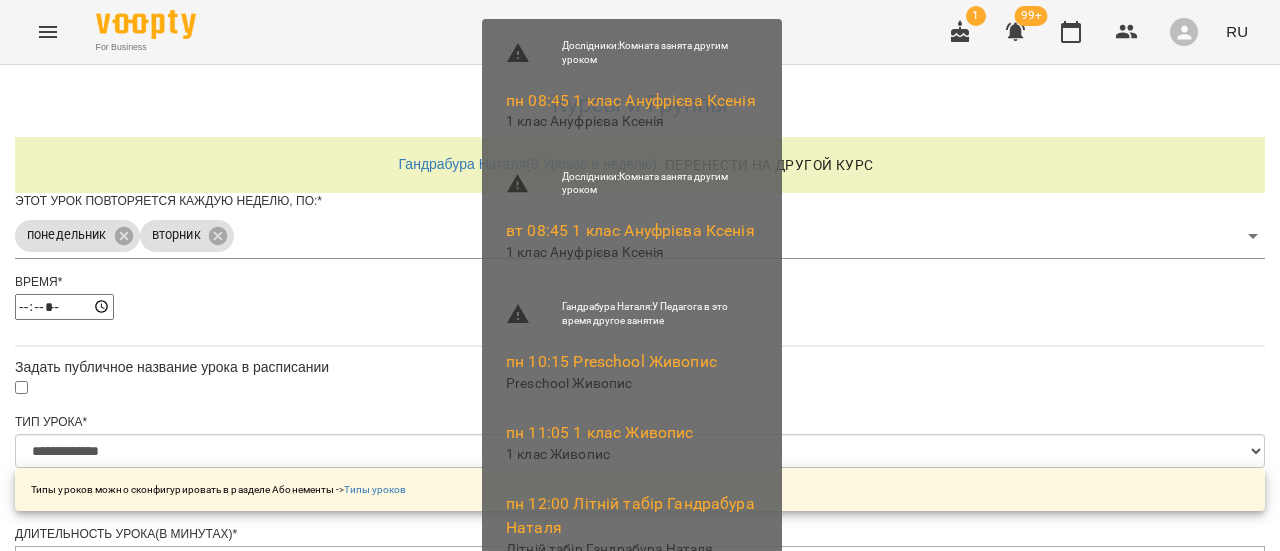 click on "Сохранить в расписании" at bounding box center (640, 1393) 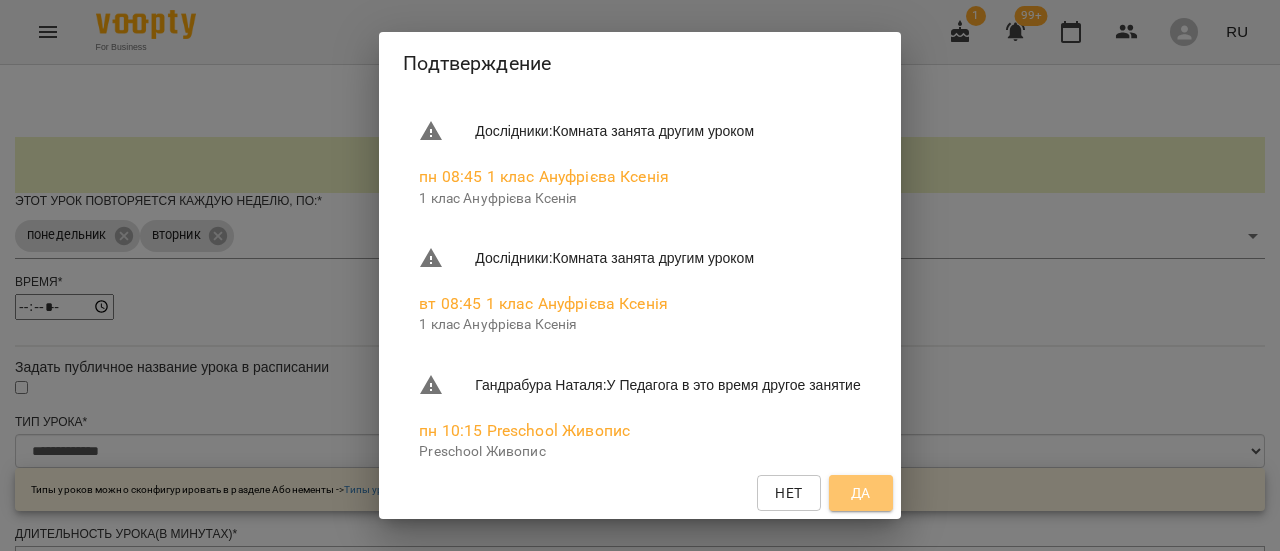 click on "Да" at bounding box center (861, 493) 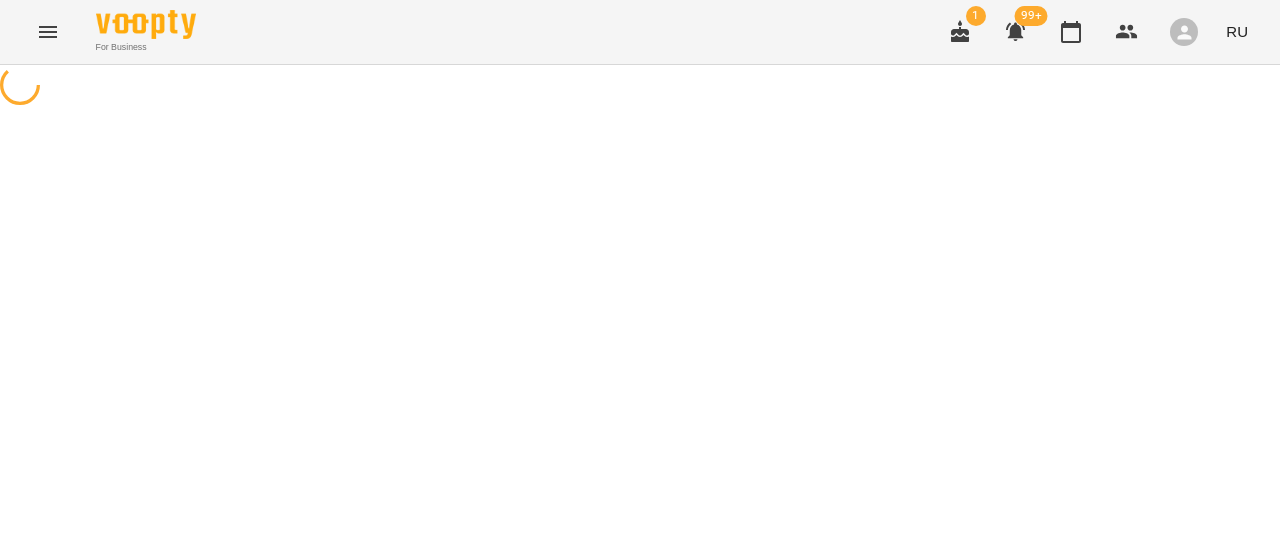 scroll, scrollTop: 0, scrollLeft: 0, axis: both 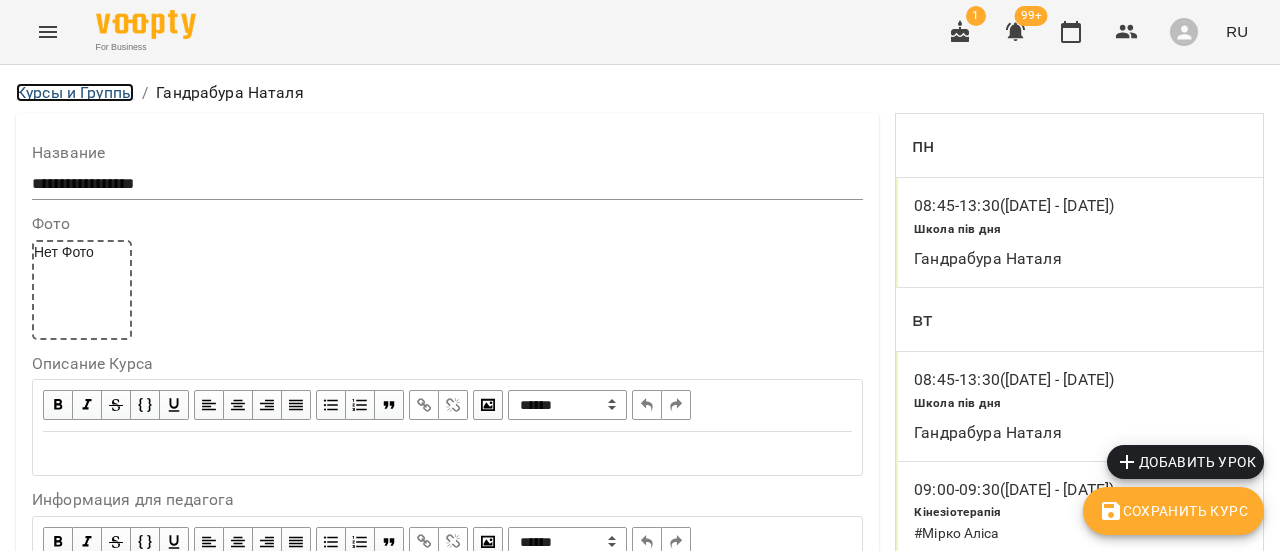 click on "Курсы и Группы" at bounding box center [75, 92] 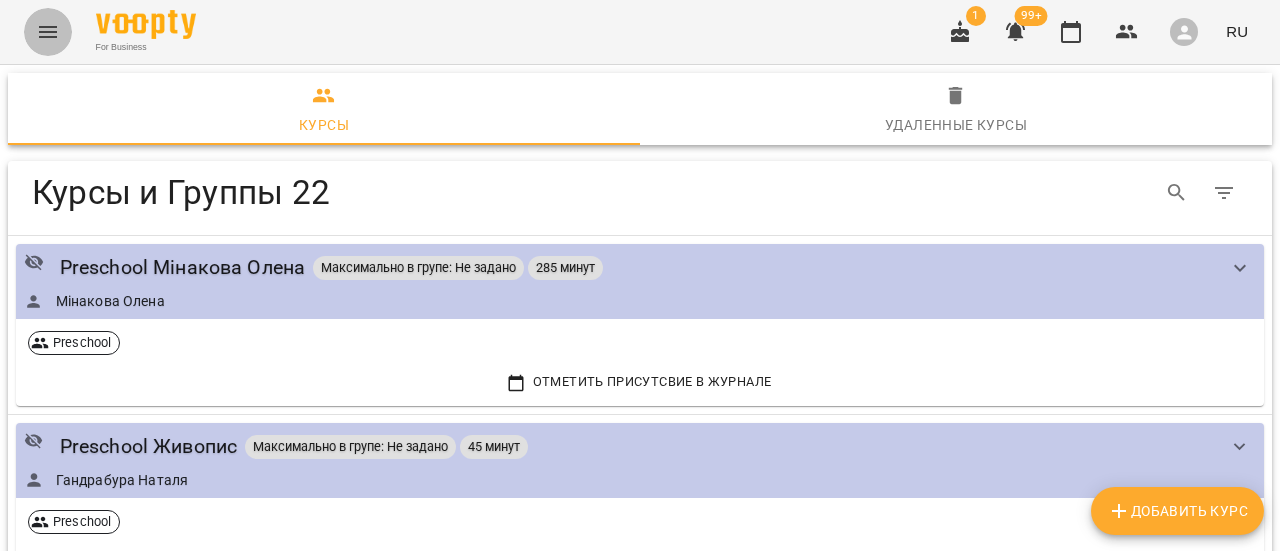 click 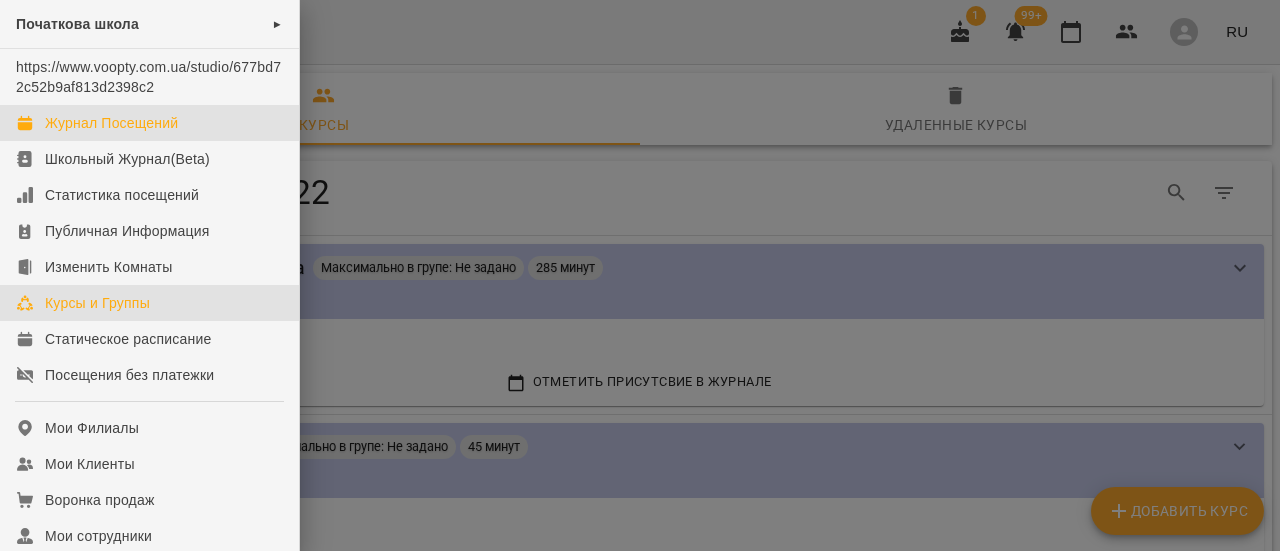click on "Журнал Посещений" at bounding box center (111, 123) 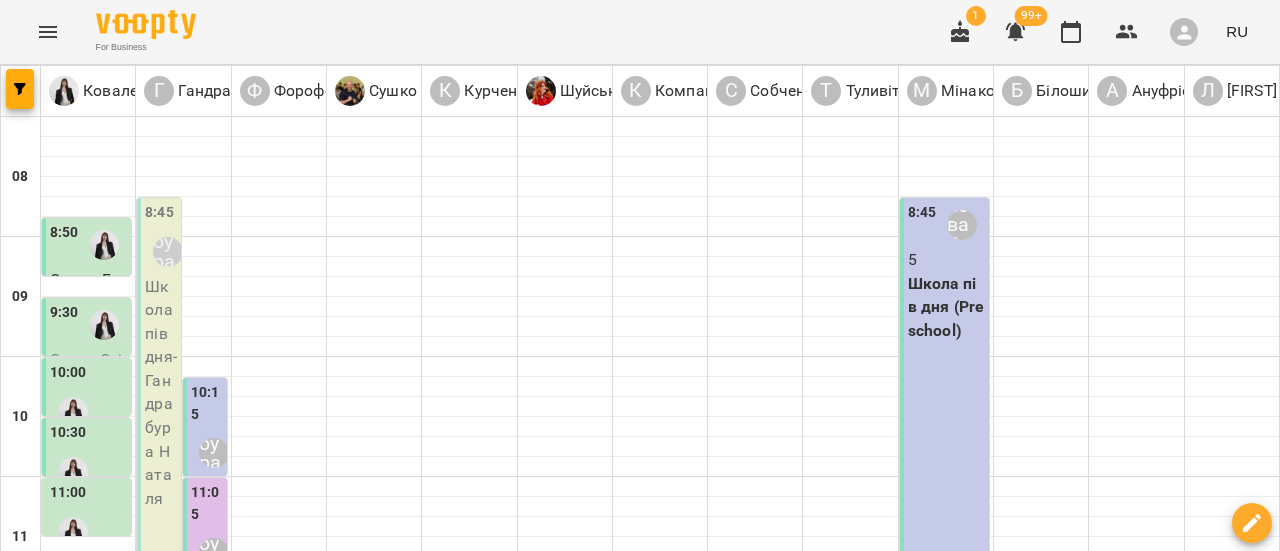 click on "вт" at bounding box center (425, 1583) 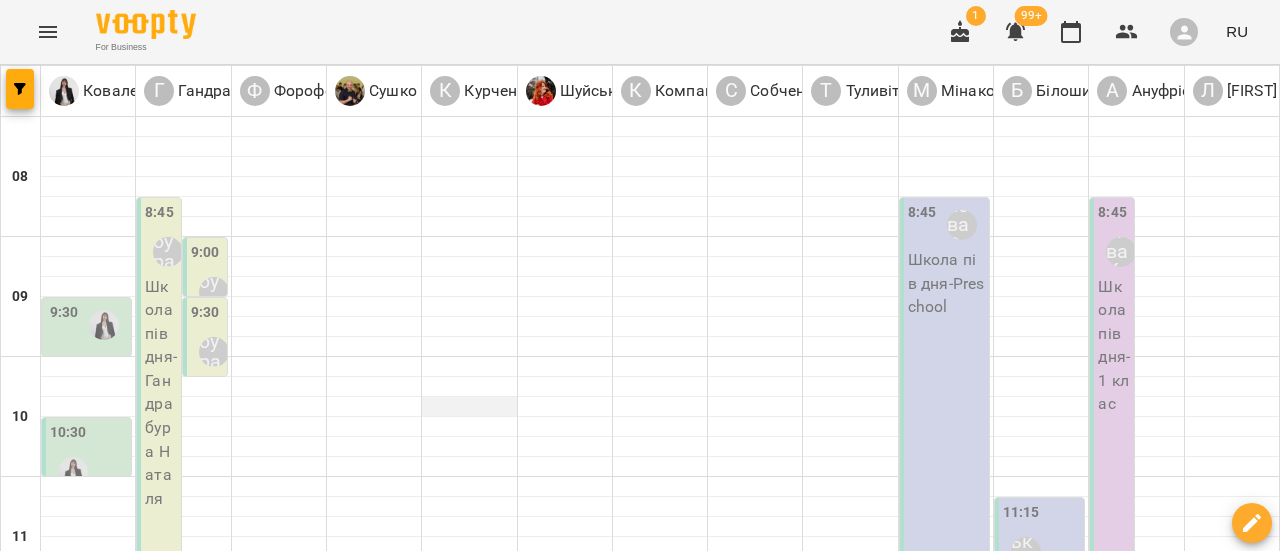 scroll, scrollTop: 0, scrollLeft: 0, axis: both 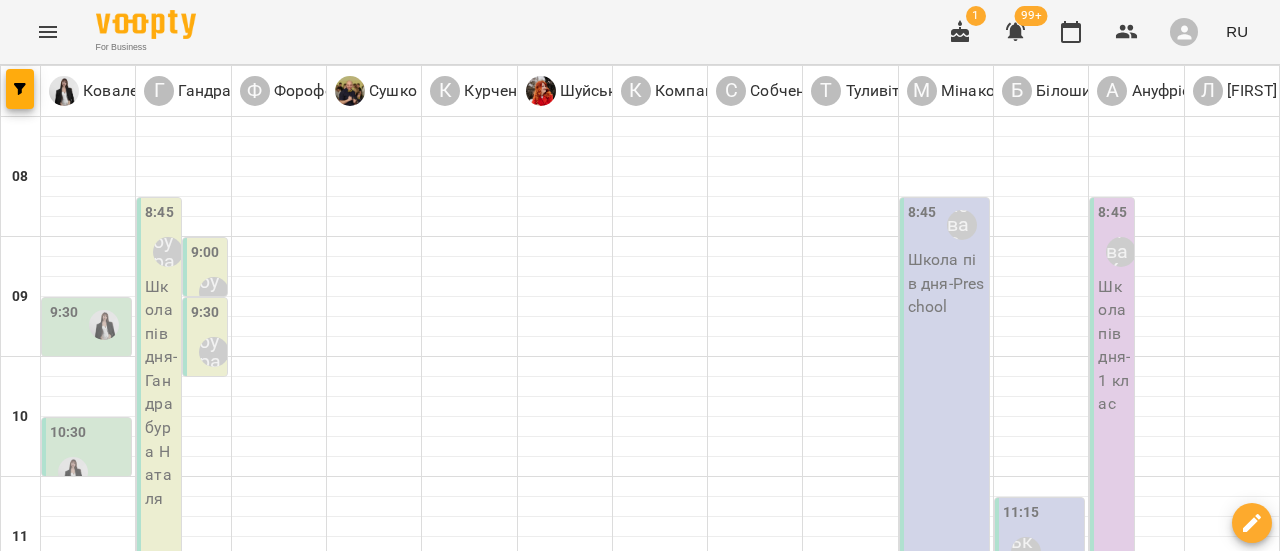 click on "04 авг." at bounding box center [38, 1602] 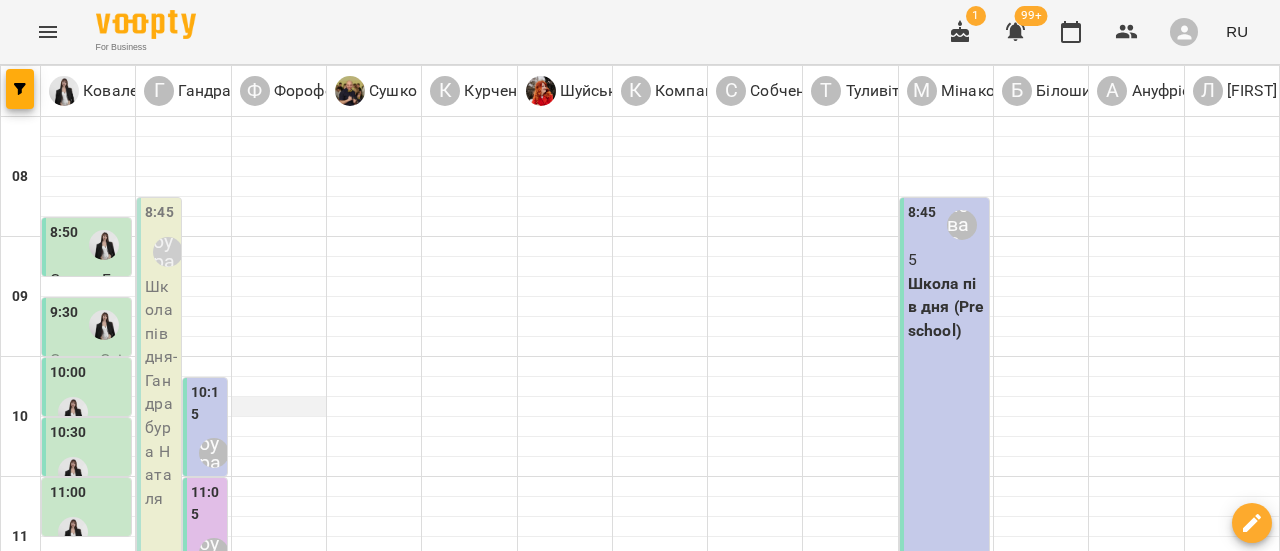 scroll, scrollTop: 0, scrollLeft: 0, axis: both 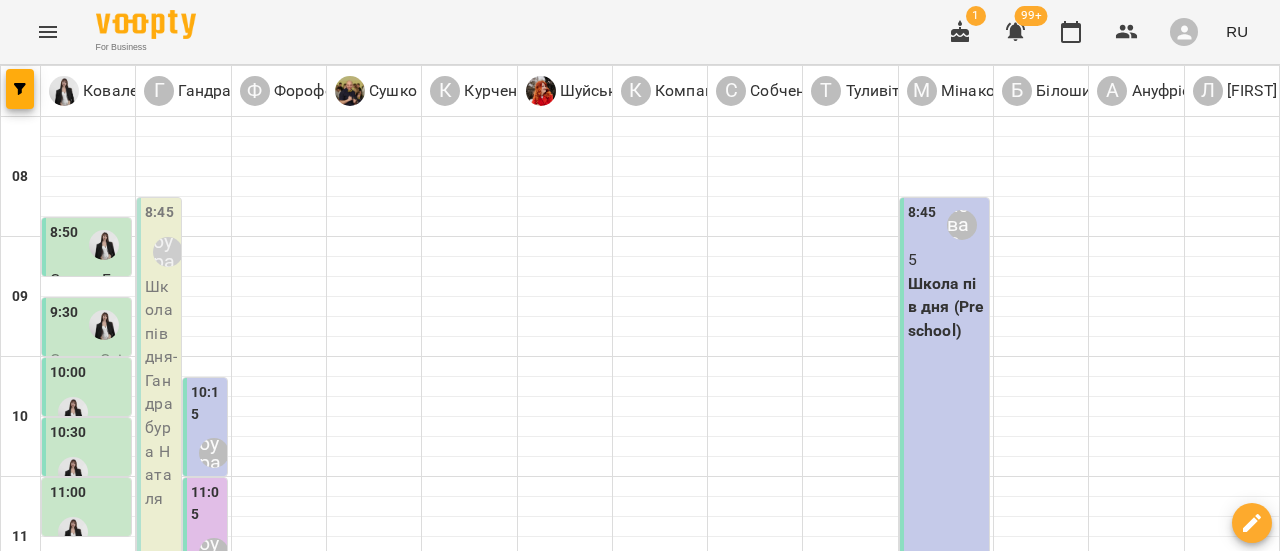 click on "Школа пів дня - [FIRST] [LAST]" at bounding box center (161, 393) 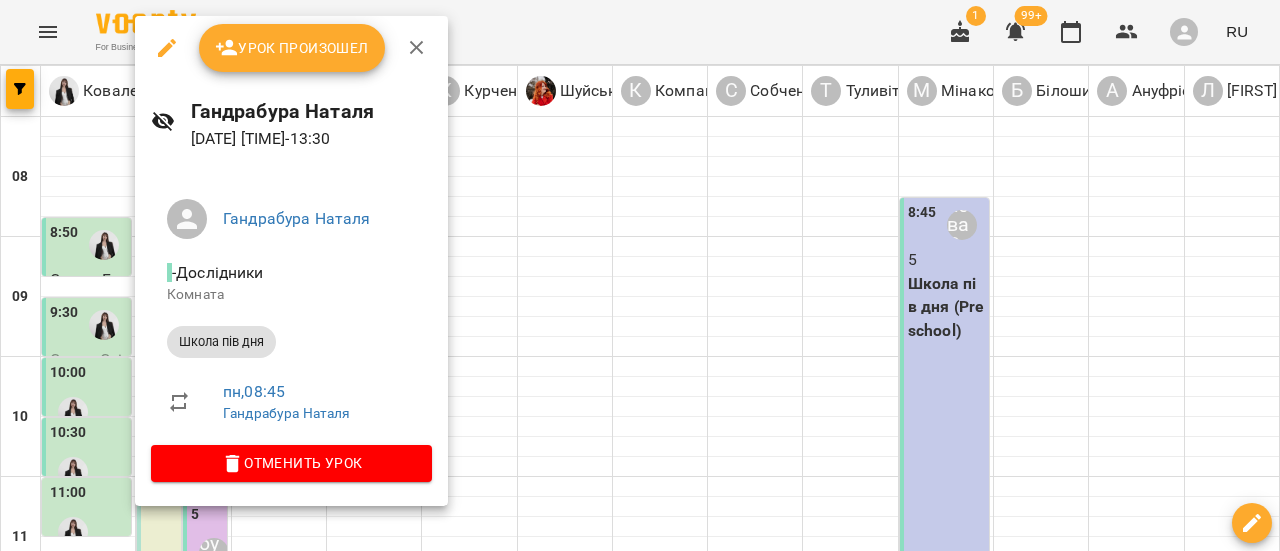 click on "Урок произошел" at bounding box center (292, 48) 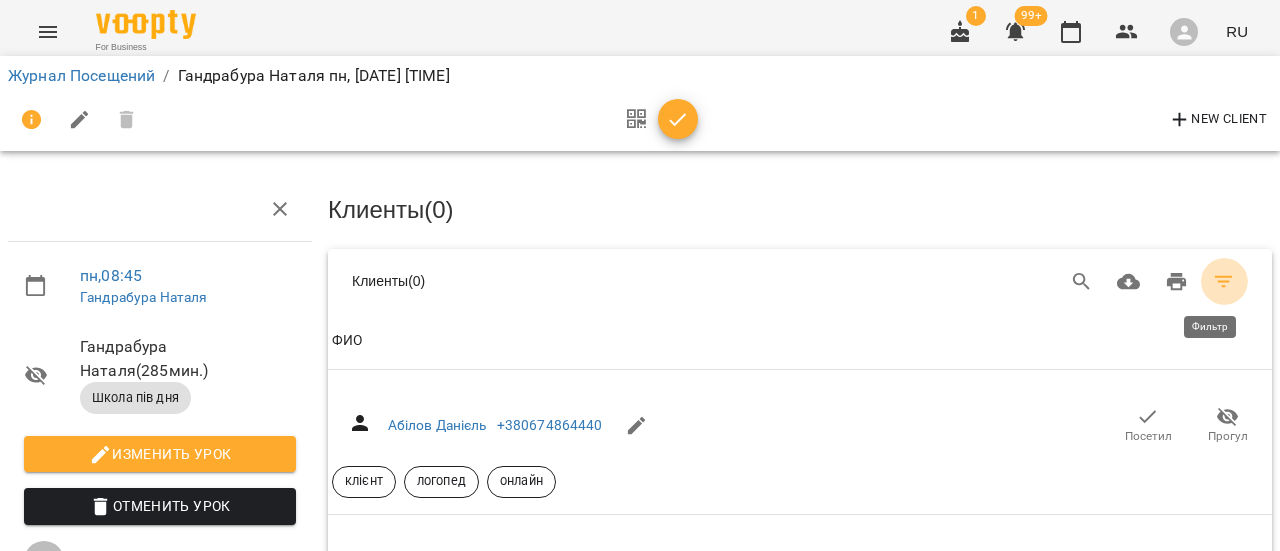 click at bounding box center [1224, 282] 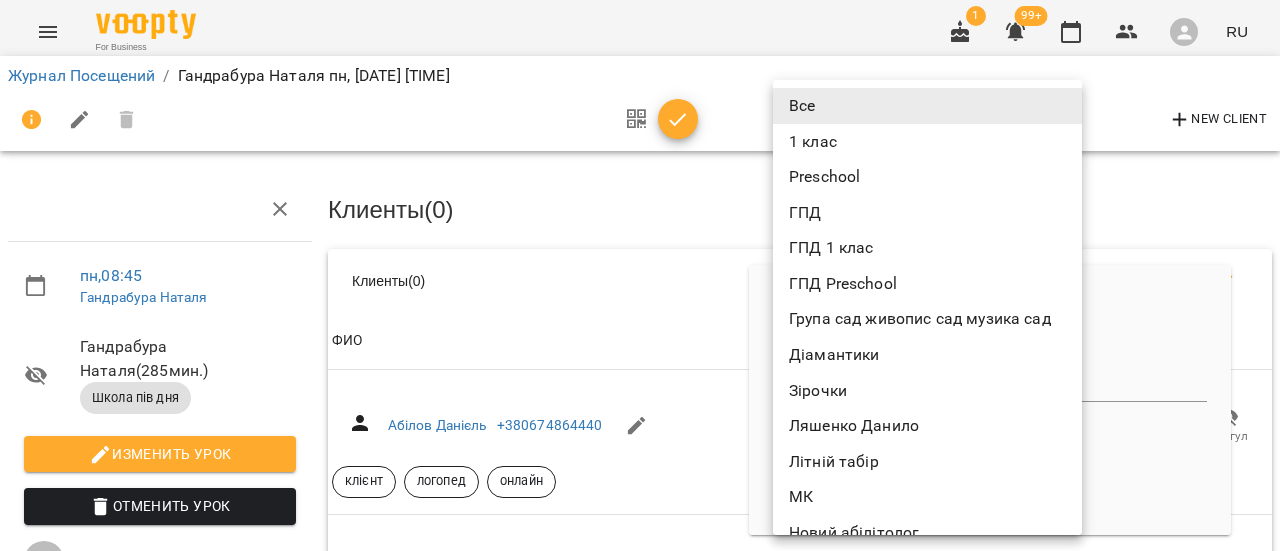 click on "For Business 1 99+ RU Журнал Посещений / [LAST] [FIRST]  [DAY], [DATE] [TIME] New Client [DAY] ,  [TIME] [LAST] [FIRST]   [LAST] [FIRST] ( [MINUTES] мин. ) Школа пів дня Изменить урок Отменить Урок [LAST] [FIRST] Дослідники Комната [DATE] [TIME] Клиенты ( 0 ) Клиенты ( 0 ) Клиенты ( 0 ) ФИО ФИО [LAST] [FIRST] [PHONE] Посетил Прогул клієнт логопед онлайн ФИО [LAST] [FIRST] [PHONE] Посетил Прогул клієнт нейророзвиток логопед підписати договір відпустка ФИО [LAST] [FIRST] [PHONE] Посетил Прогул клієнт дозвіл на фото сенсорна інтеграція Перлинки ПШ" at bounding box center (640, 7507) 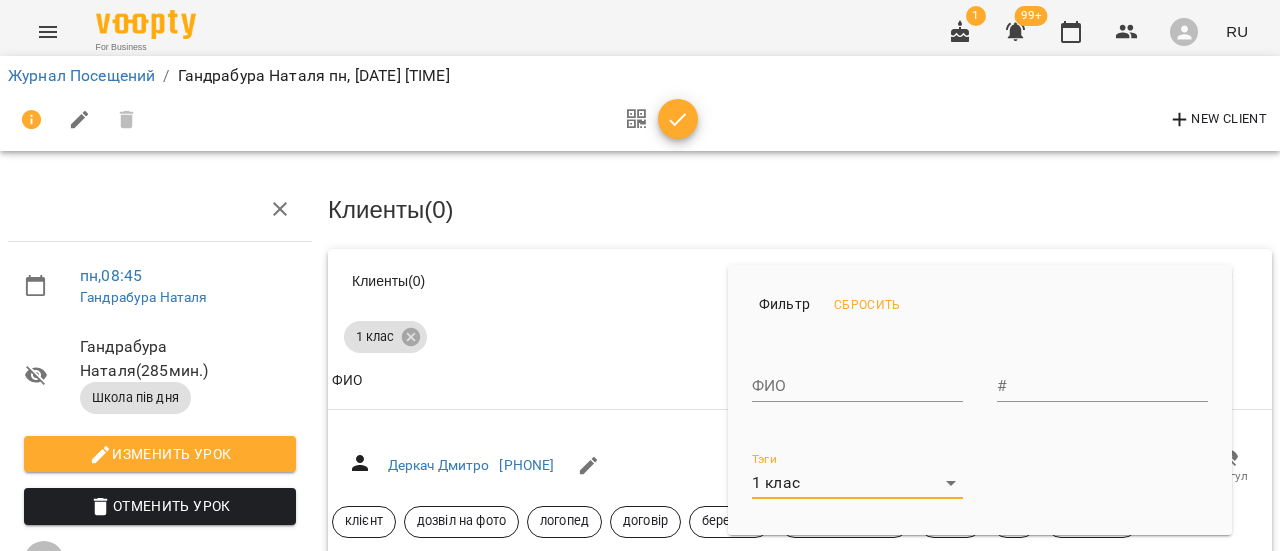 click at bounding box center (640, 275) 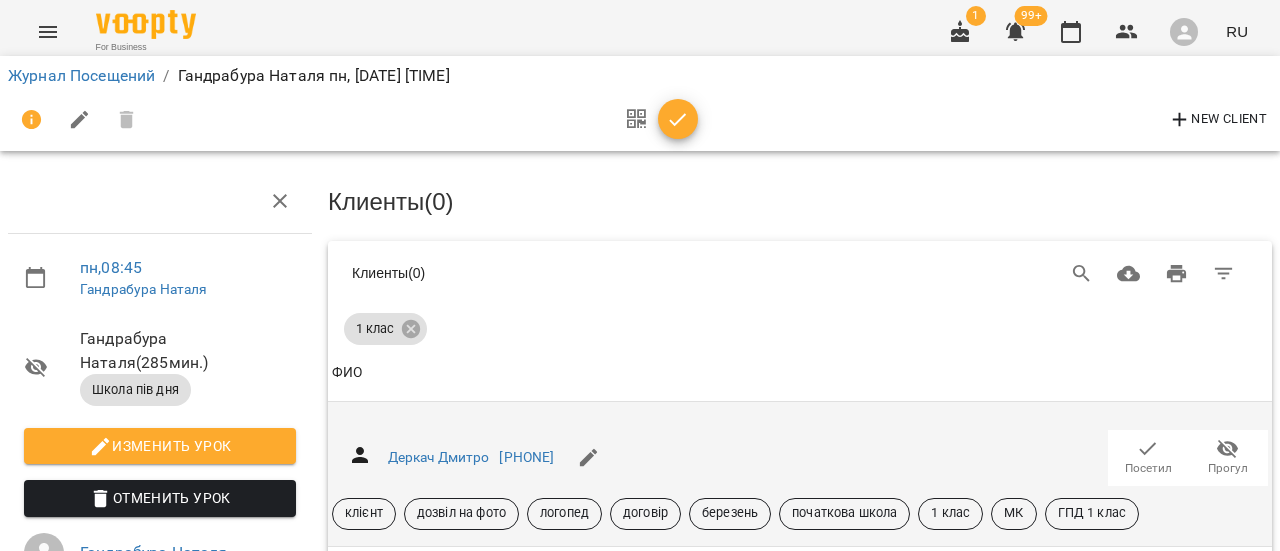 scroll, scrollTop: 200, scrollLeft: 0, axis: vertical 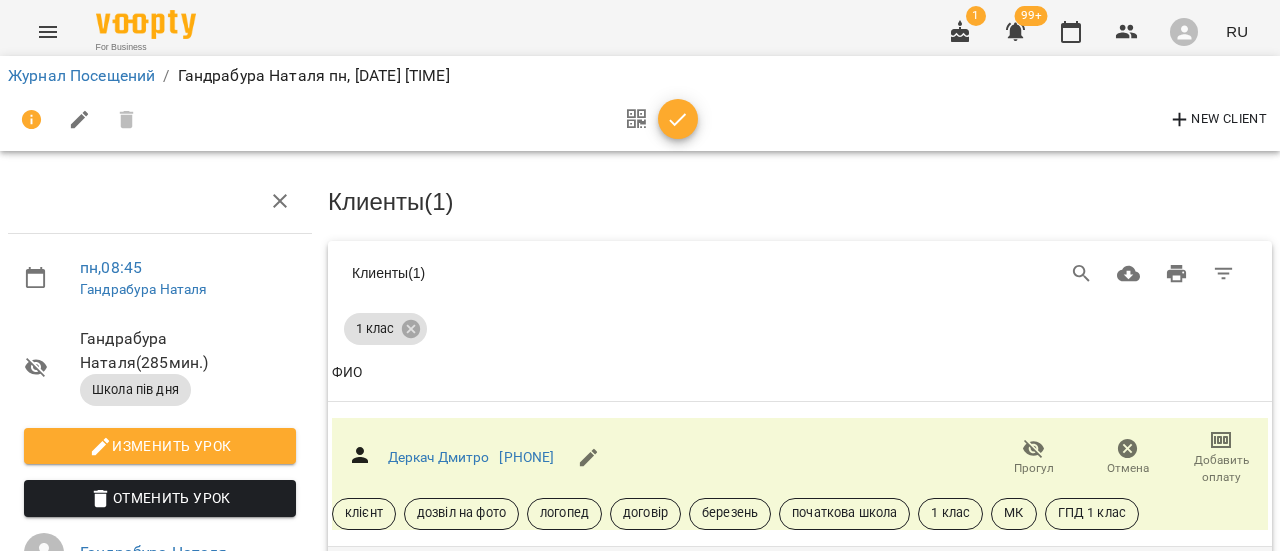 click 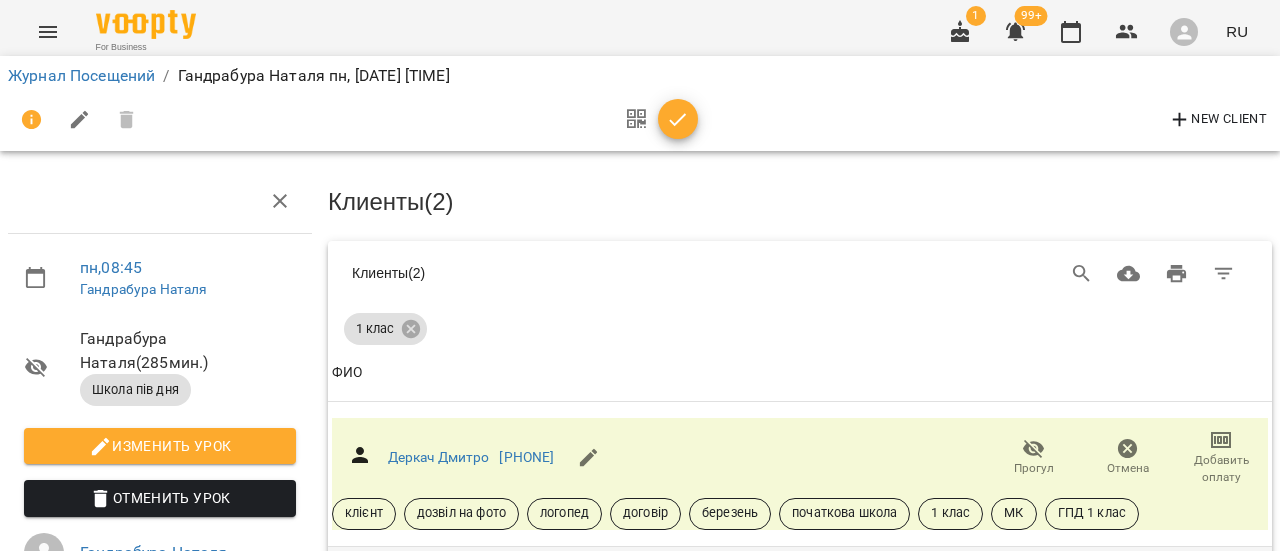 scroll, scrollTop: 400, scrollLeft: 0, axis: vertical 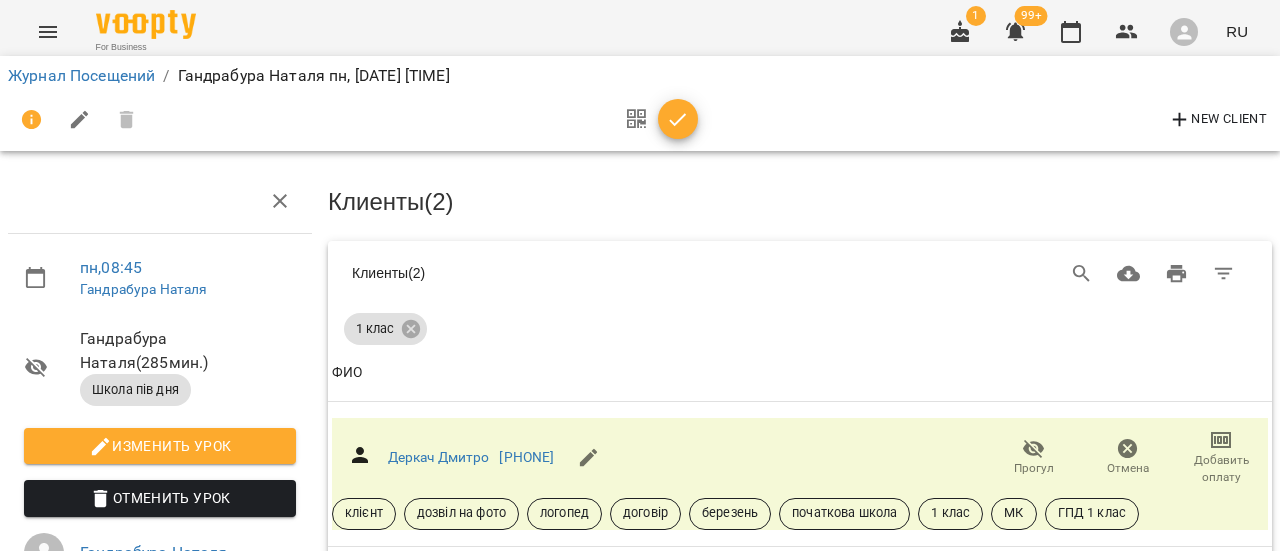 click on "Посетил" at bounding box center [1148, 757] 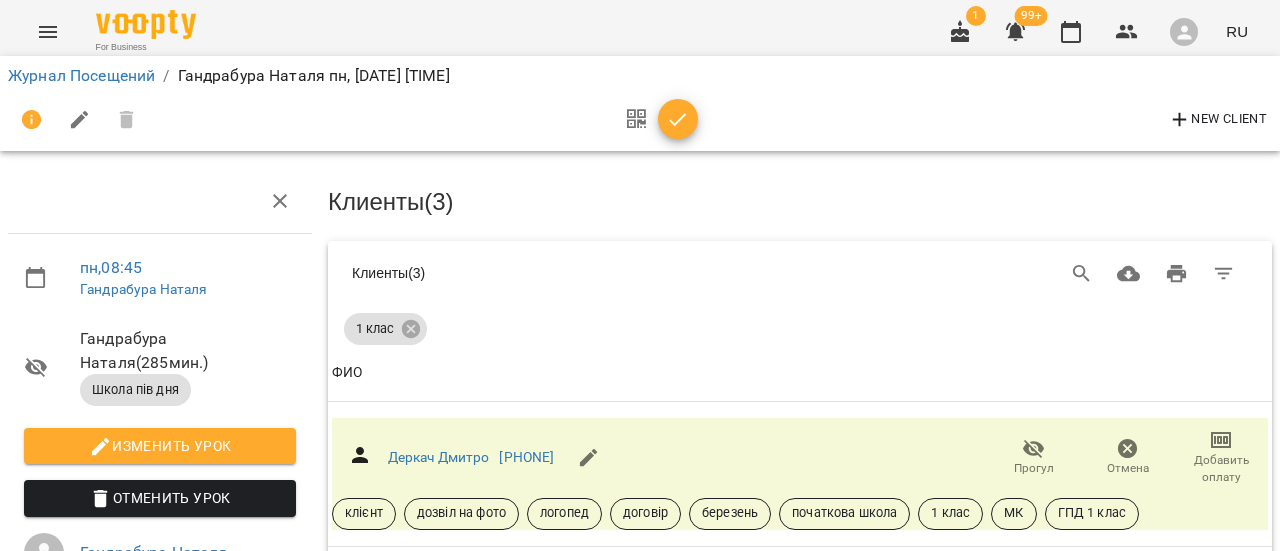 scroll, scrollTop: 600, scrollLeft: 0, axis: vertical 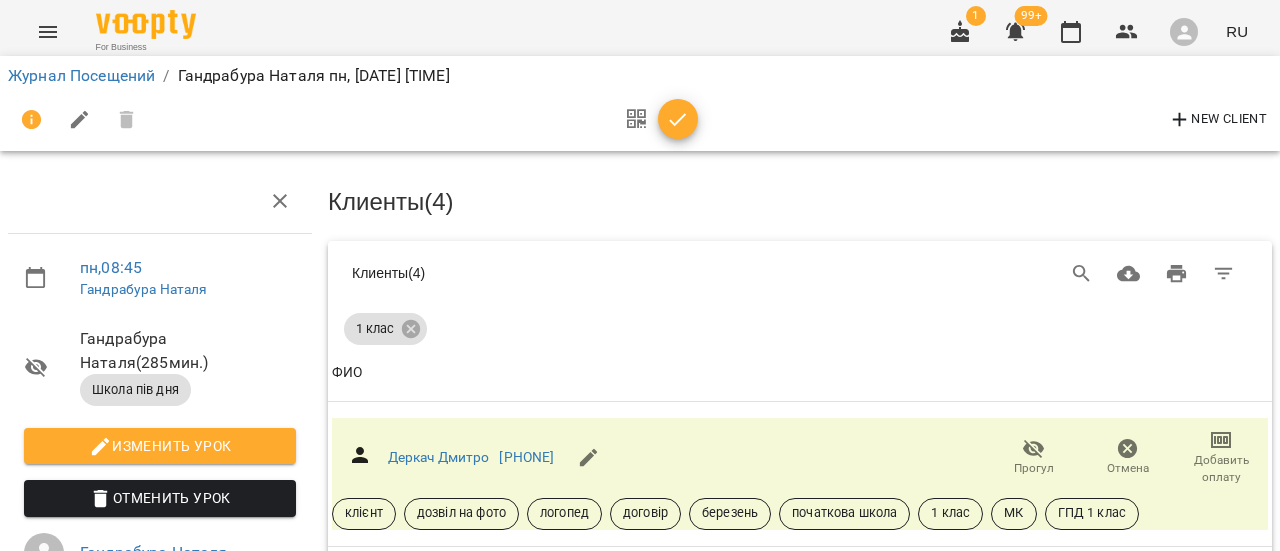 click on "Посетил" at bounding box center (1148, 1231) 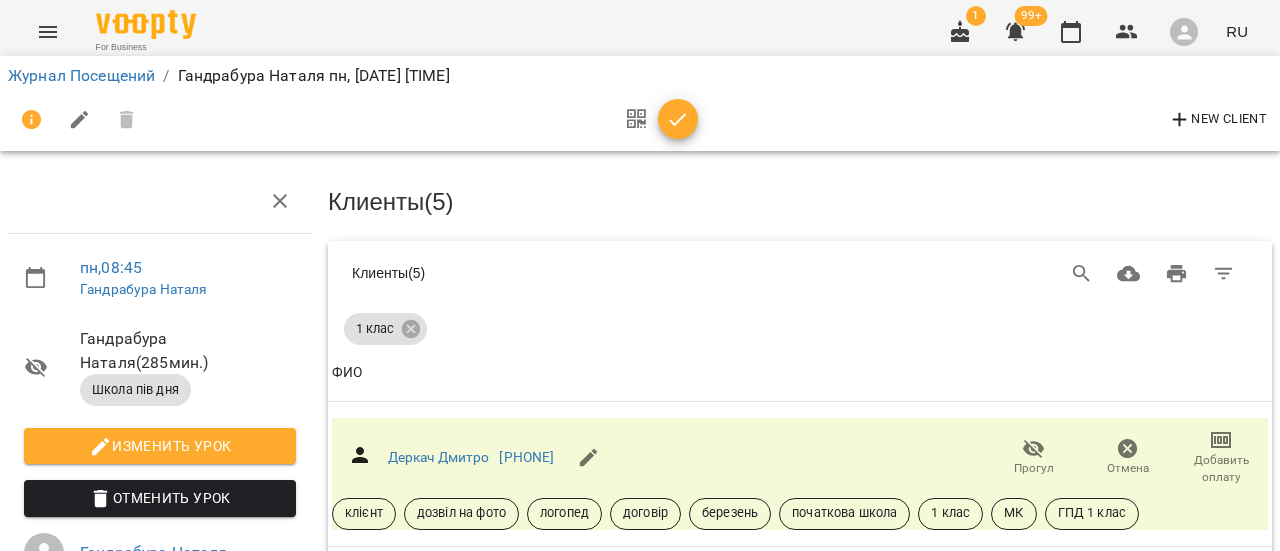 scroll, scrollTop: 988, scrollLeft: 0, axis: vertical 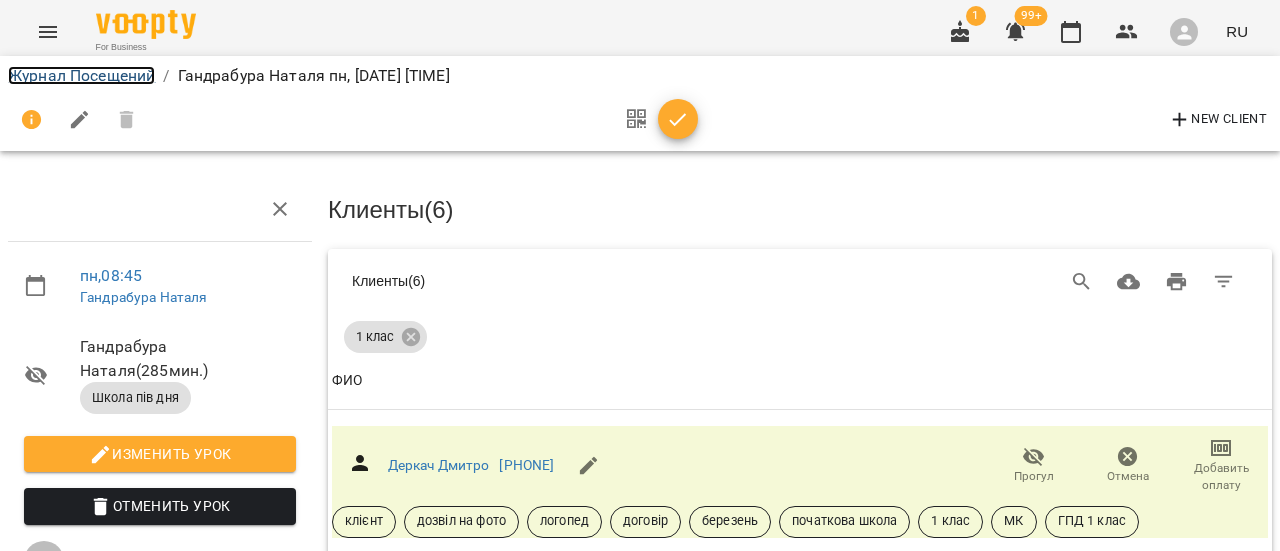 click on "Журнал Посещений" at bounding box center (81, 75) 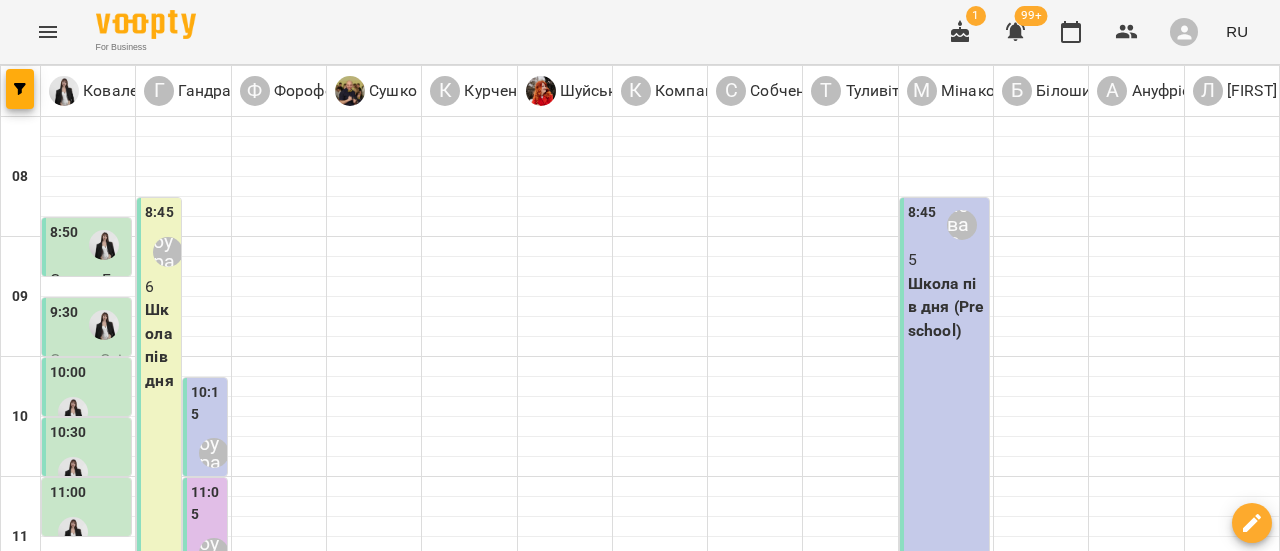 click 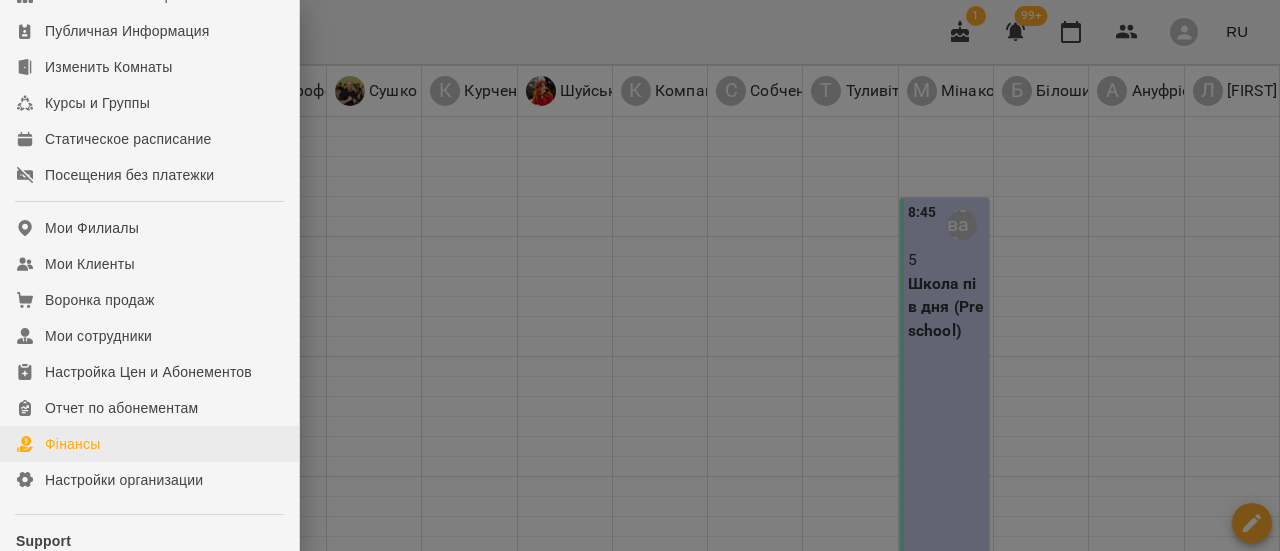scroll, scrollTop: 352, scrollLeft: 0, axis: vertical 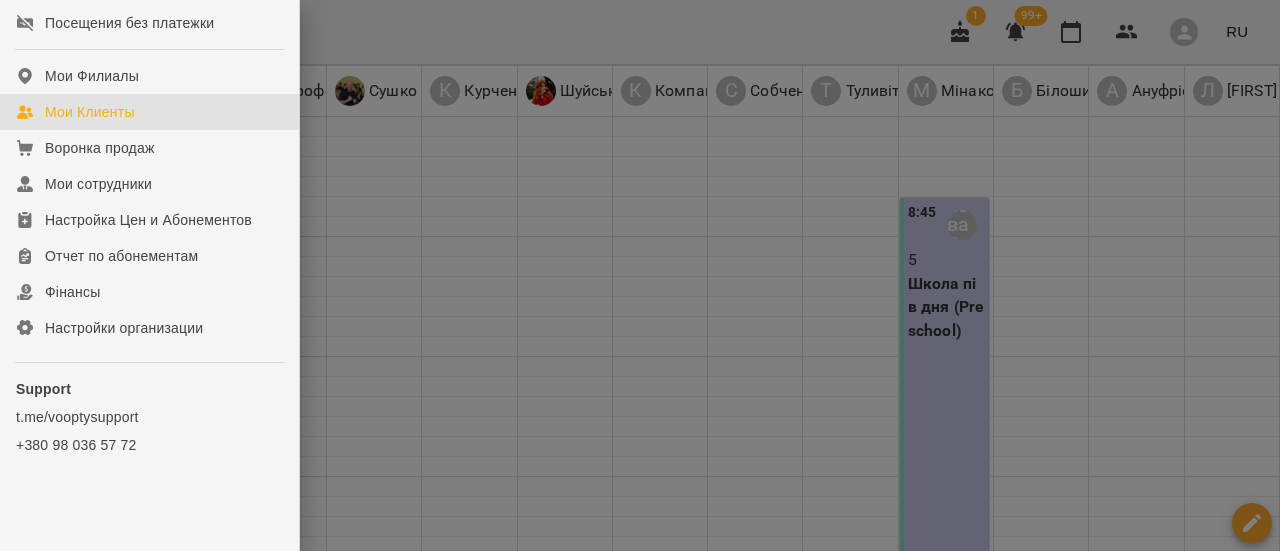 click on "Мои Клиенты" at bounding box center (90, 112) 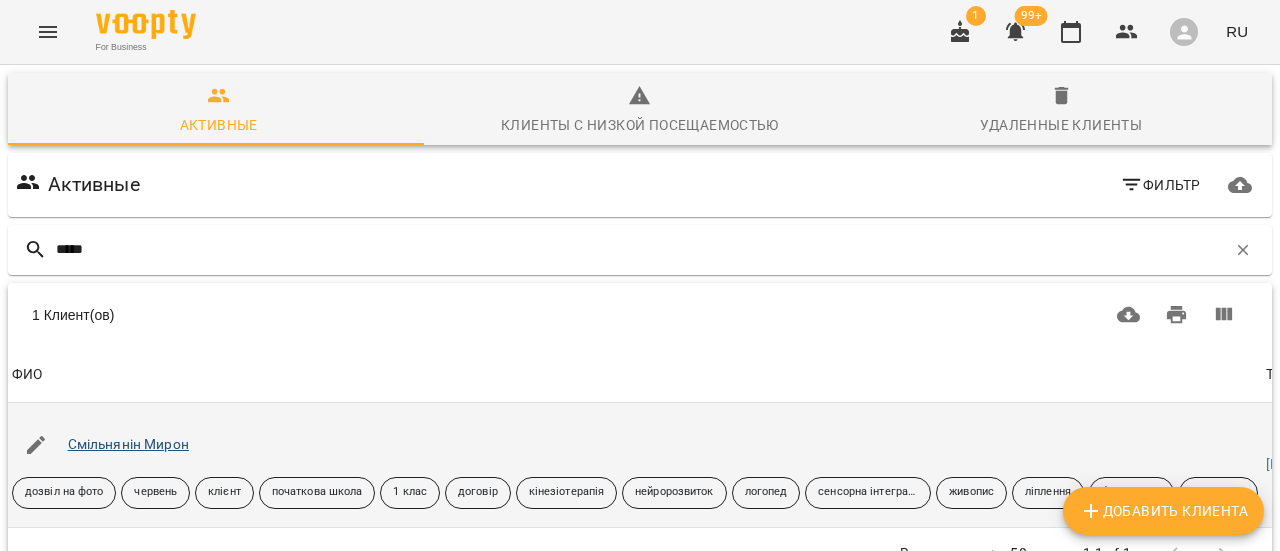 type on "*****" 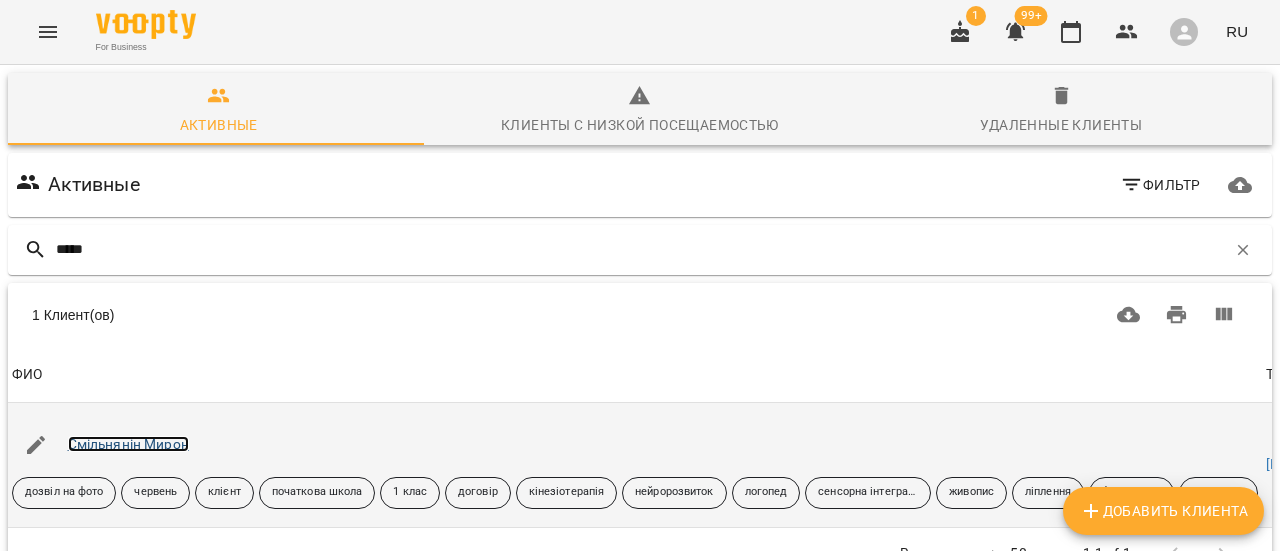 click on "Смільнянін Мирон" at bounding box center [128, 444] 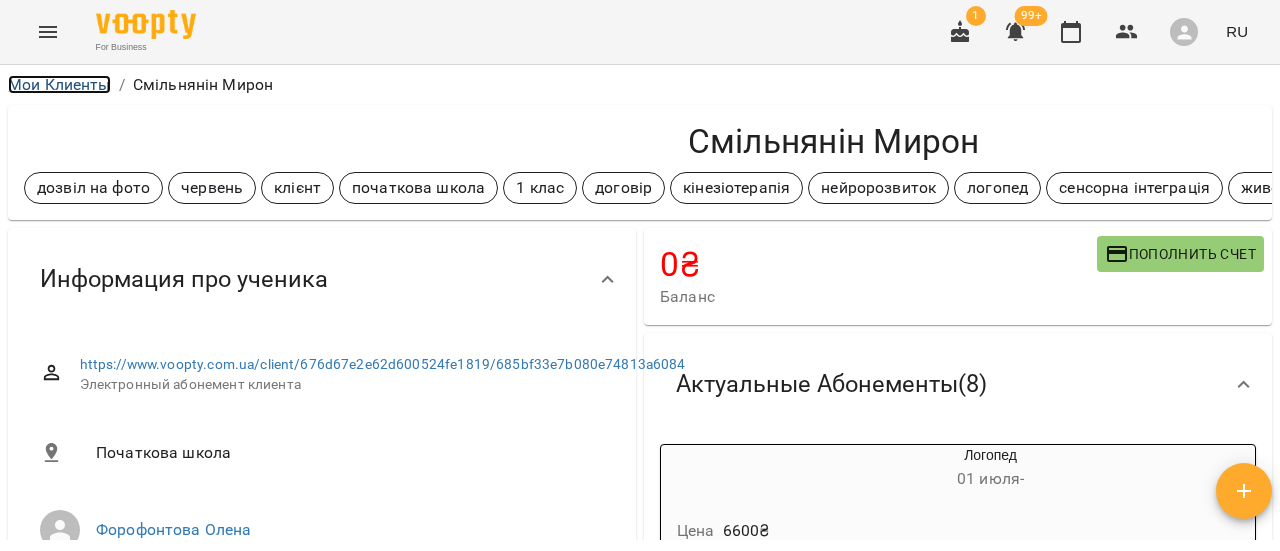 click on "Мои Клиенты" at bounding box center [59, 84] 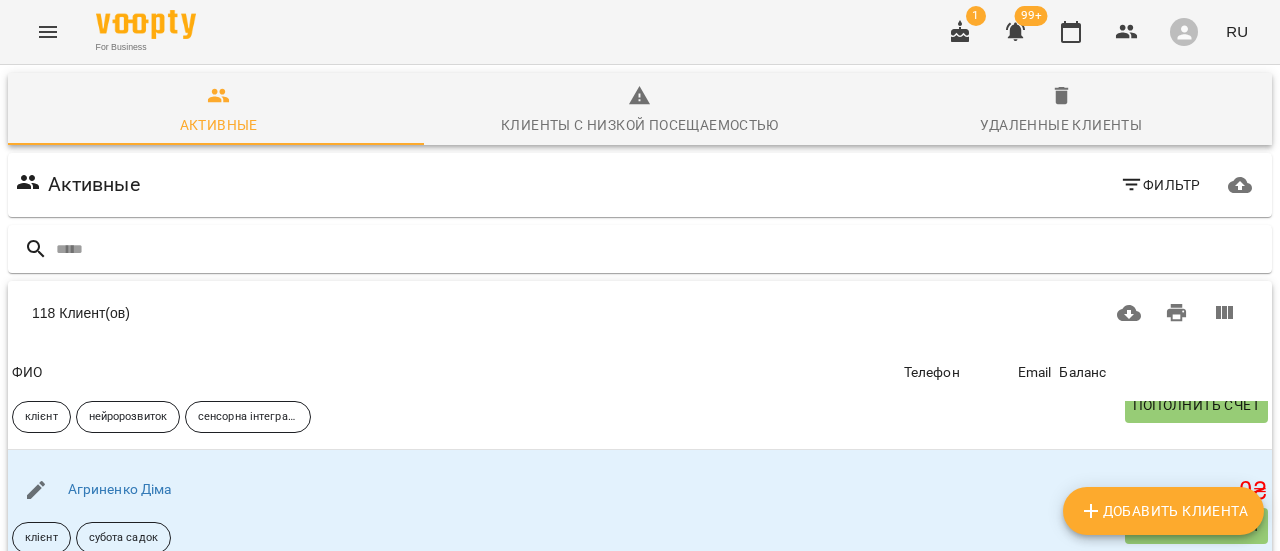 scroll, scrollTop: 100, scrollLeft: 0, axis: vertical 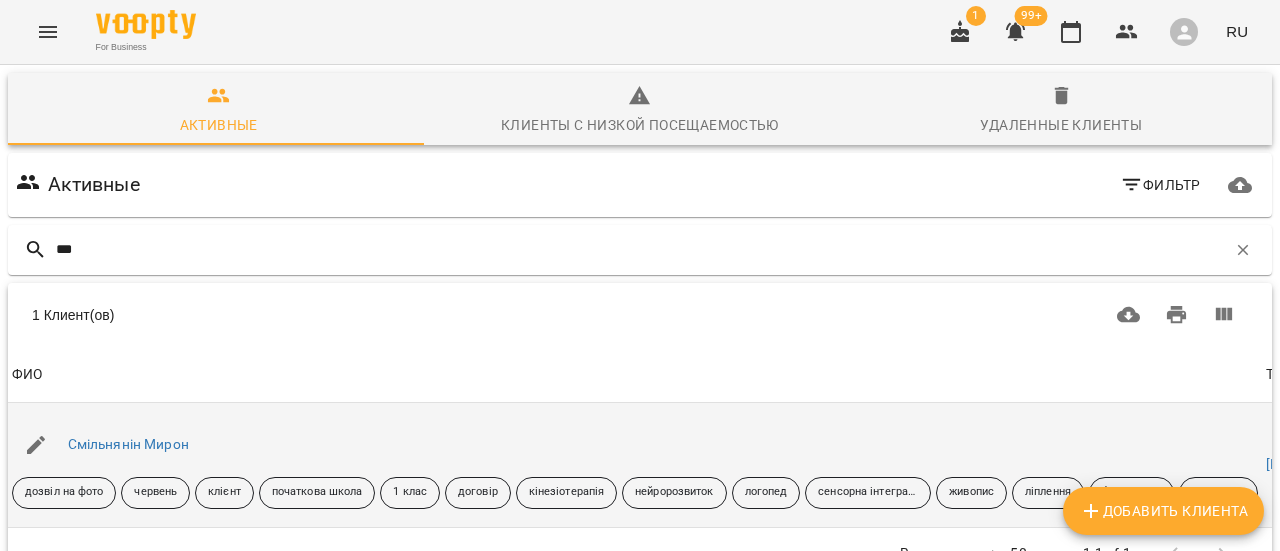 type on "***" 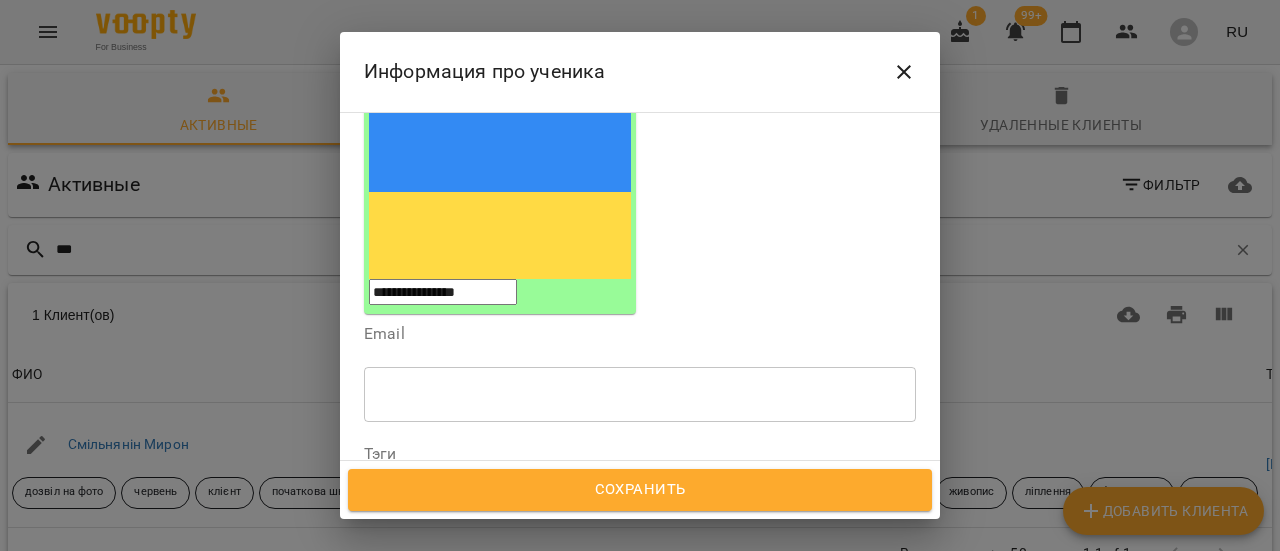 scroll, scrollTop: 300, scrollLeft: 0, axis: vertical 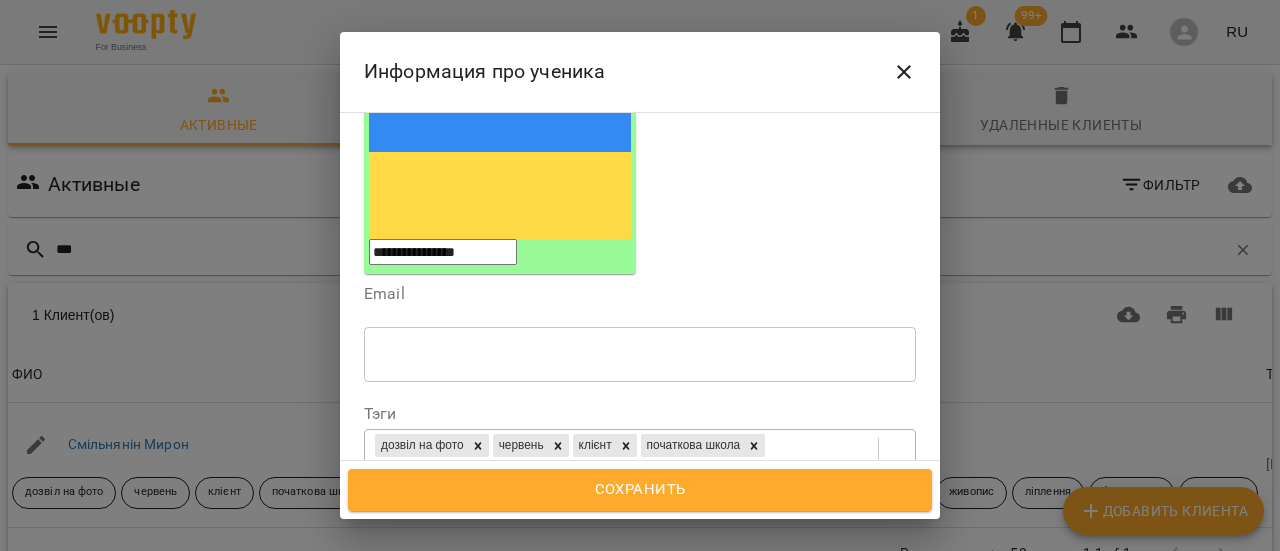 click 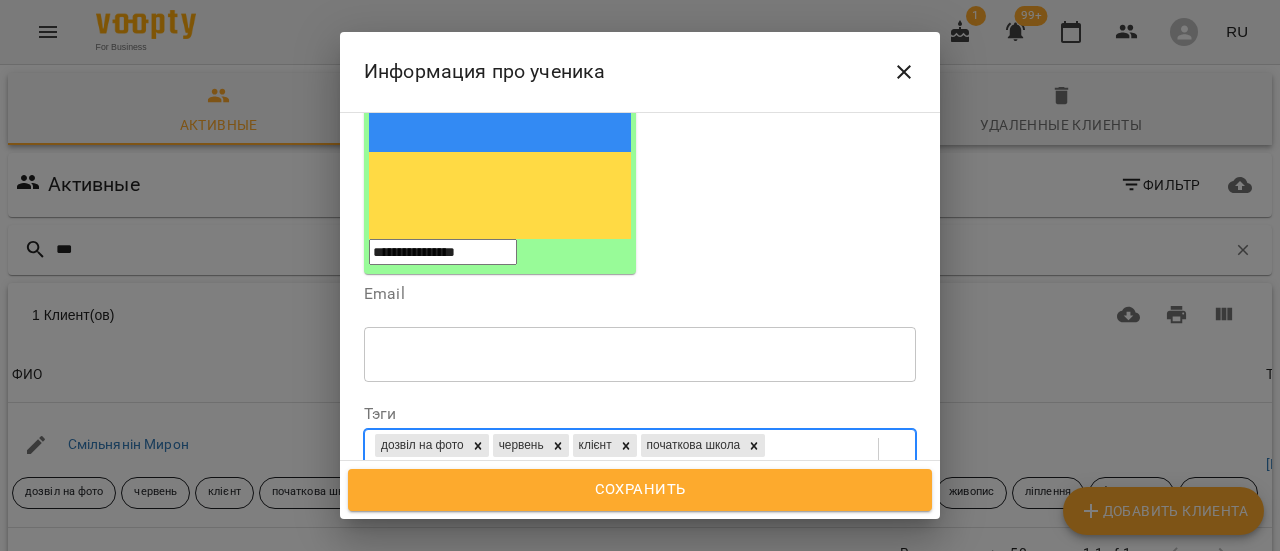 click 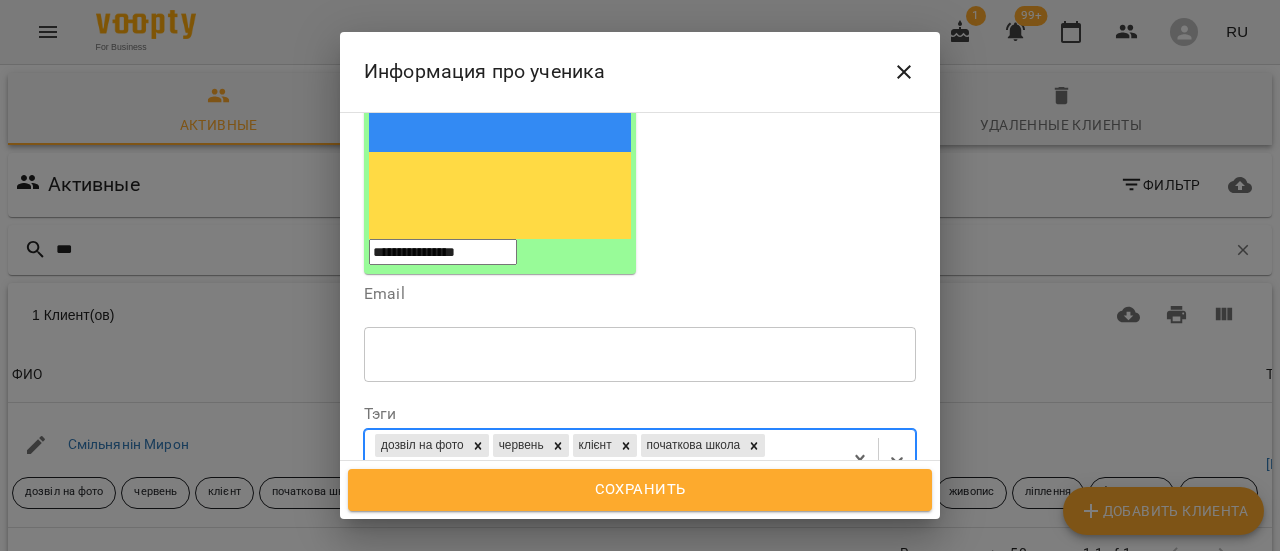 click 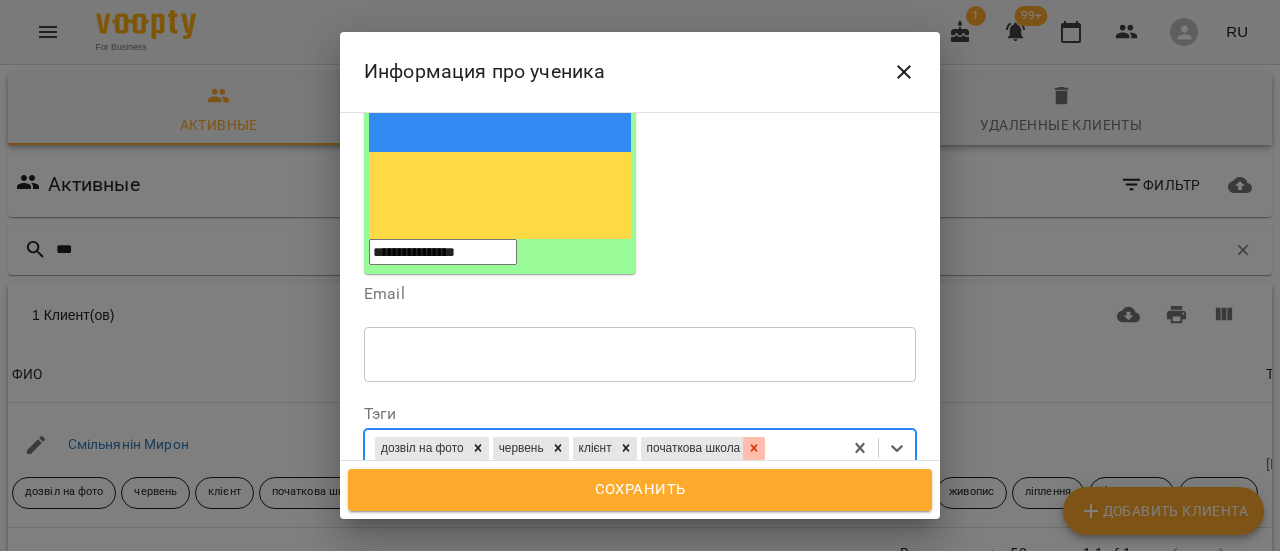 click 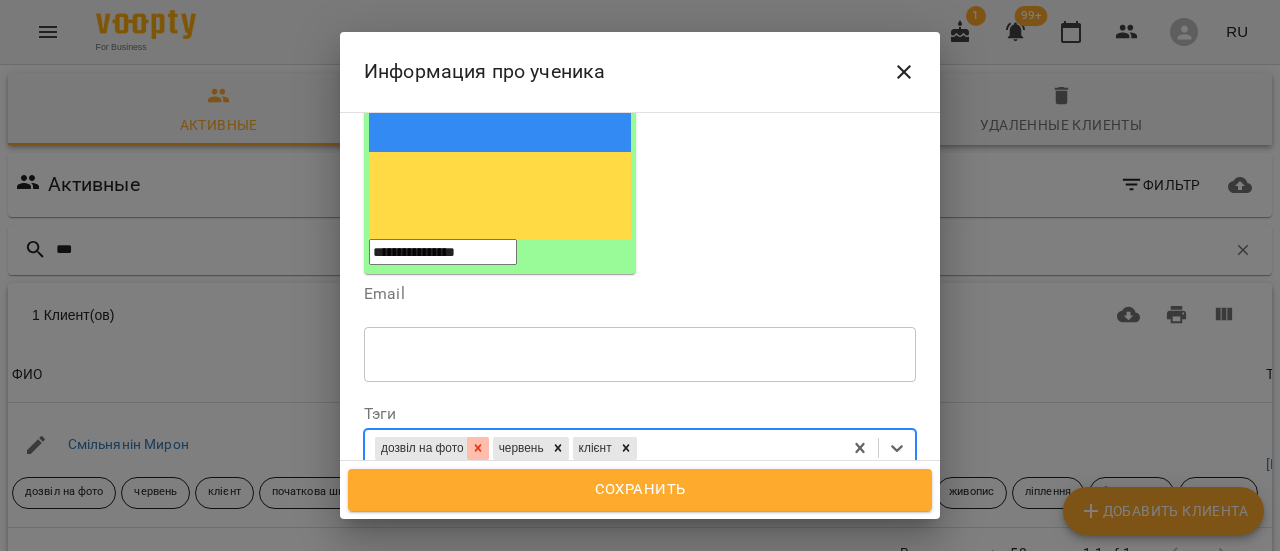 click 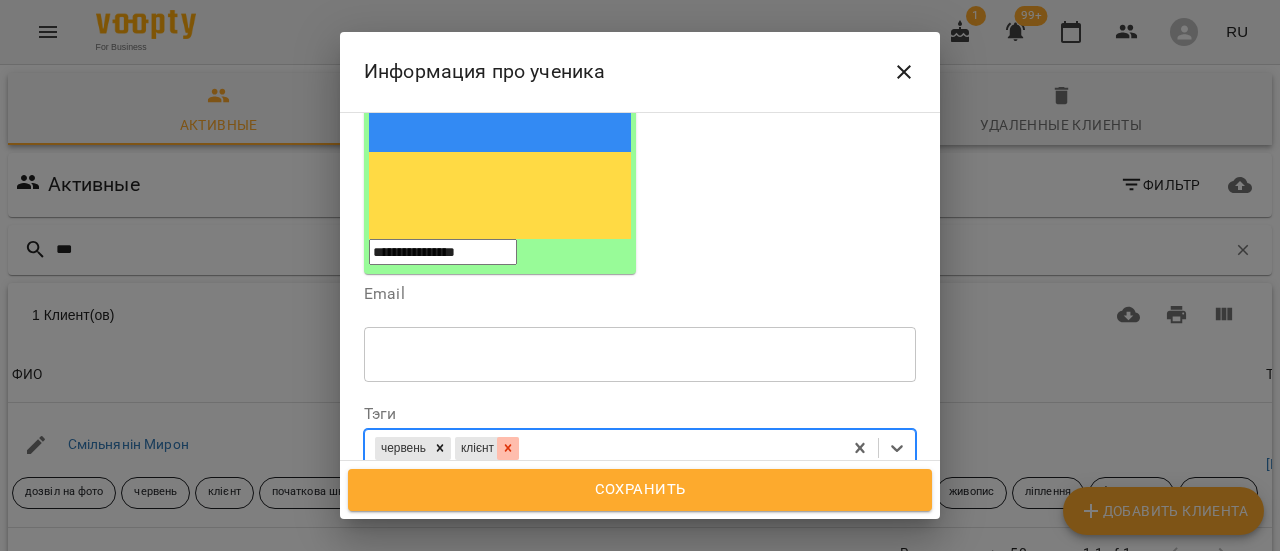 click 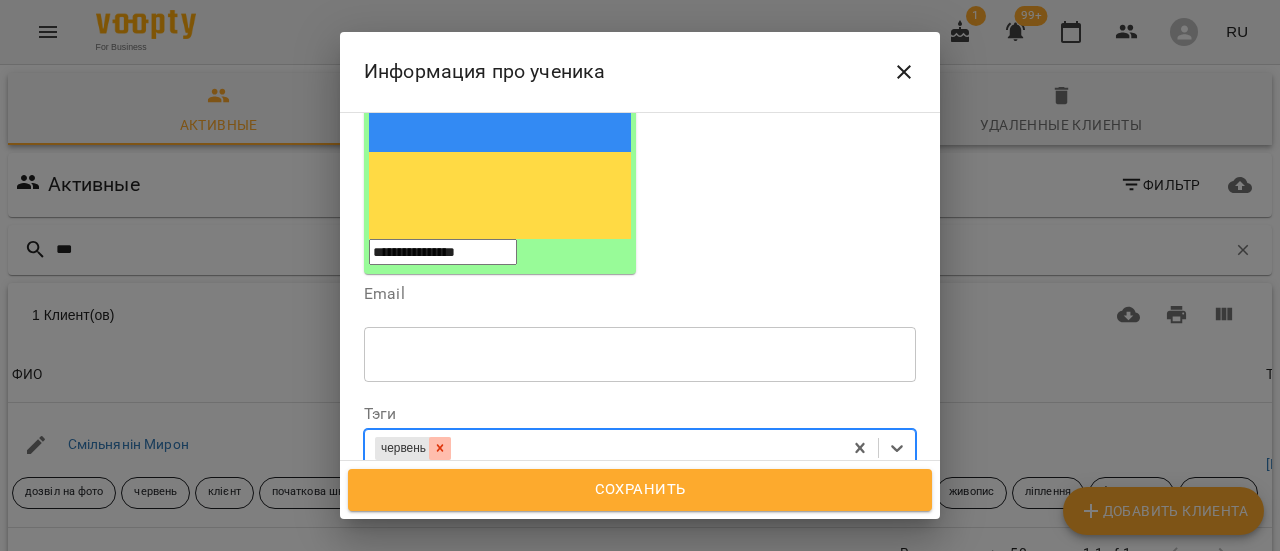 click 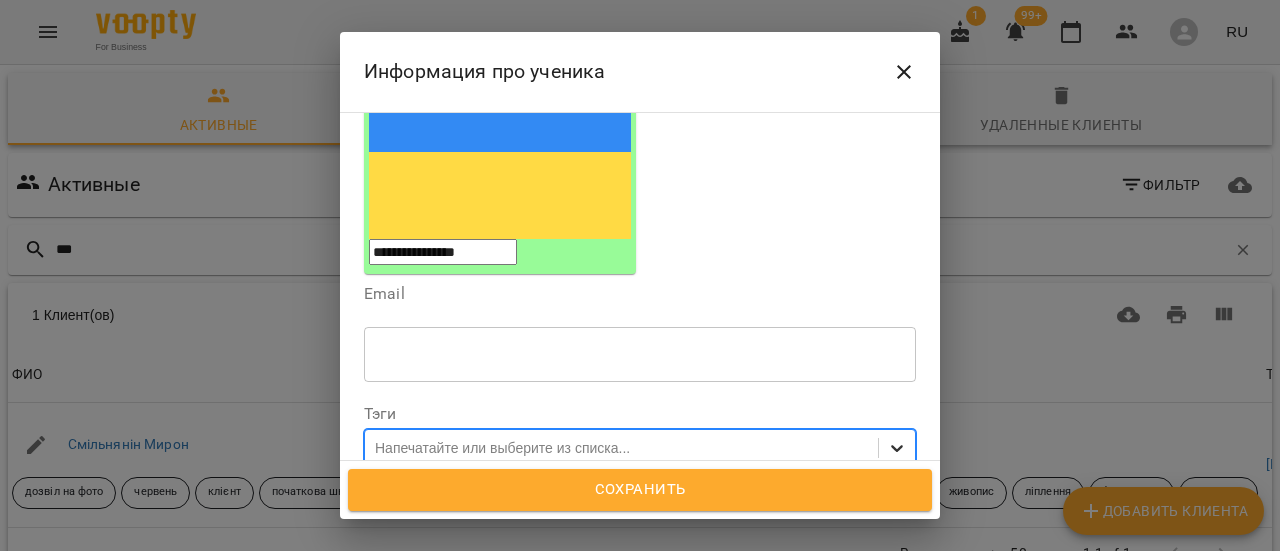 click 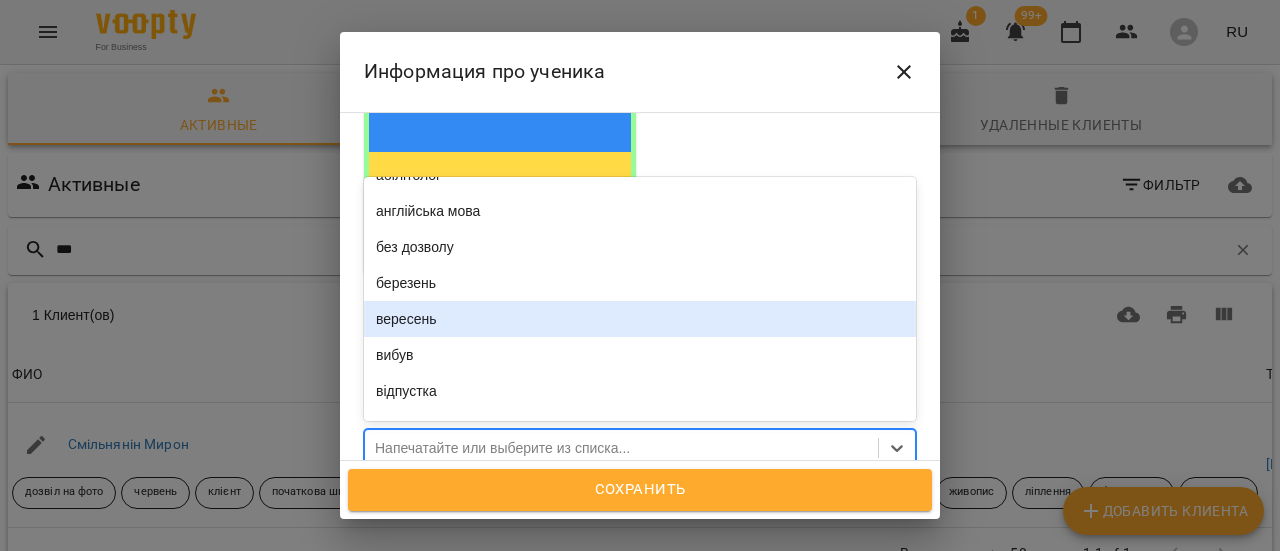scroll, scrollTop: 700, scrollLeft: 0, axis: vertical 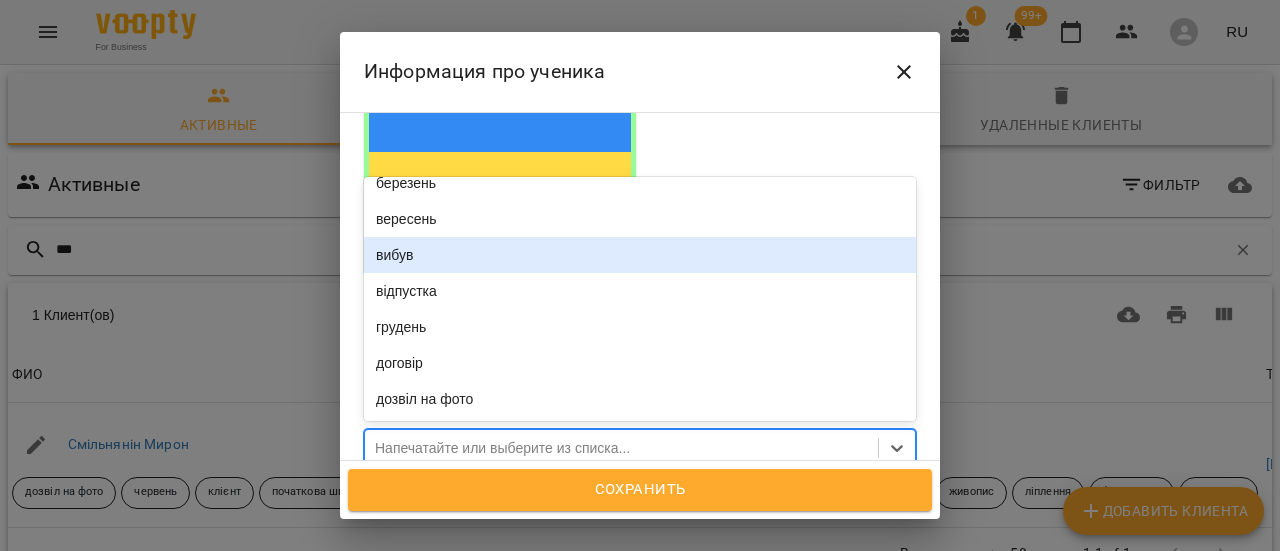 click on "вибув" at bounding box center [640, 255] 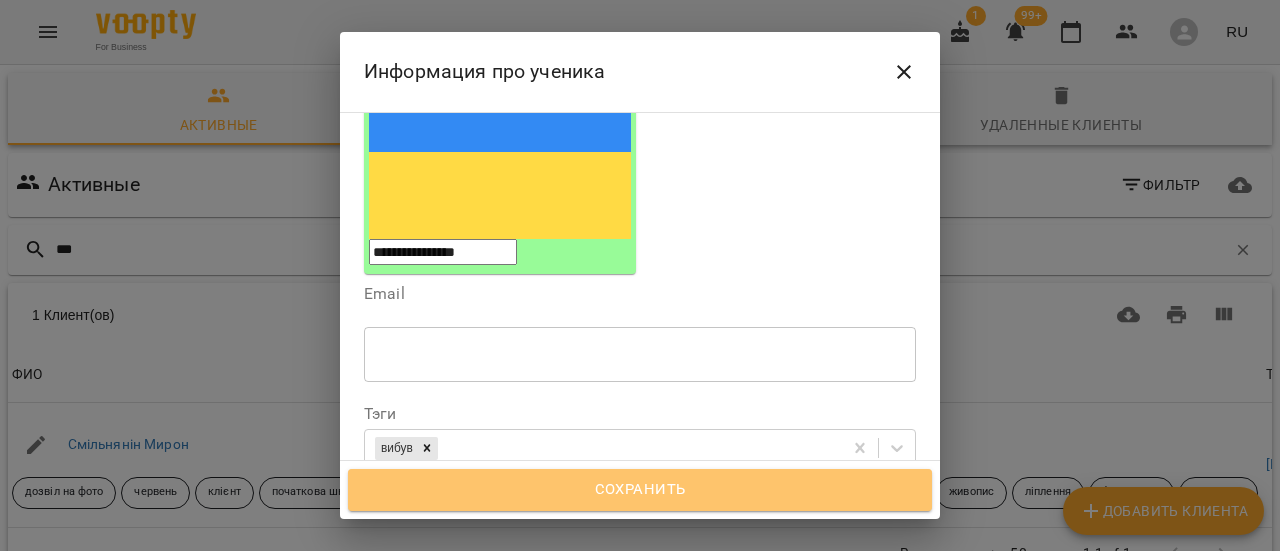 click on "Сохранить" at bounding box center (640, 490) 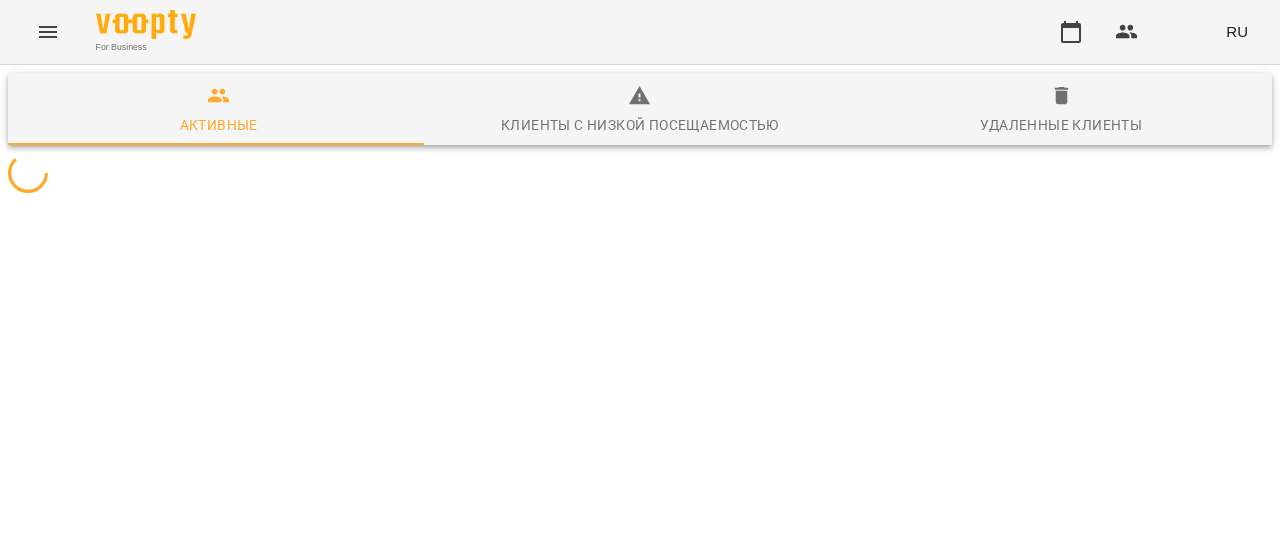 scroll, scrollTop: 0, scrollLeft: 0, axis: both 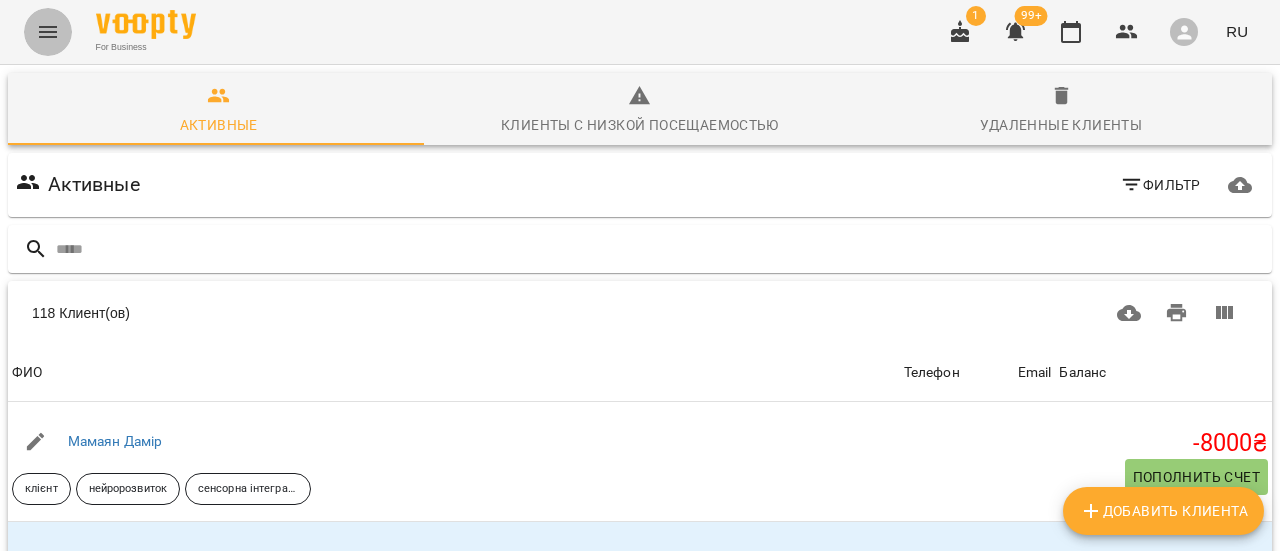 click at bounding box center [48, 32] 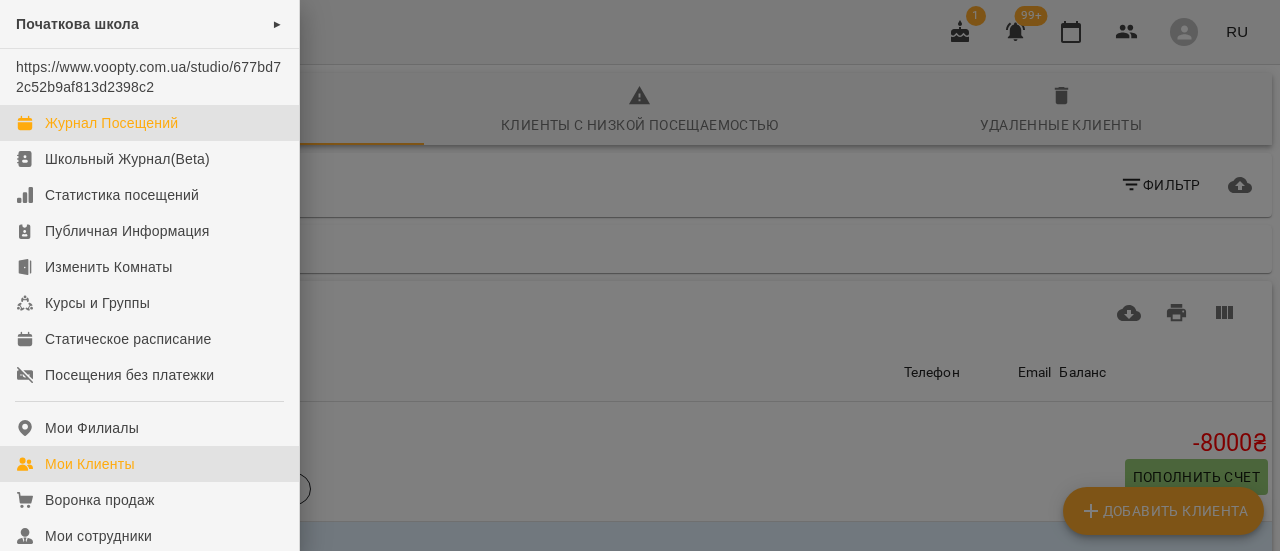 click on "Журнал Посещений" at bounding box center [111, 123] 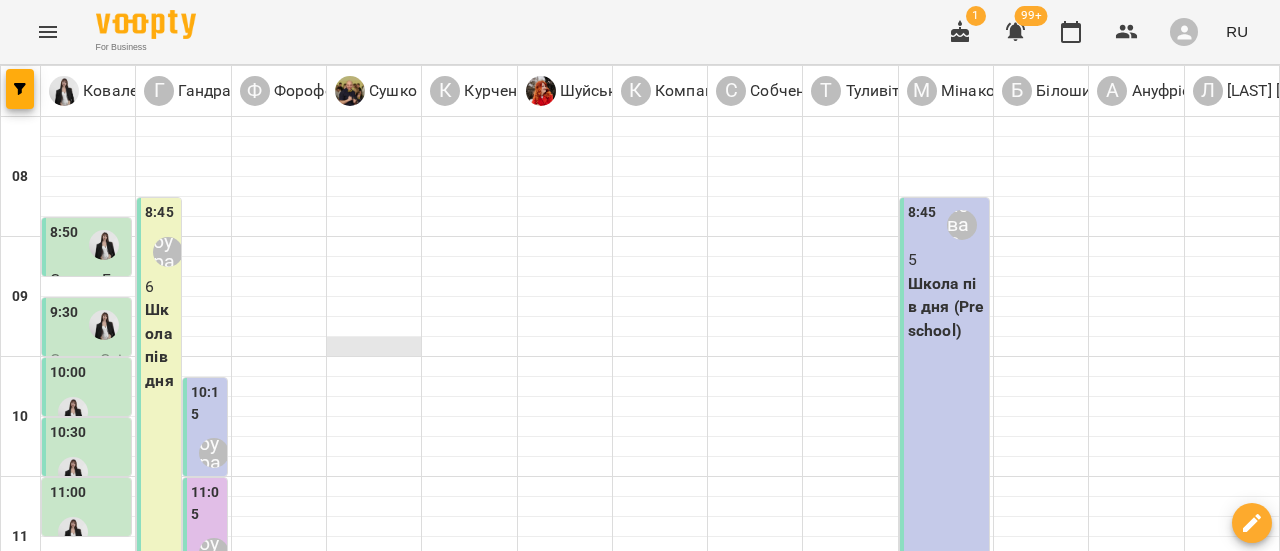 scroll, scrollTop: 200, scrollLeft: 0, axis: vertical 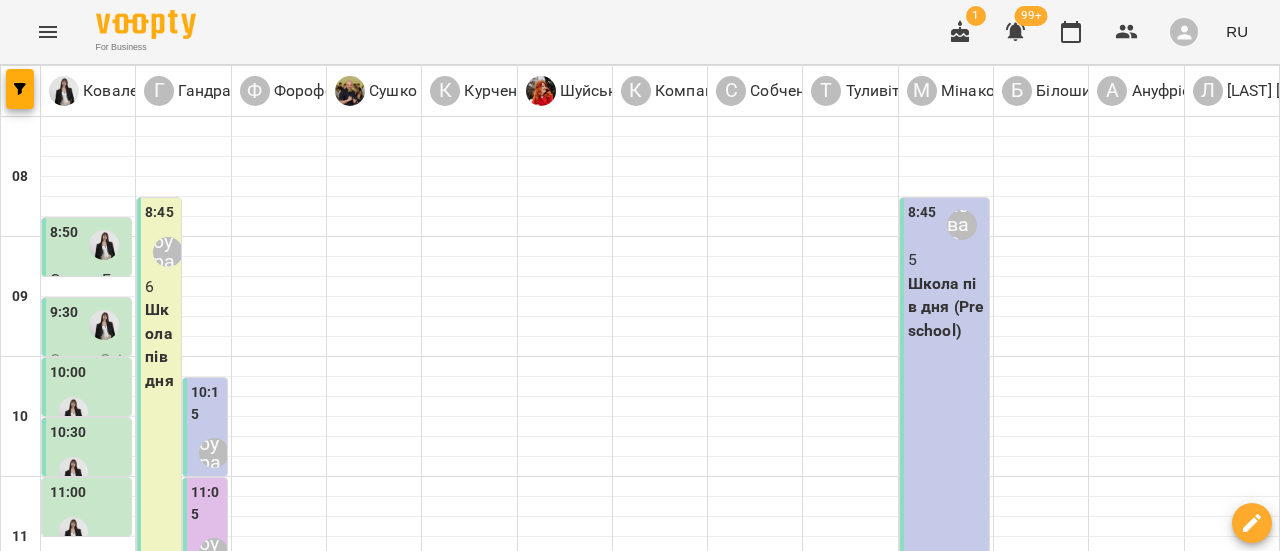 click on "Школа пів дня" at bounding box center [161, 345] 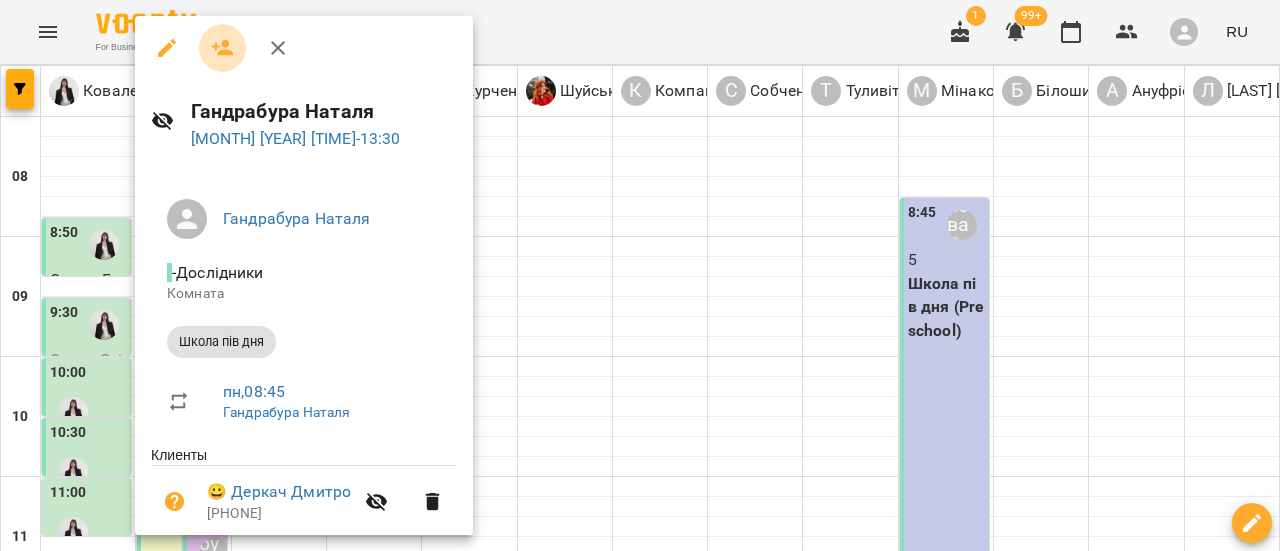 click 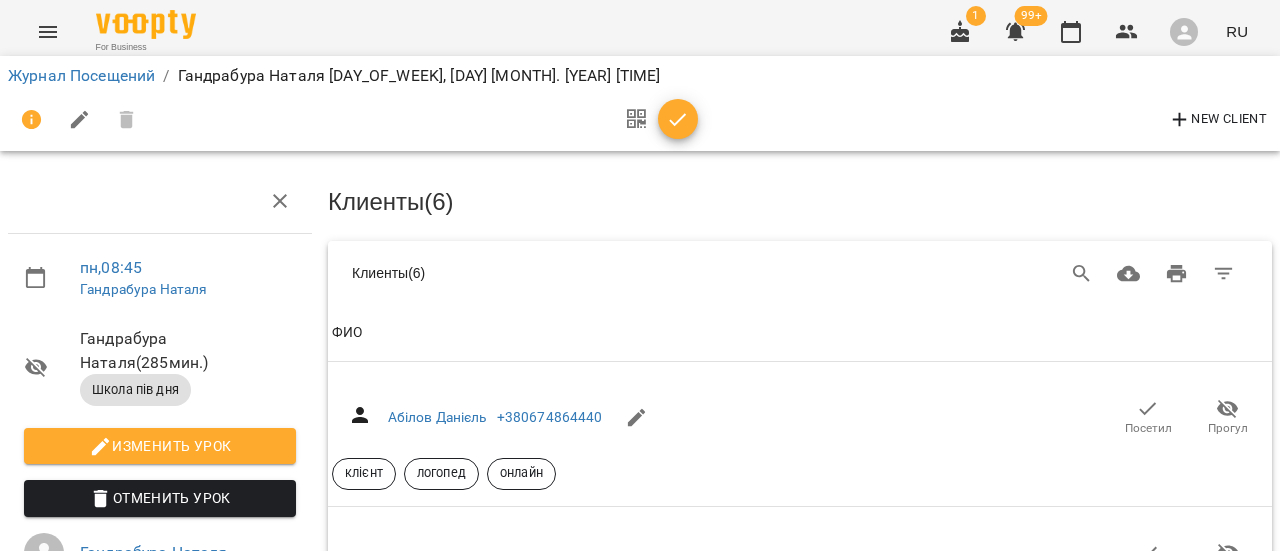 scroll, scrollTop: 0, scrollLeft: 0, axis: both 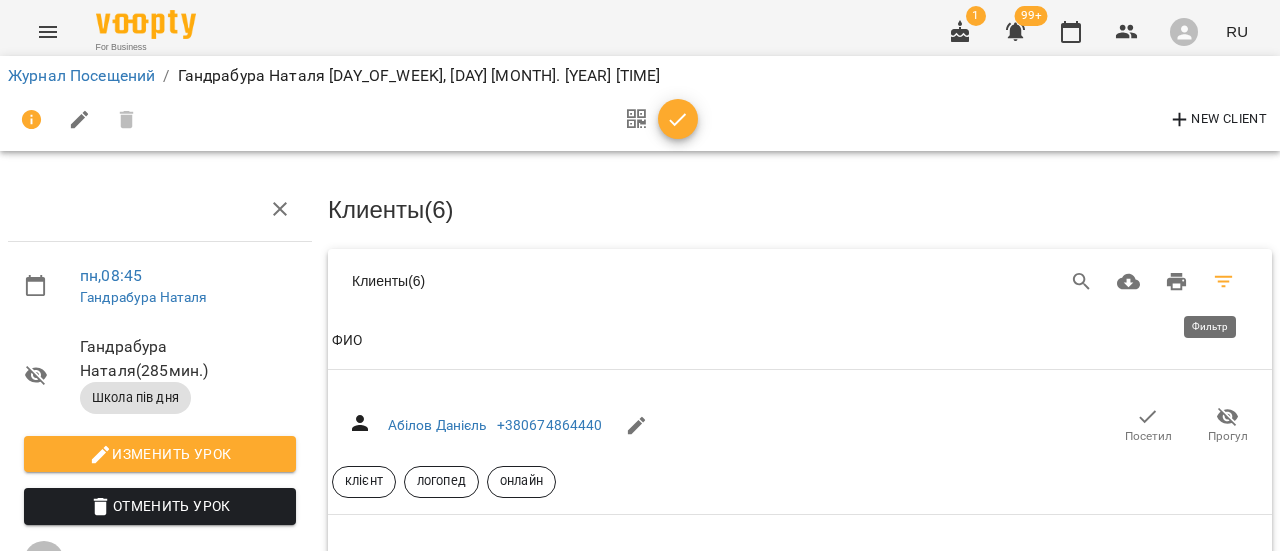click at bounding box center [1224, 282] 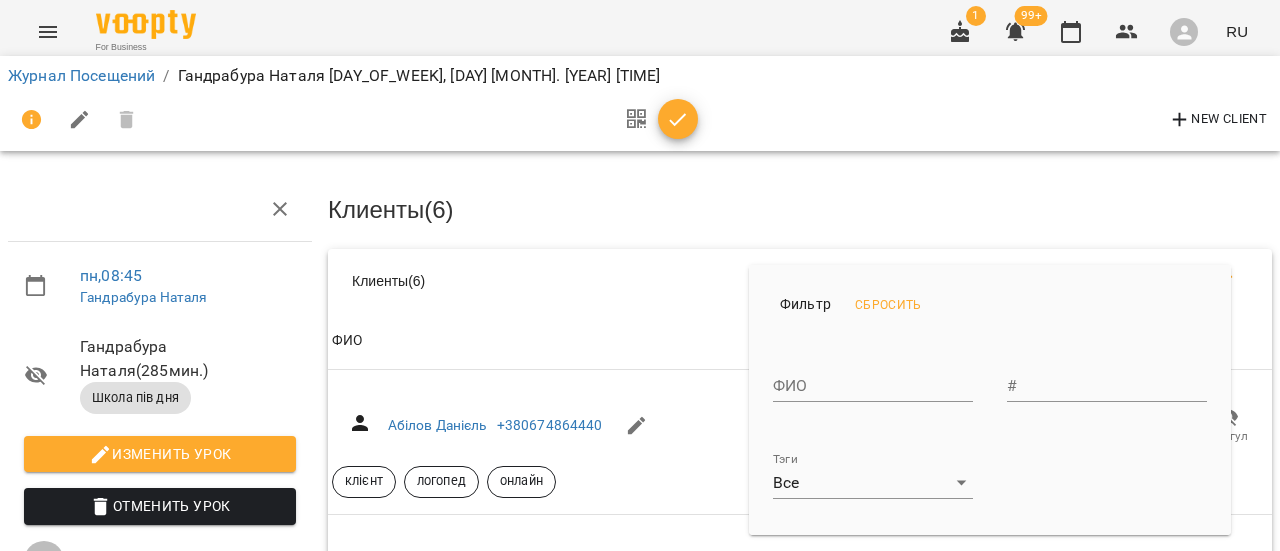 click on "For Business 1 99+ RU Журнал Посещений / Гандрабура Наталя   пн, 04 авг. 2025 08:45 New Client пн ,  08:45 Гандрабура Наталя   Гандрабура Наталя ( 285 мин. ) Школа пів дня Изменить урок Отменить Урок Гандрабура Наталя Дослідники Комната 2025-08-04 12:21:15 Создать рассылку Клиенты ( 6 ) Клиенты ( 6 ) Клиенты ( 6 ) ФИО ФИО Абілов Данієль +380674864440 Посетил Прогул клієнт логопед онлайн ФИО Аверченко Максим +380679609796 Посетил Прогул клієнт нейророзвиток логопед підписати договір відпустка ФИО Агриненко Данило +380958343401 Посетил Прогул клієнт дозвіл на фото Перлинки ФИО ПШ" at bounding box center [640, 7487] 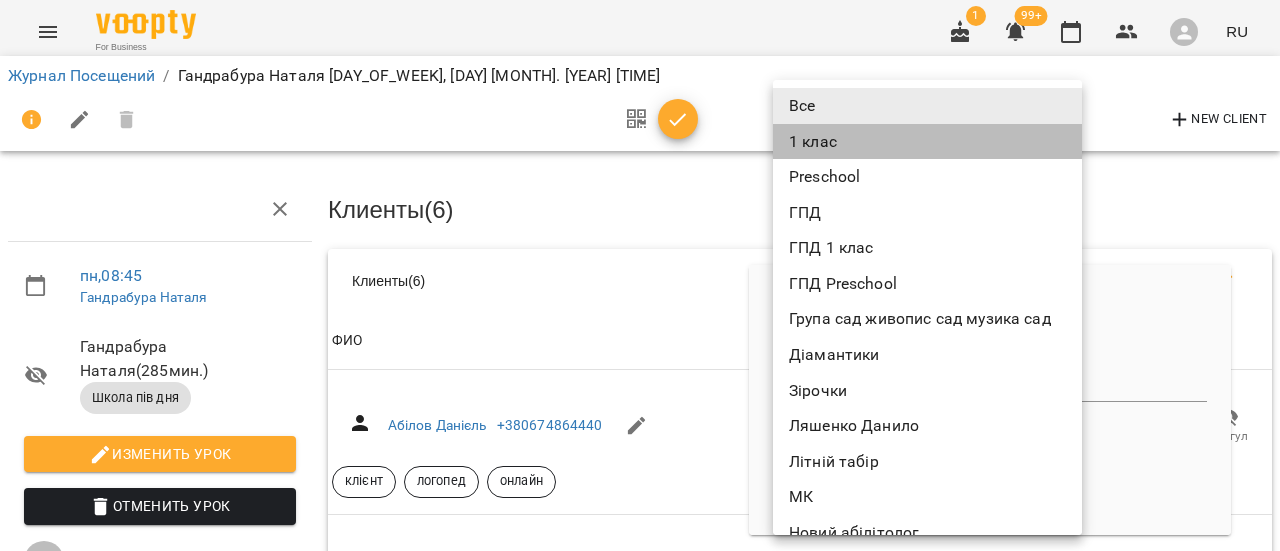 click on "1 клас" at bounding box center [927, 142] 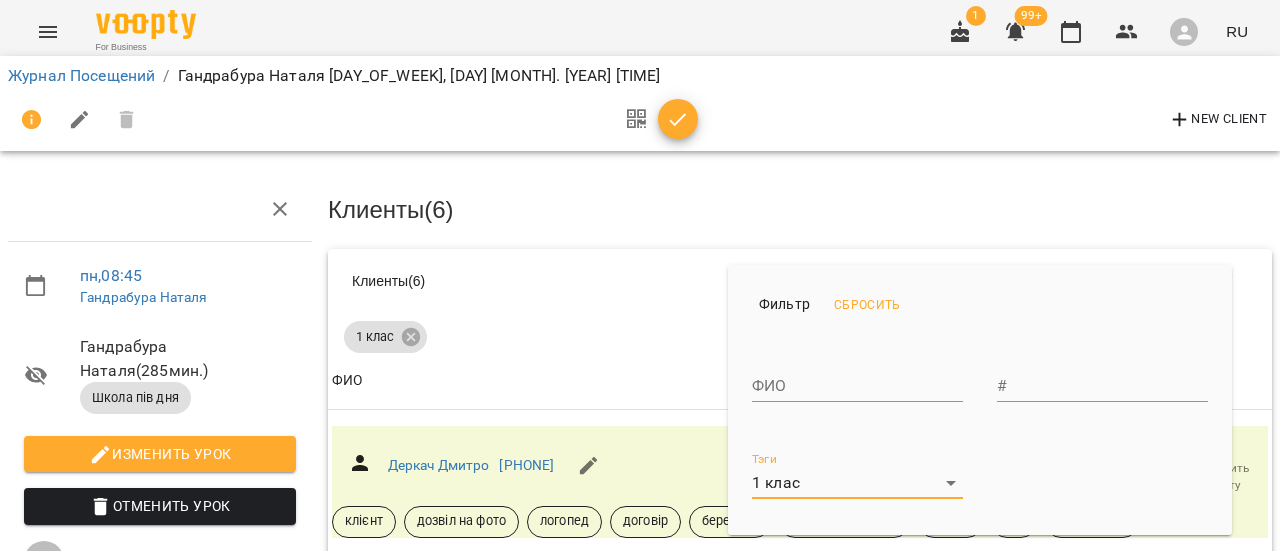 click at bounding box center [640, 275] 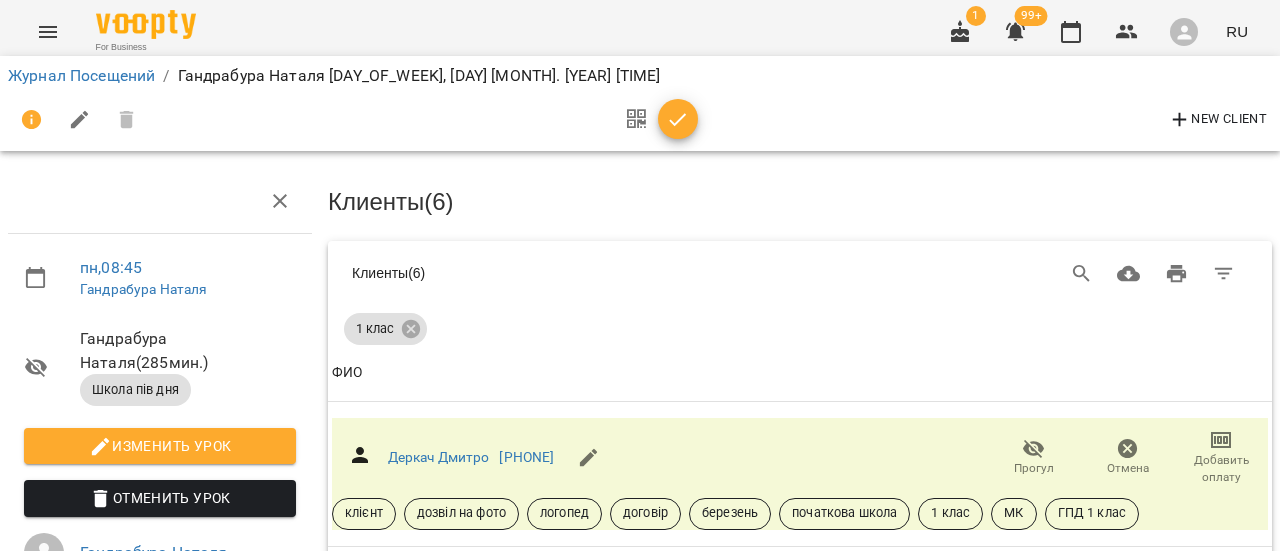 scroll, scrollTop: 0, scrollLeft: 0, axis: both 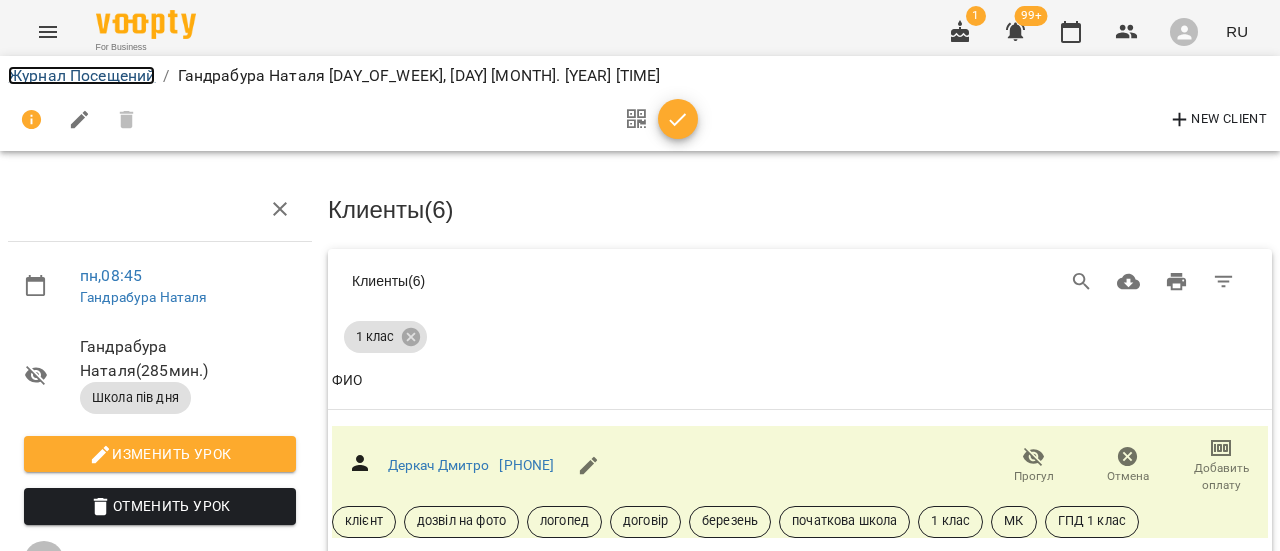 click on "Журнал Посещений" at bounding box center [81, 75] 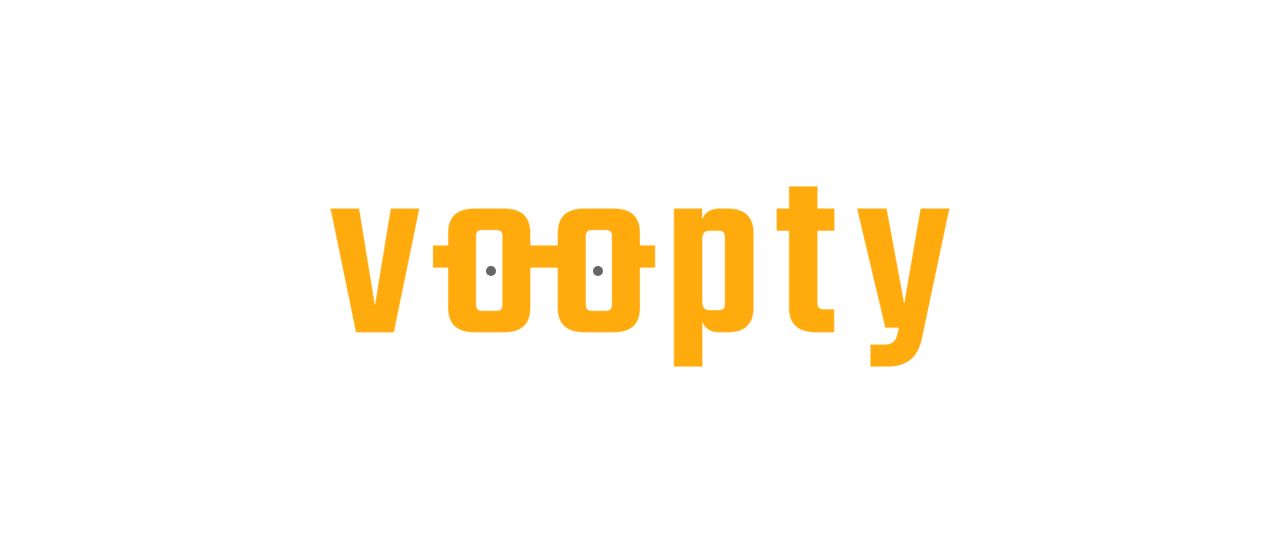 scroll, scrollTop: 0, scrollLeft: 0, axis: both 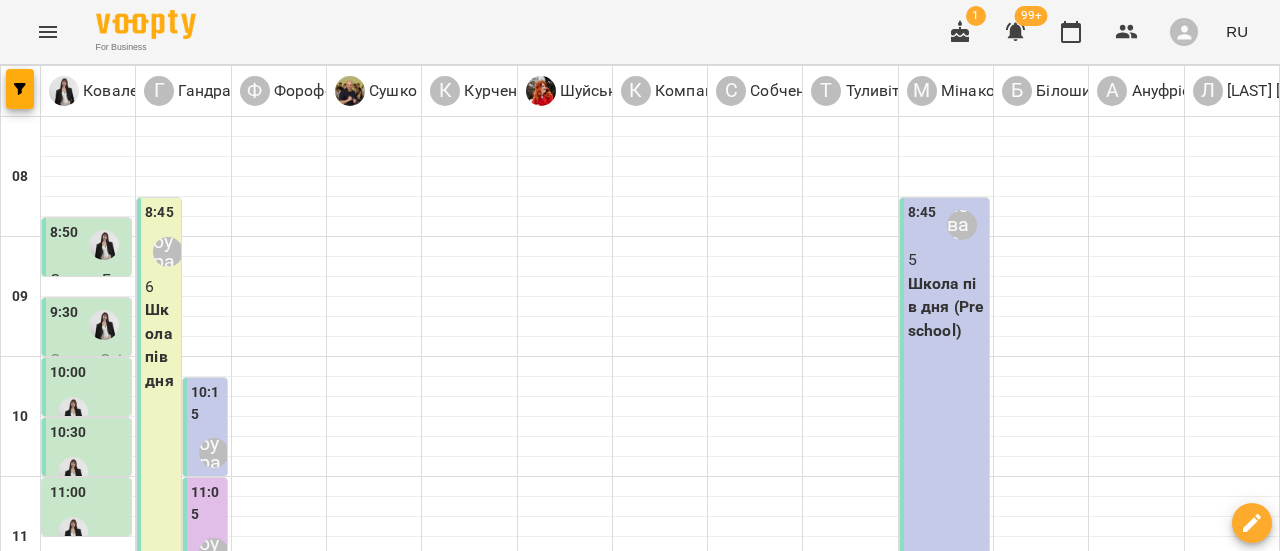 click at bounding box center [48, 32] 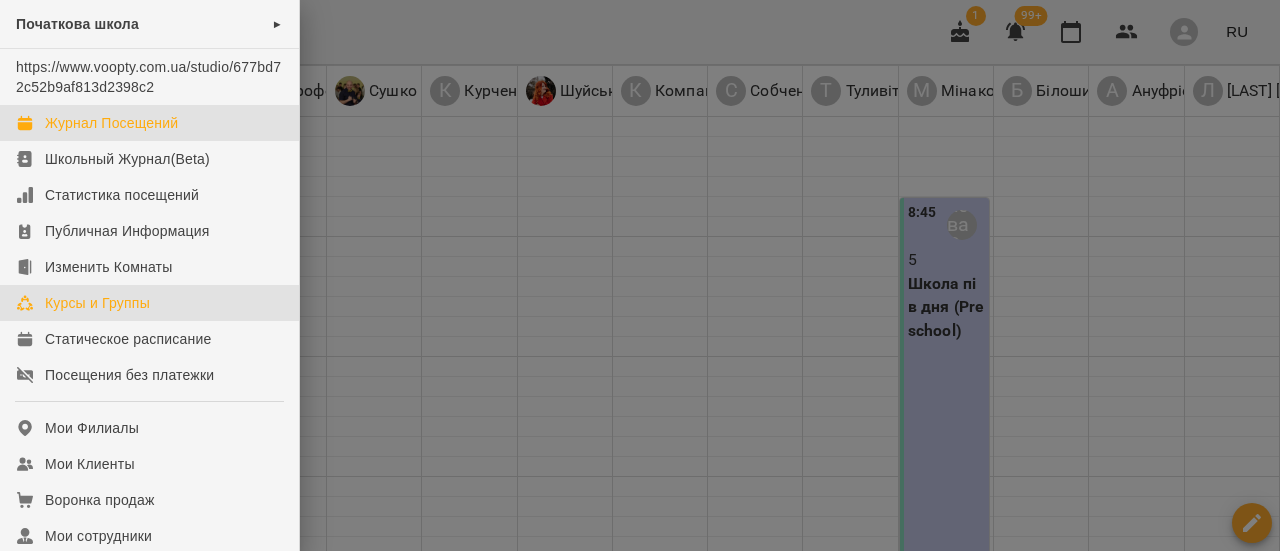 click on "Курсы и Группы" at bounding box center (97, 303) 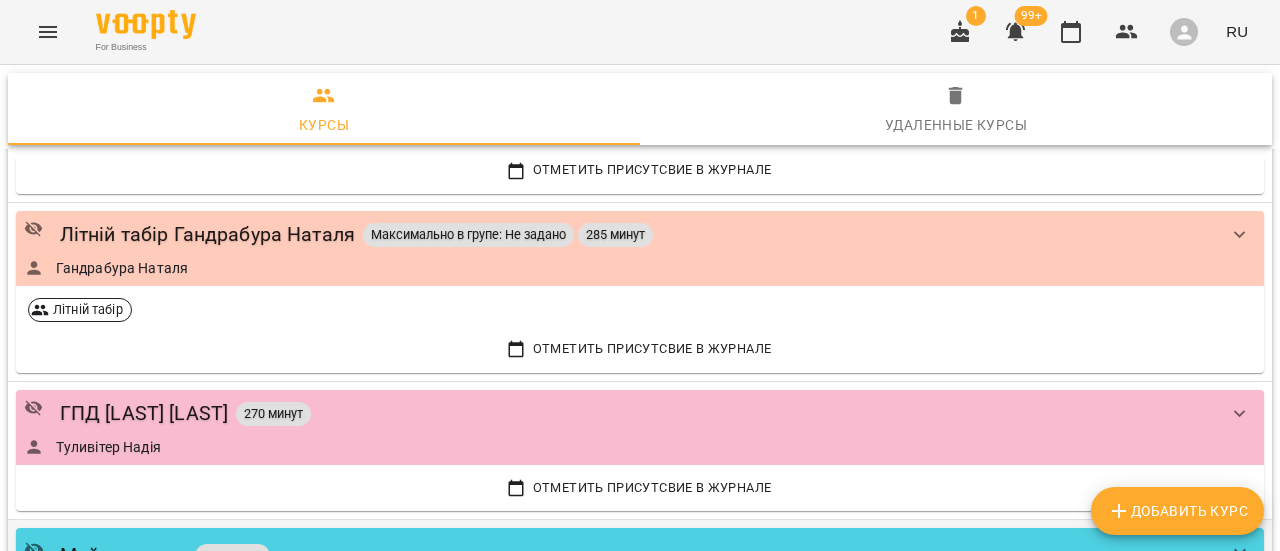 scroll, scrollTop: 2900, scrollLeft: 0, axis: vertical 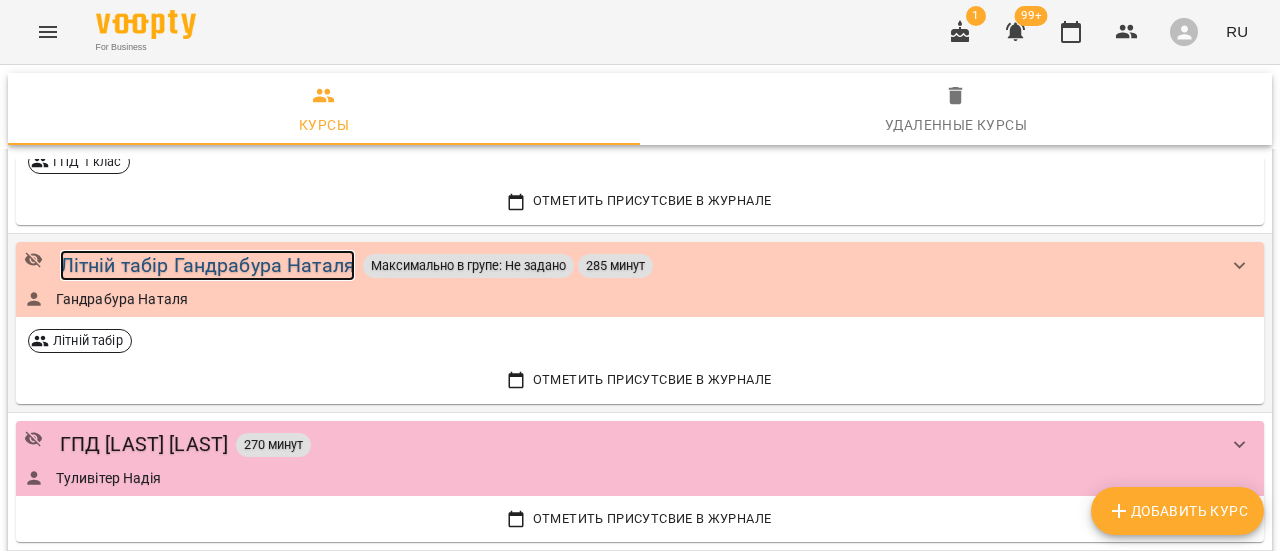 click on "Літній табір Гандрабура Наталя" at bounding box center (207, 265) 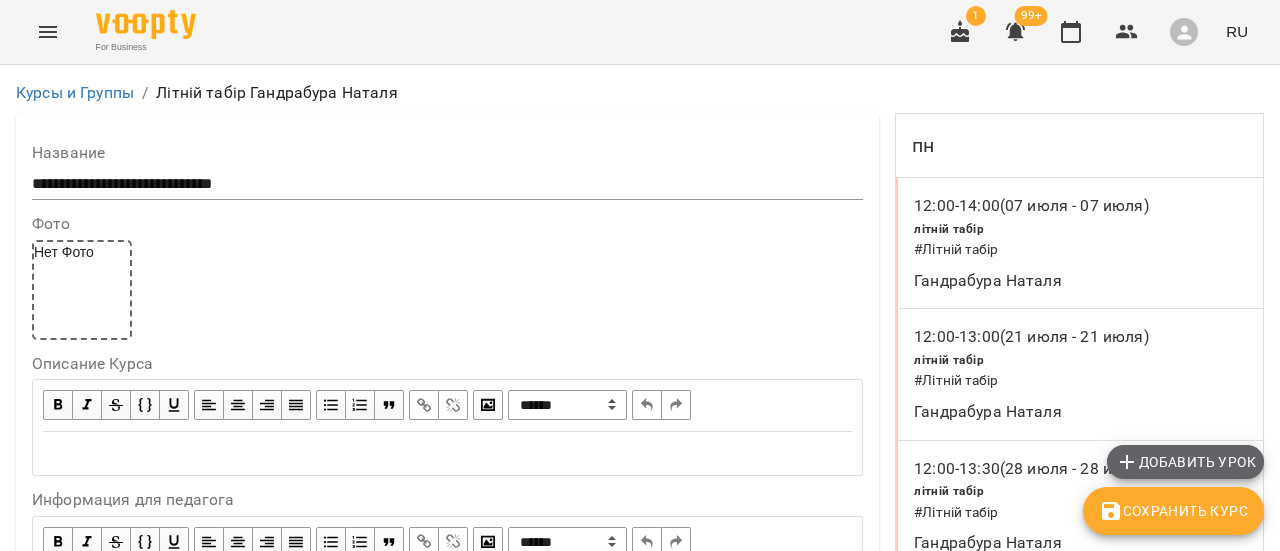 click on "Добавить урок" at bounding box center (1185, 462) 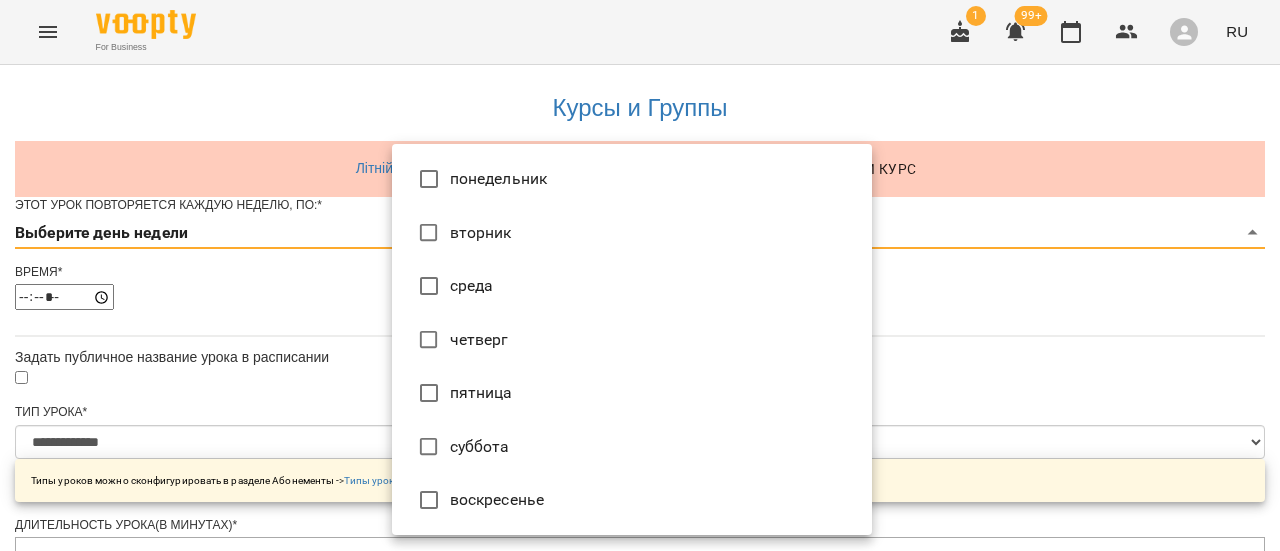 click on "**********" at bounding box center (640, 716) 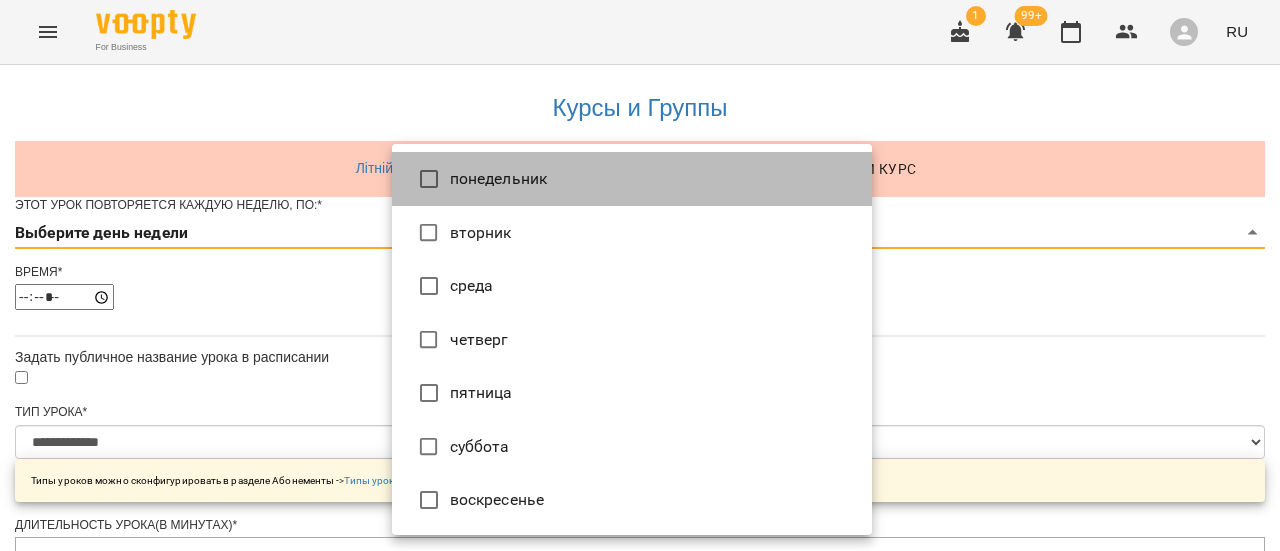 click on "понедельник" at bounding box center [632, 179] 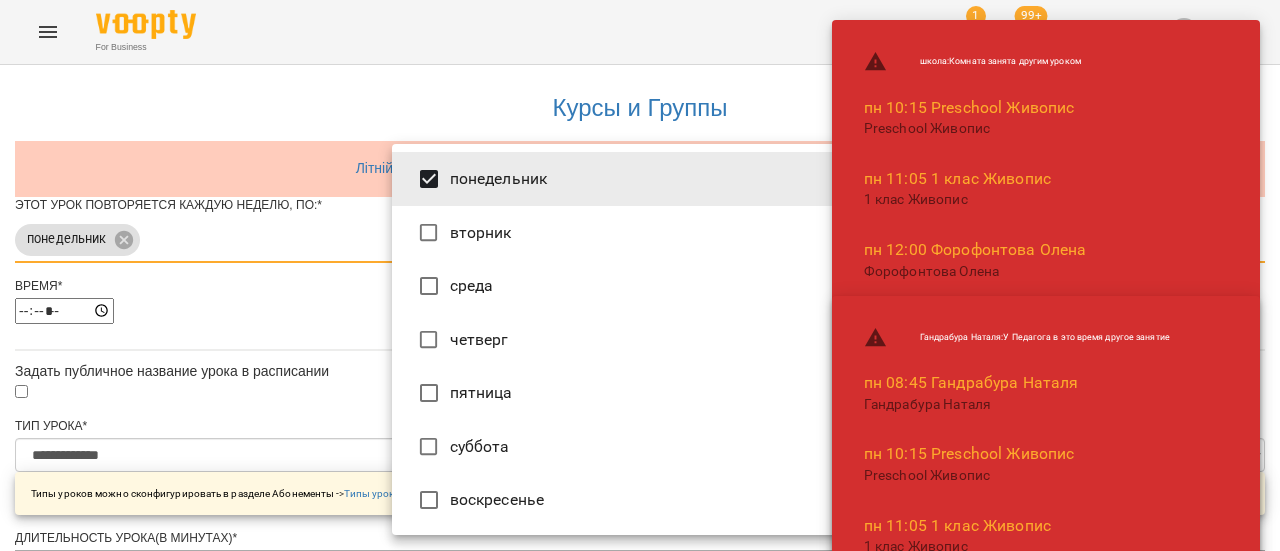 click at bounding box center [640, 275] 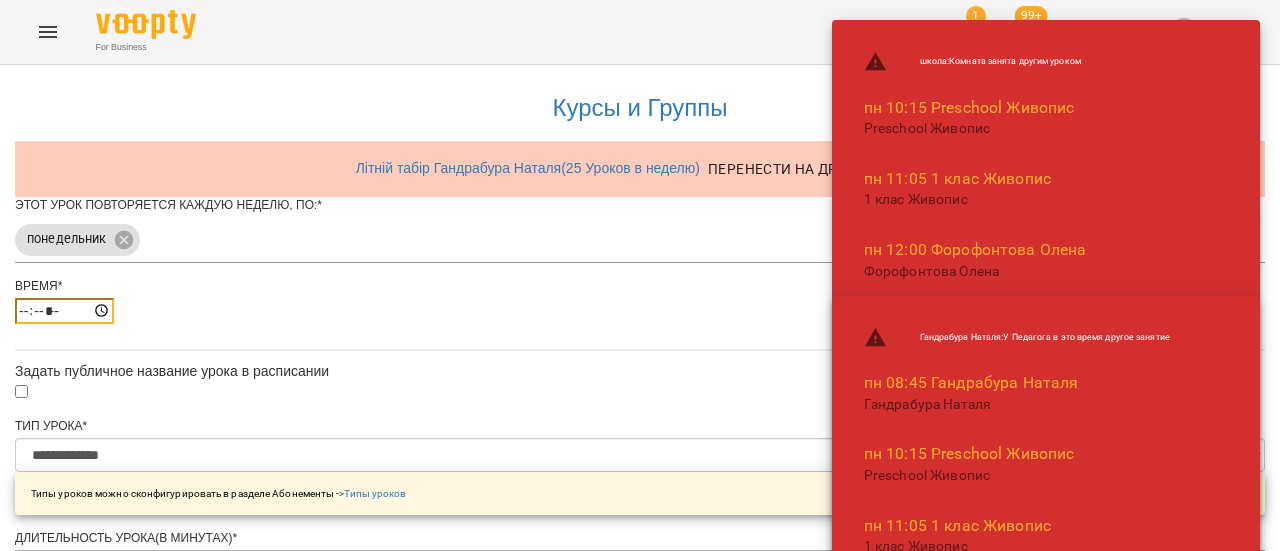 click on "*****" at bounding box center [64, 311] 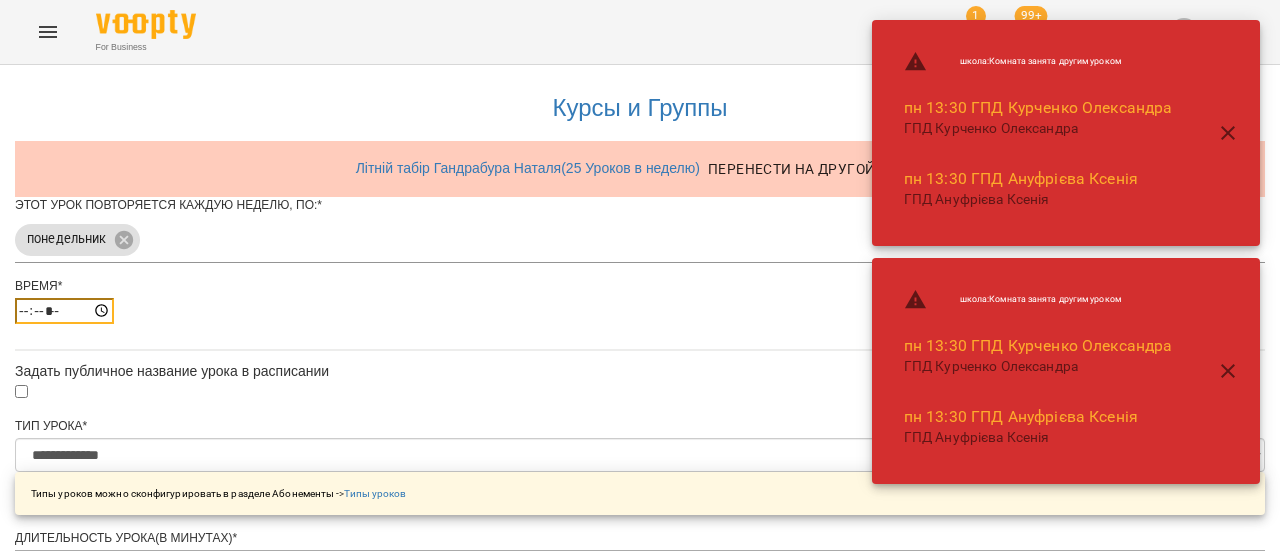 type on "*****" 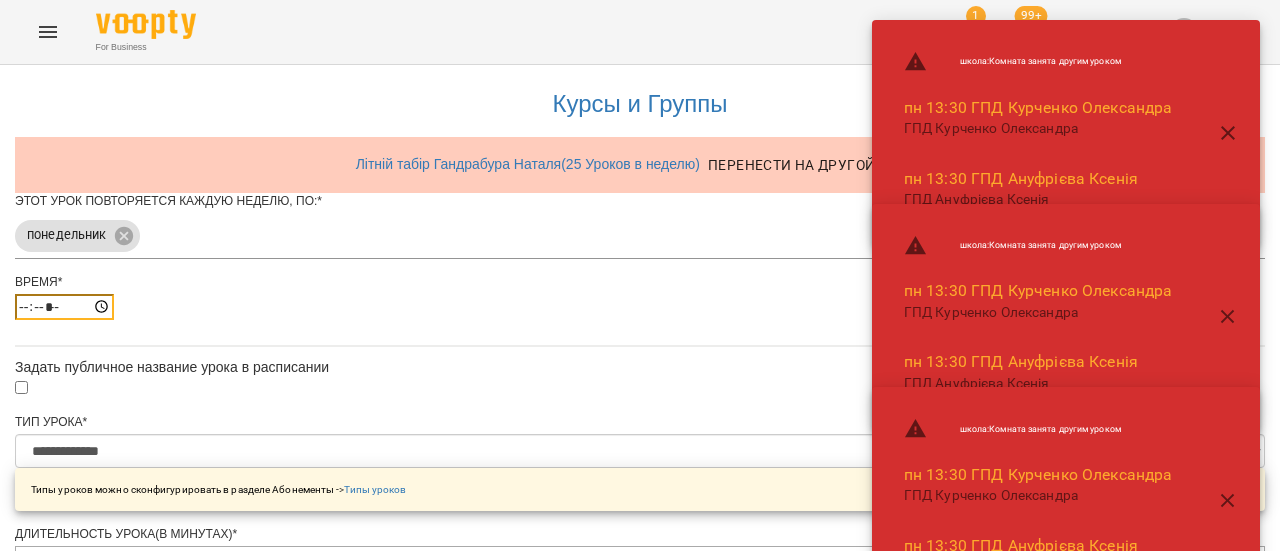 scroll, scrollTop: 300, scrollLeft: 0, axis: vertical 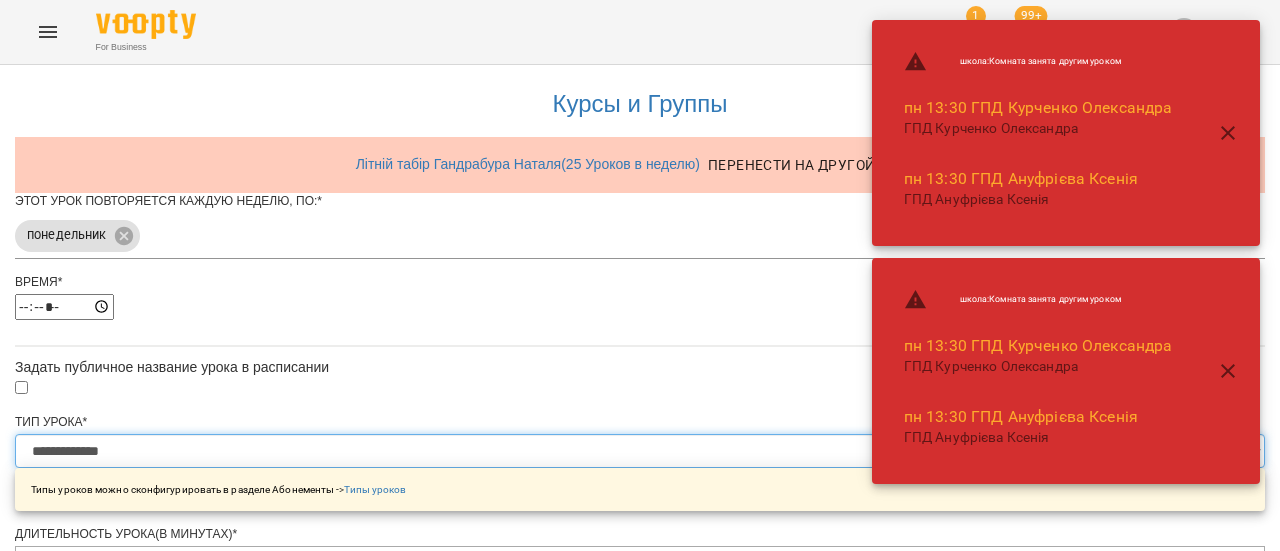 click on "**********" at bounding box center [640, 451] 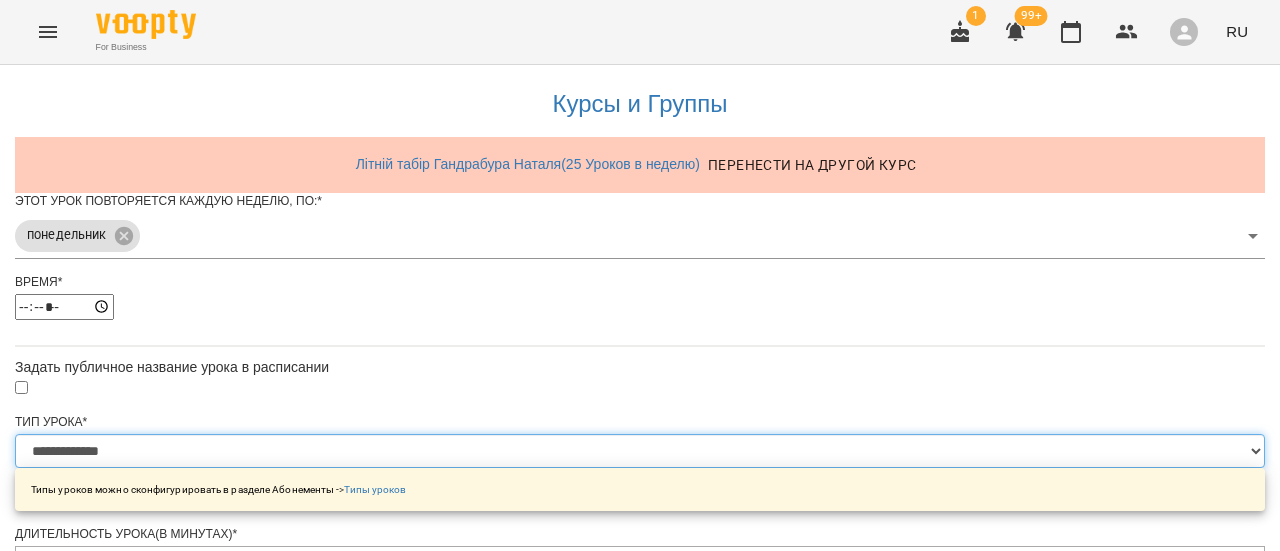 select on "**********" 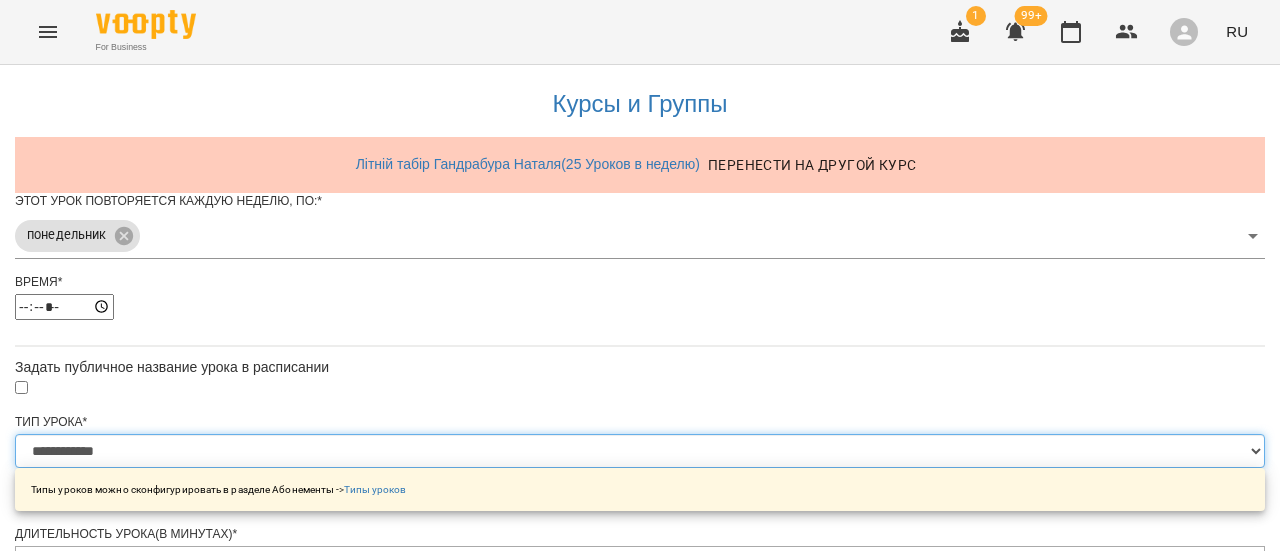 click on "**********" at bounding box center [640, 451] 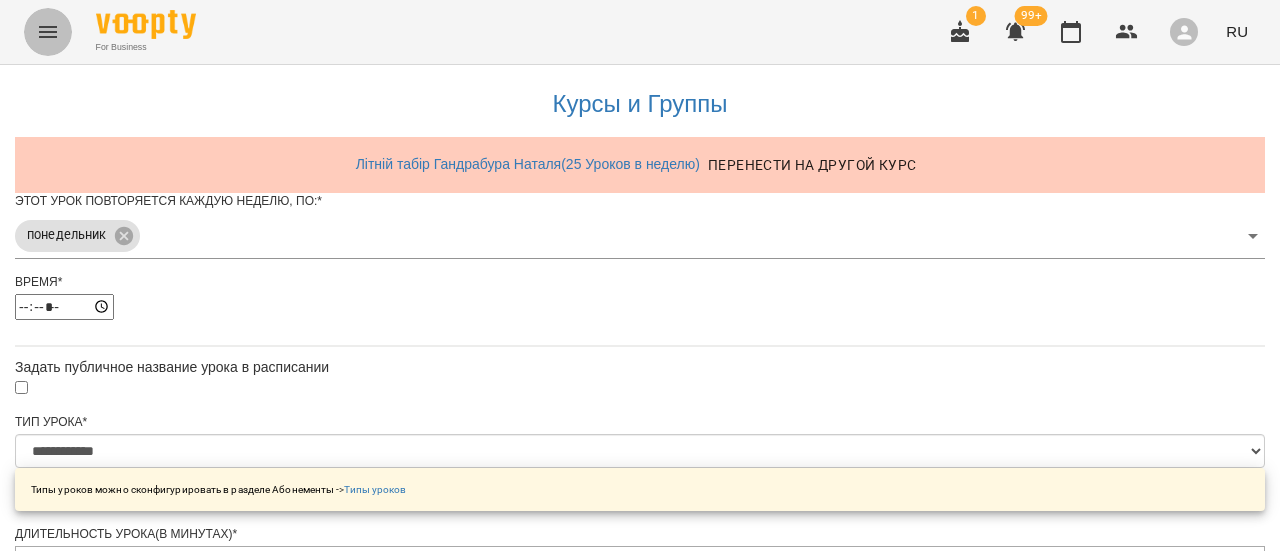 click at bounding box center (48, 32) 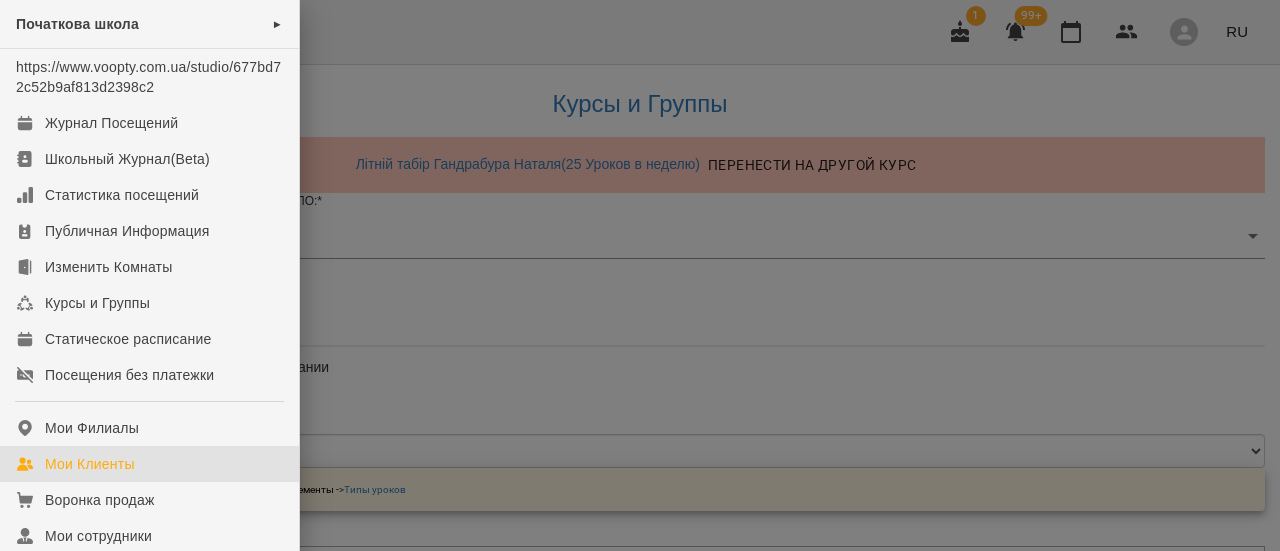 click on "Мои Клиенты" at bounding box center (90, 464) 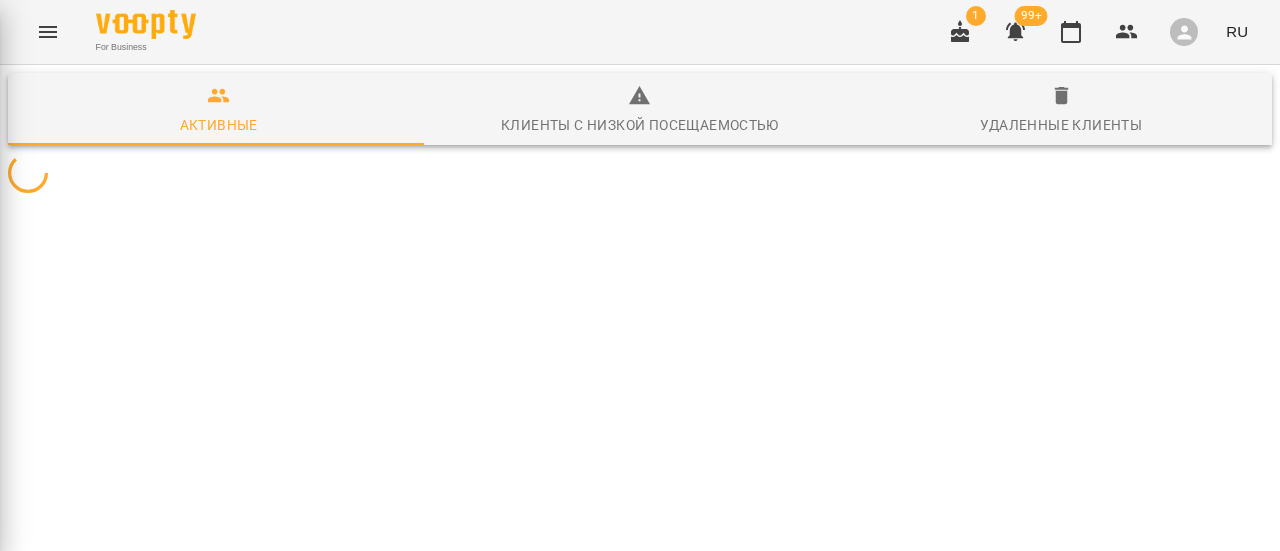 scroll, scrollTop: 0, scrollLeft: 0, axis: both 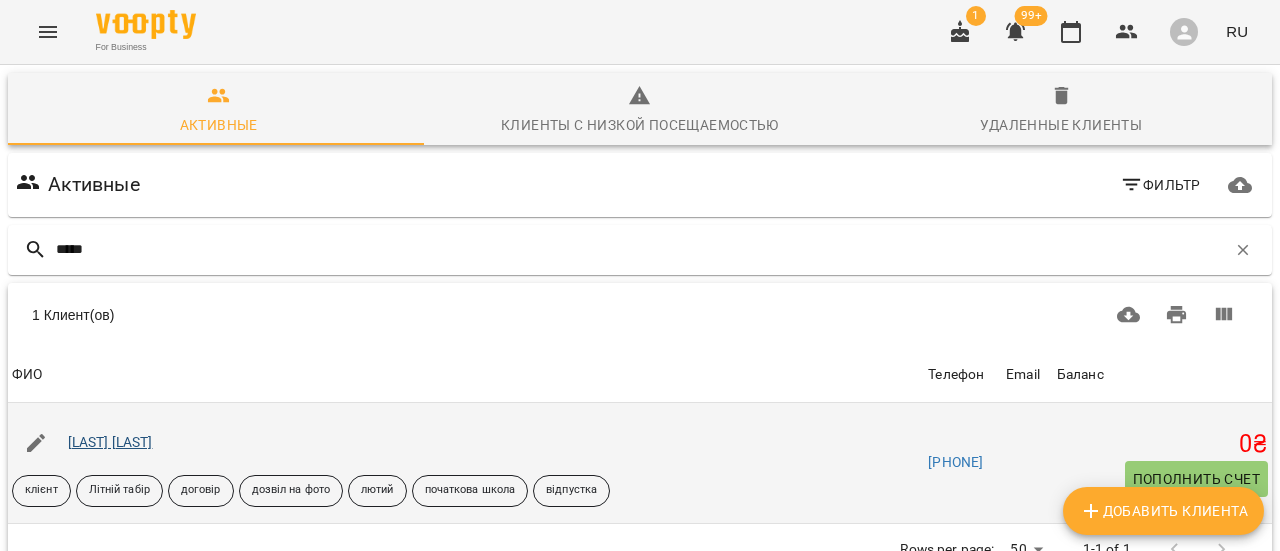 type on "*****" 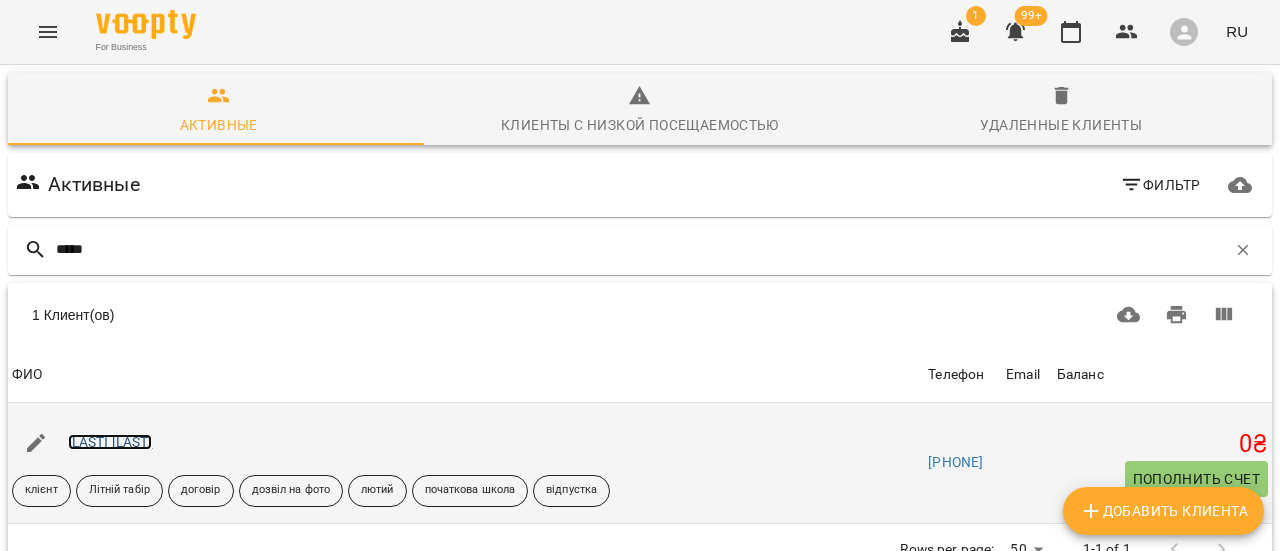 click on "[FIRST] [LAST]" at bounding box center (110, 442) 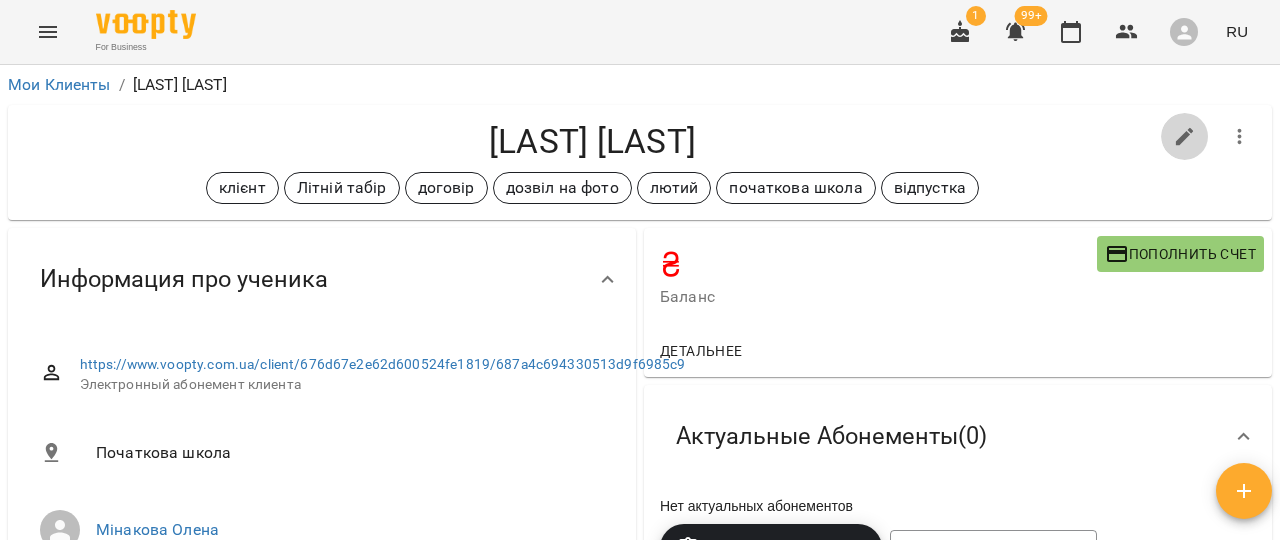 click 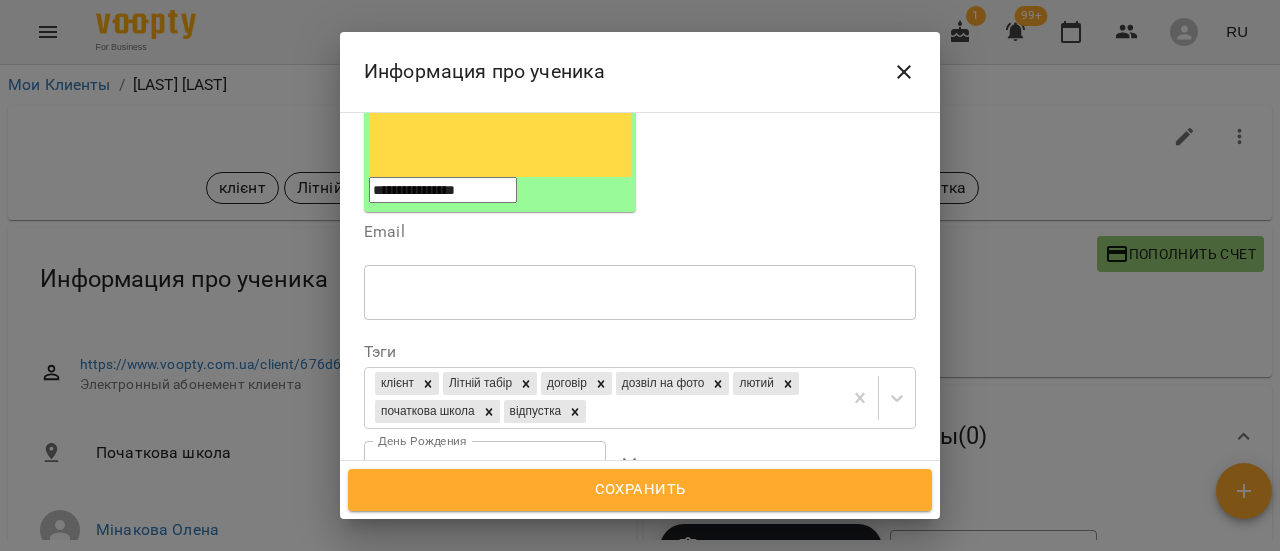 scroll, scrollTop: 400, scrollLeft: 0, axis: vertical 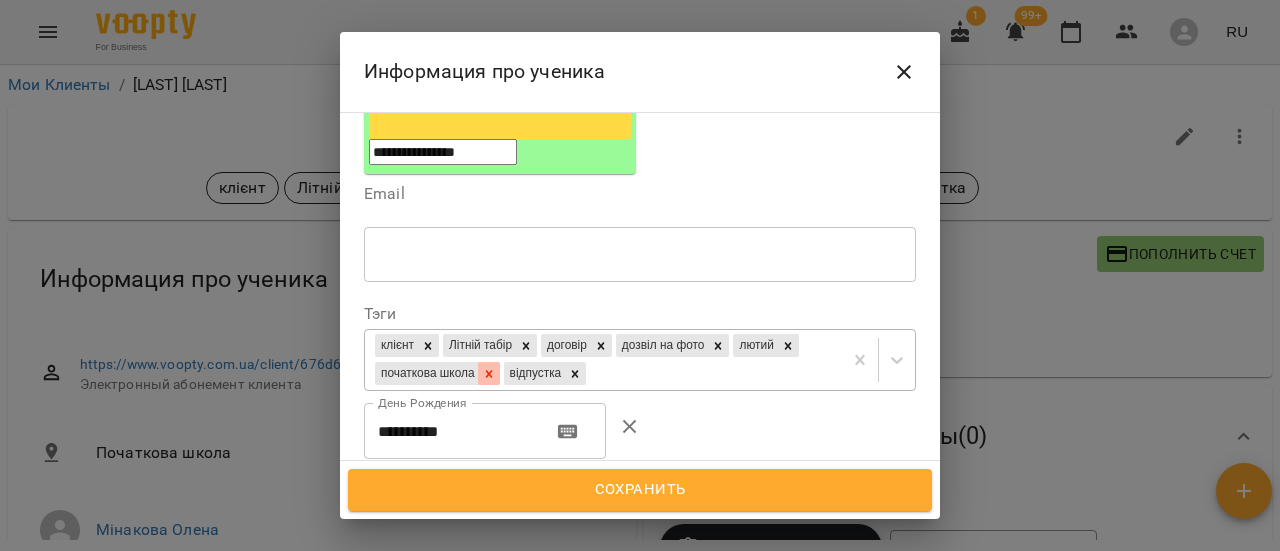 click at bounding box center (489, 373) 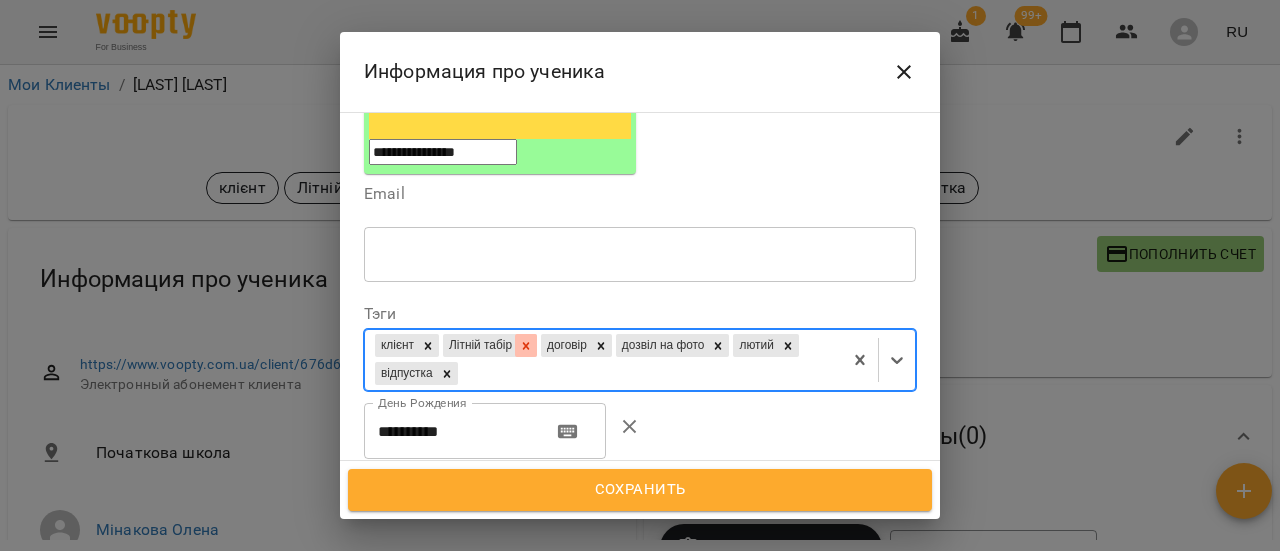 click 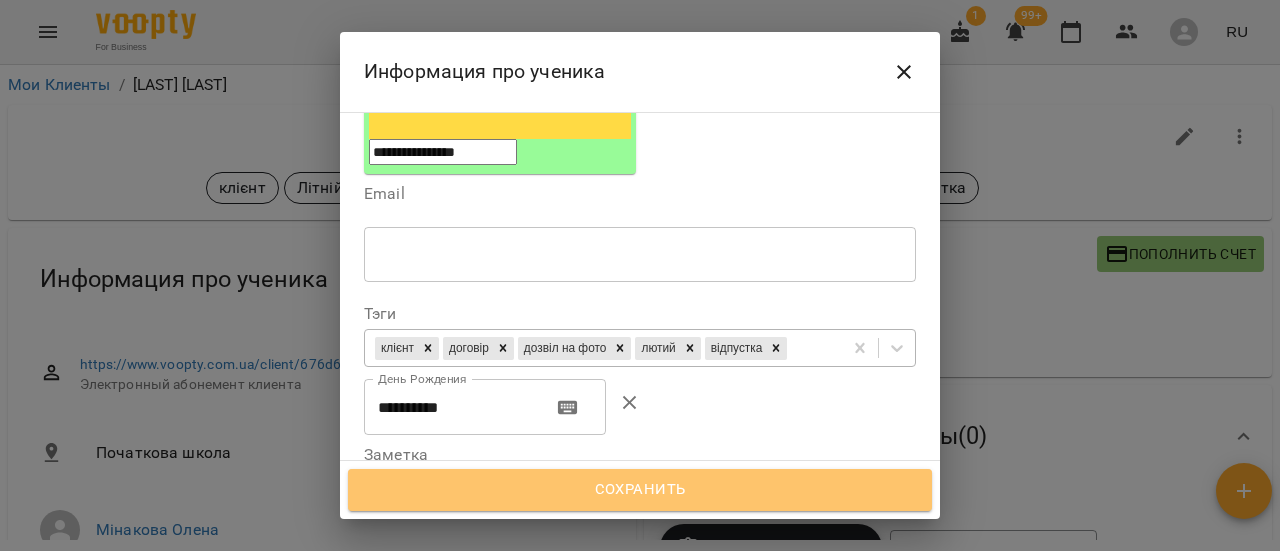 click on "Сохранить" at bounding box center (640, 490) 